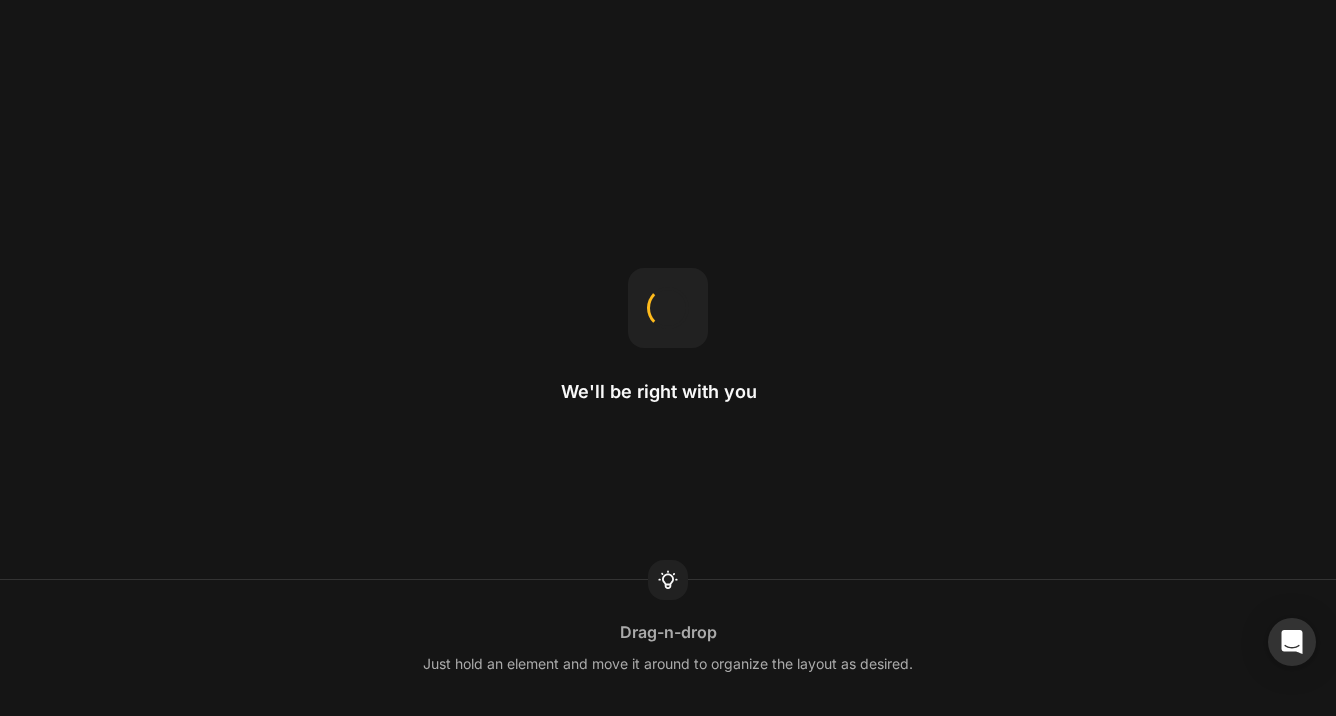 scroll, scrollTop: 0, scrollLeft: 0, axis: both 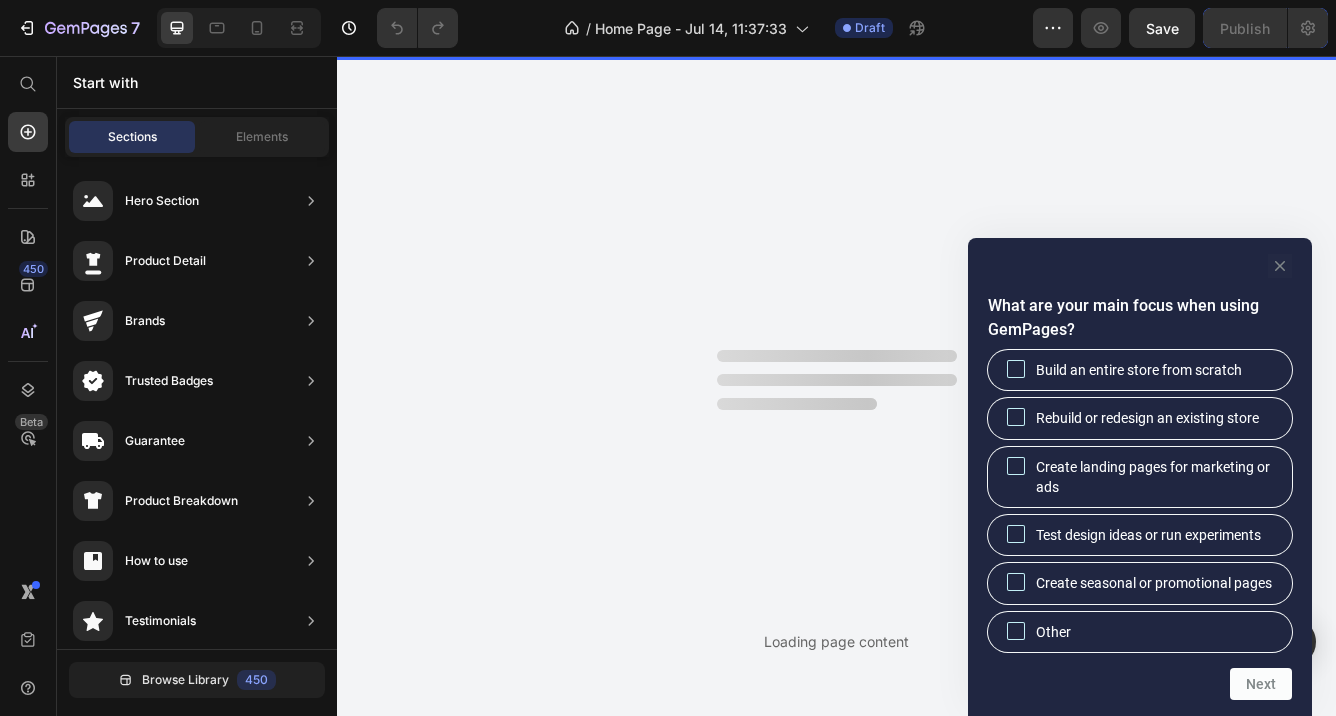 click 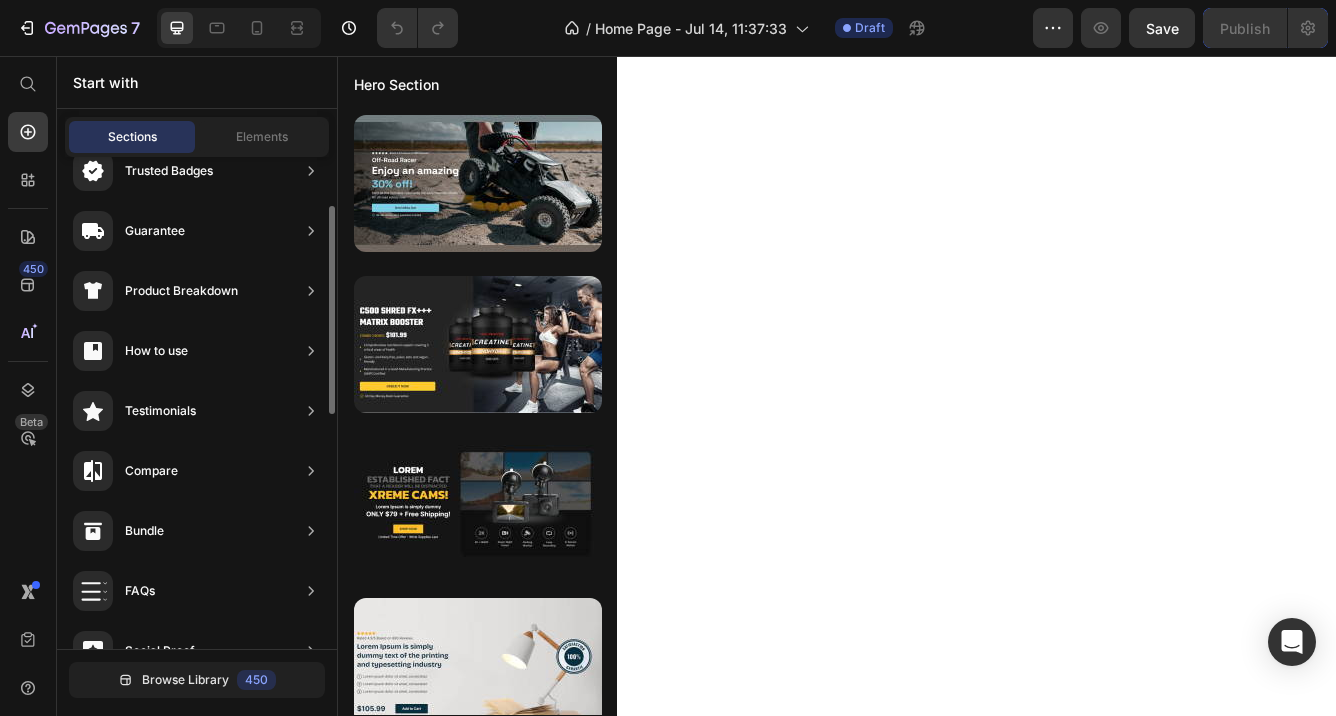scroll, scrollTop: 156, scrollLeft: 0, axis: vertical 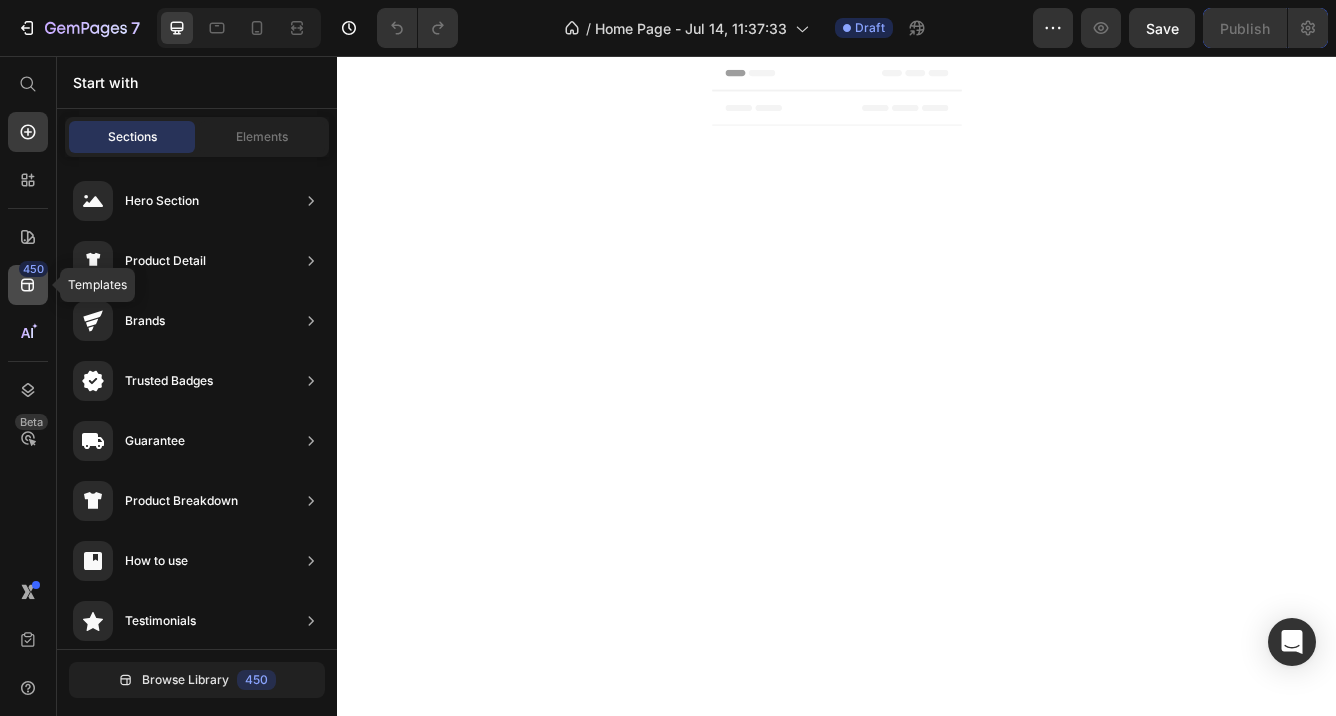 click on "450" at bounding box center (33, 269) 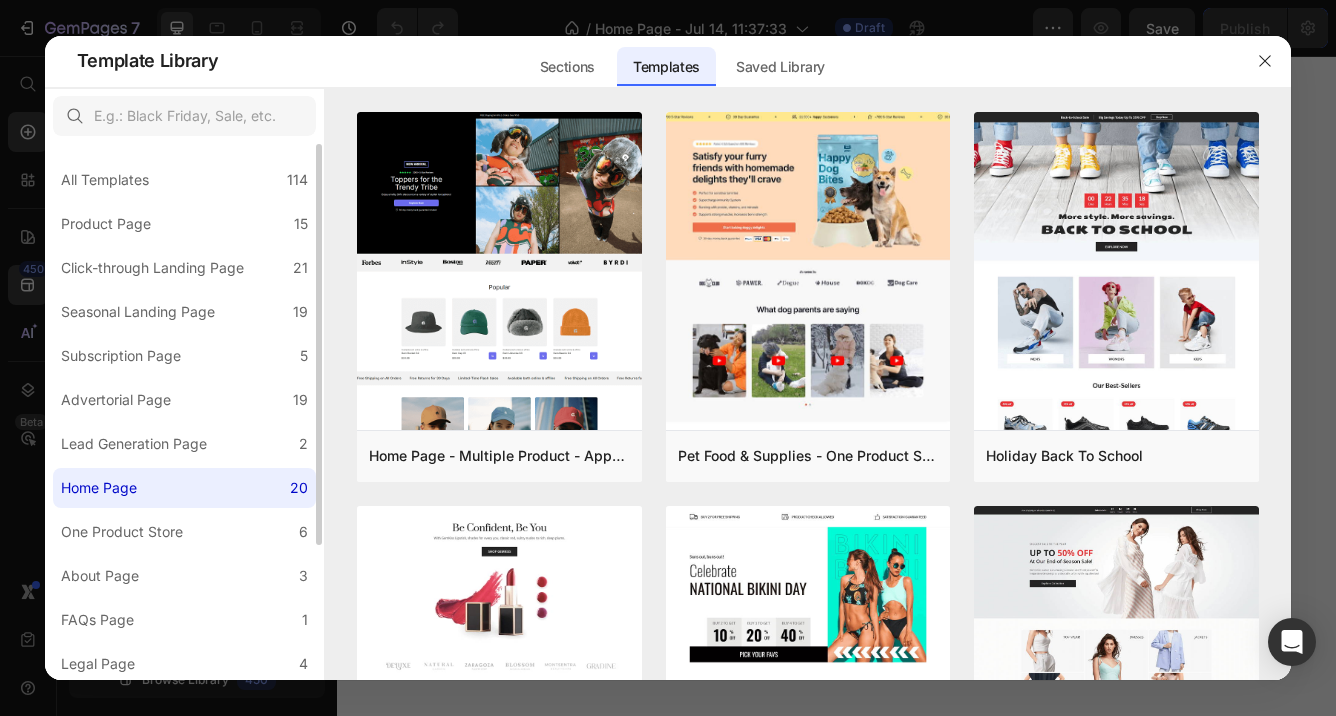 scroll, scrollTop: 0, scrollLeft: 0, axis: both 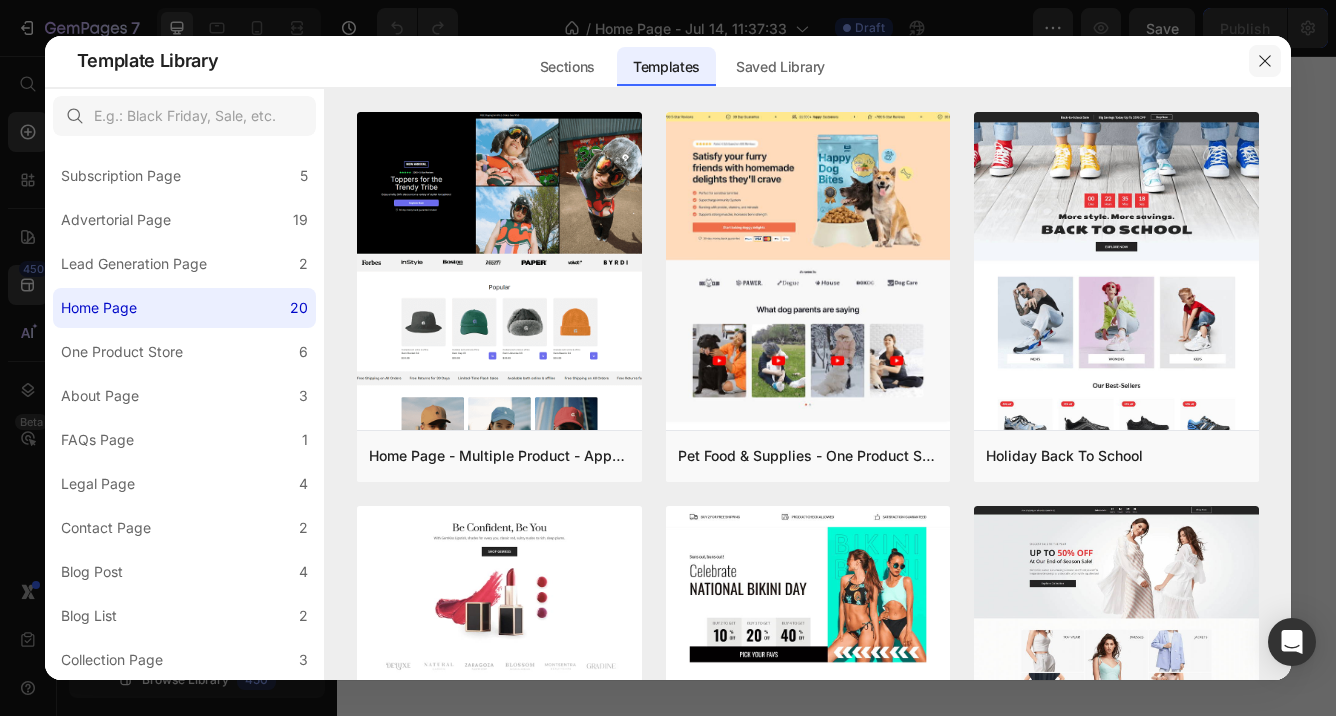 click 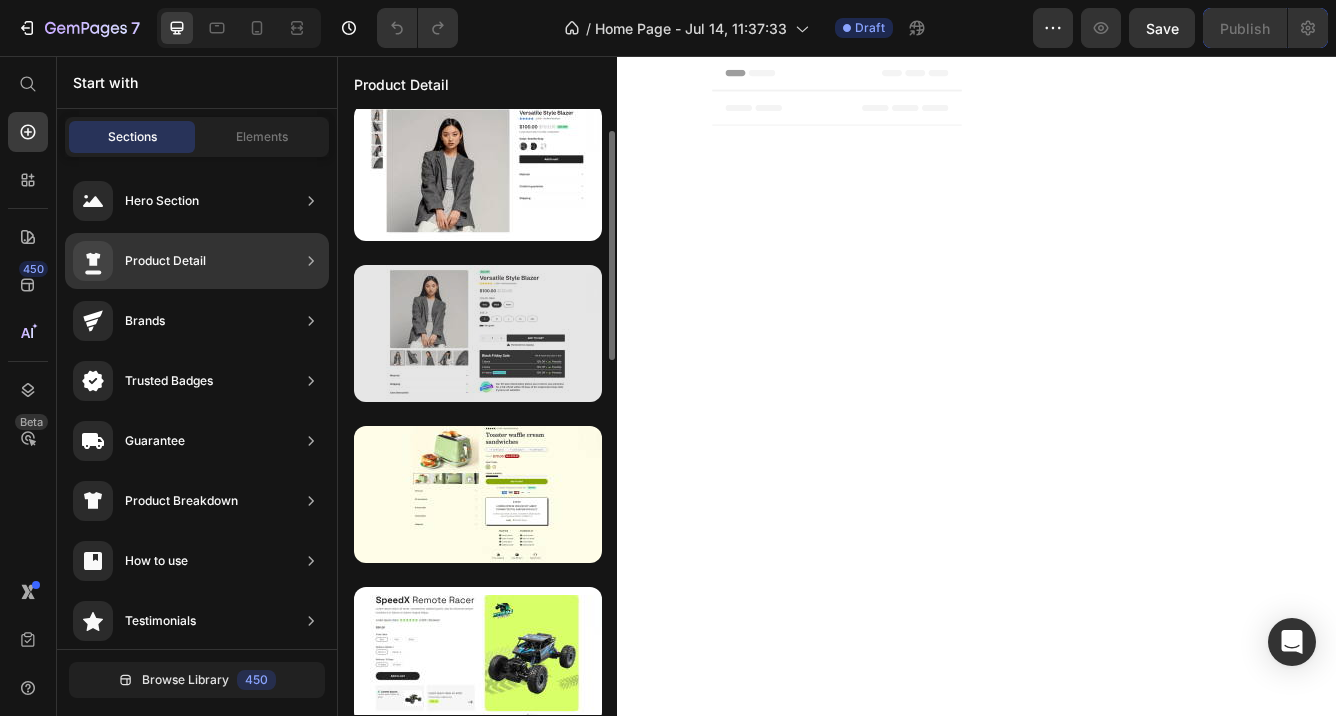 scroll, scrollTop: 0, scrollLeft: 0, axis: both 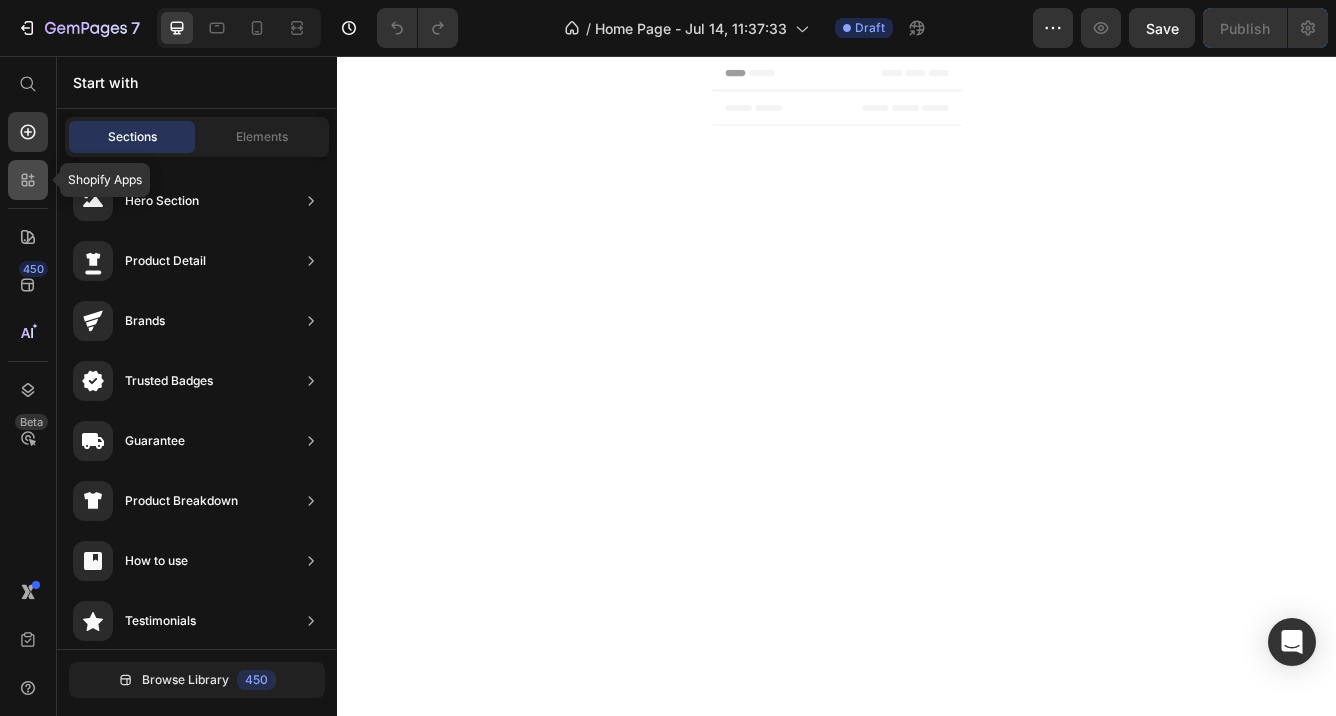click 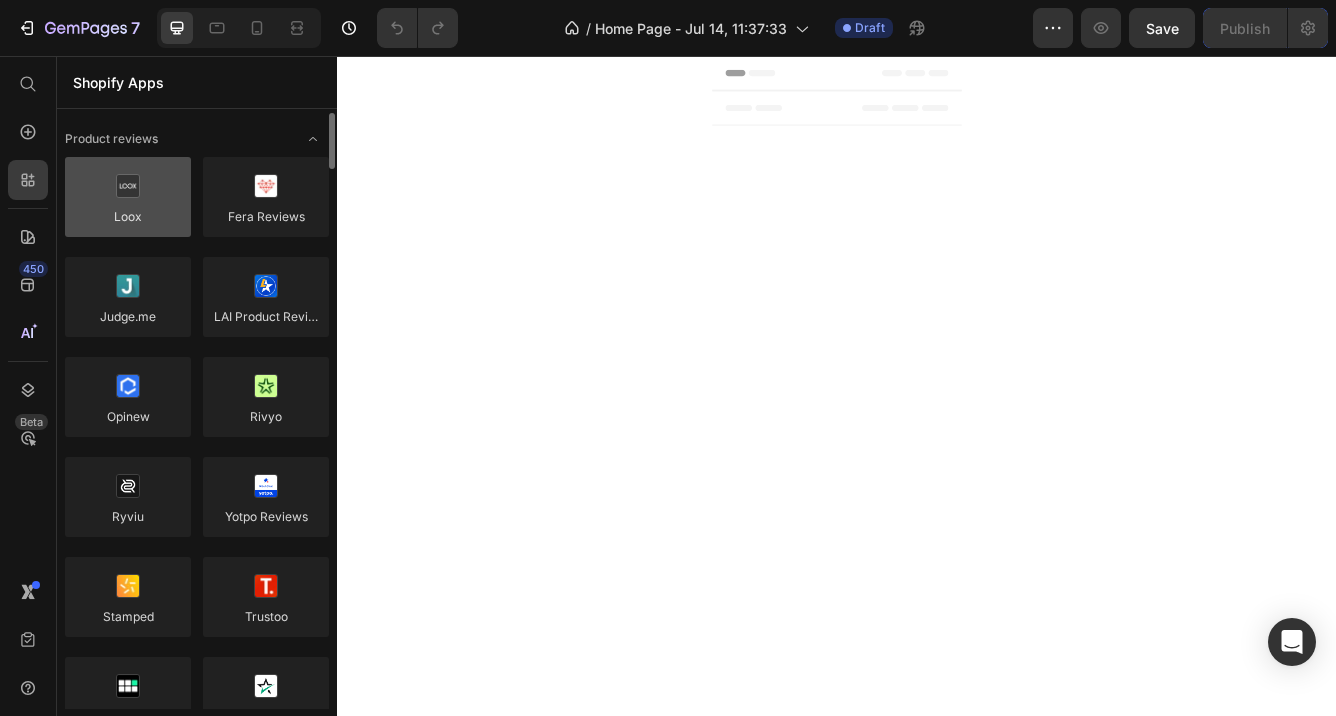 scroll, scrollTop: 0, scrollLeft: 0, axis: both 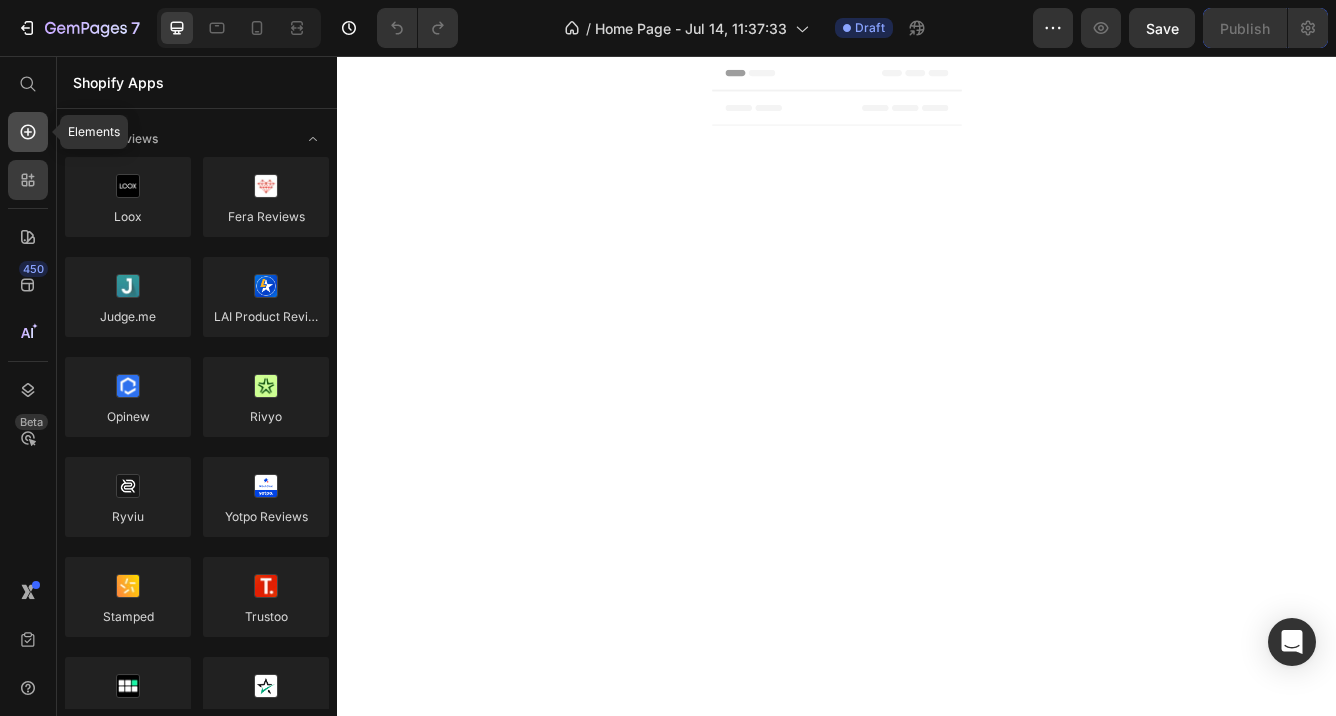 click 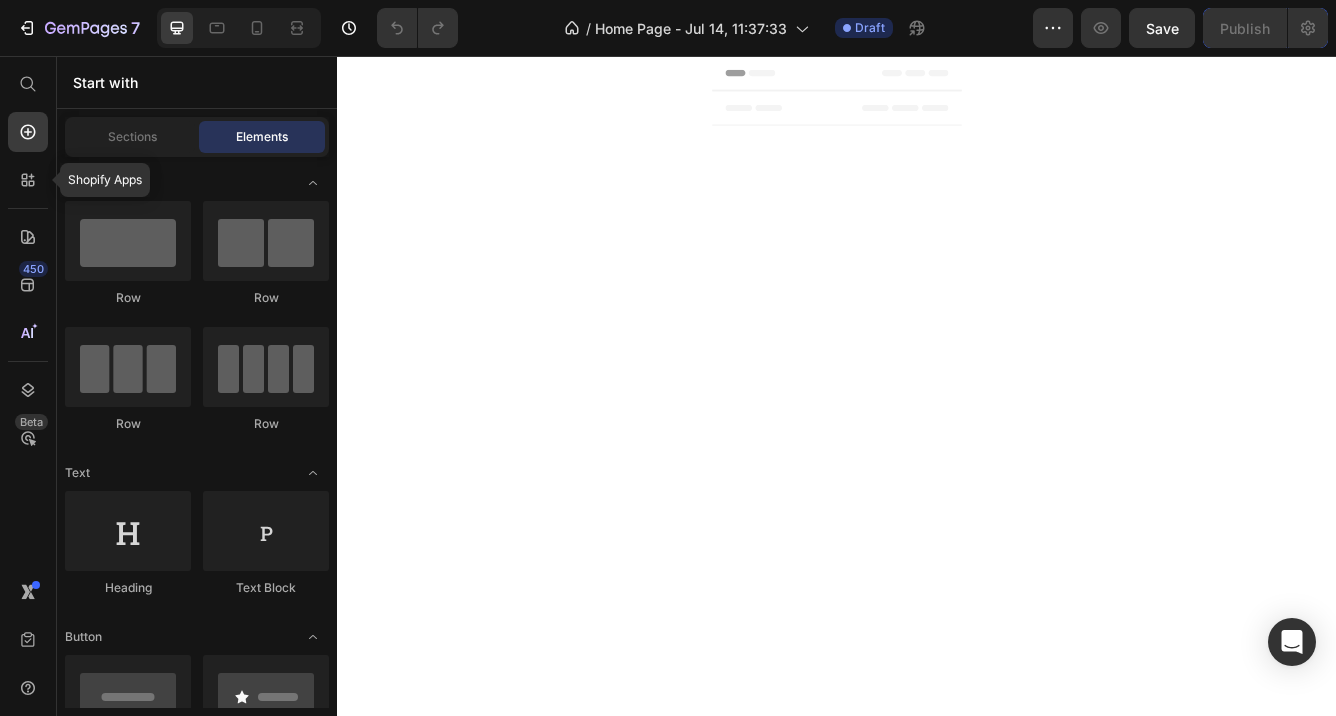 scroll, scrollTop: 0, scrollLeft: 0, axis: both 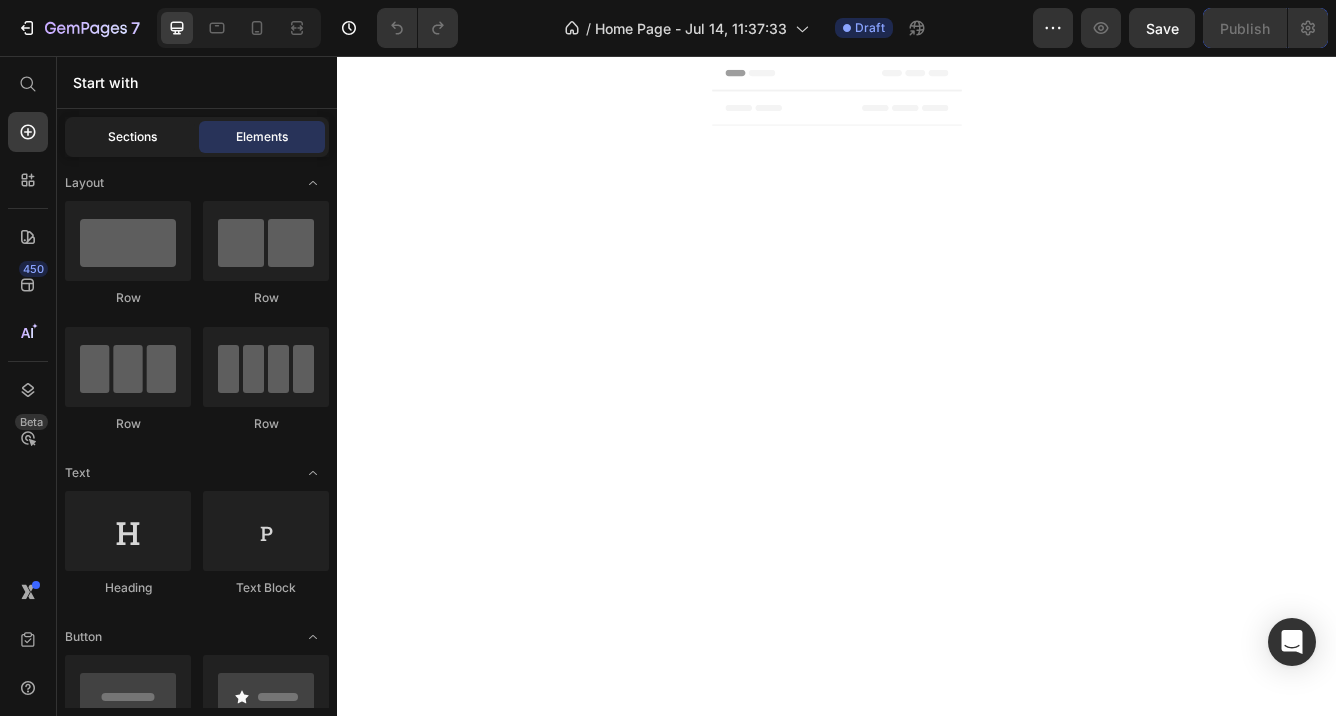 click on "Sections" at bounding box center (132, 137) 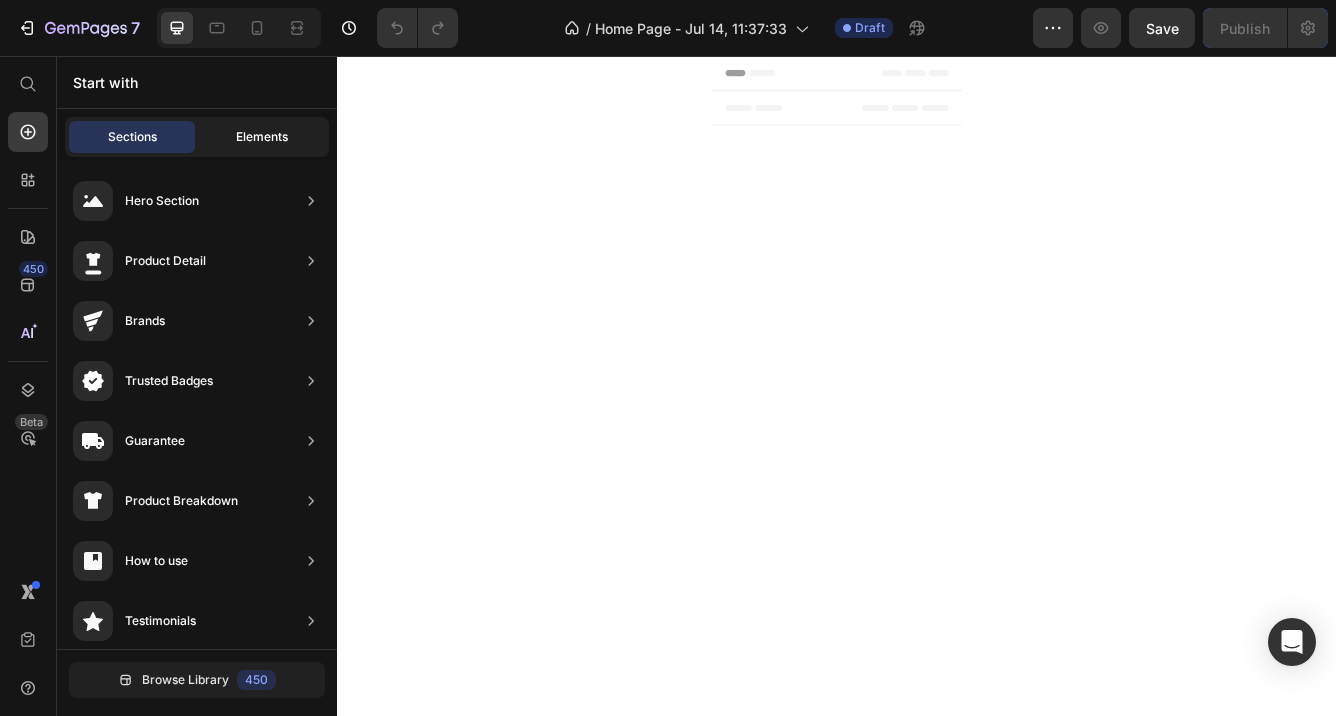 click on "Elements" 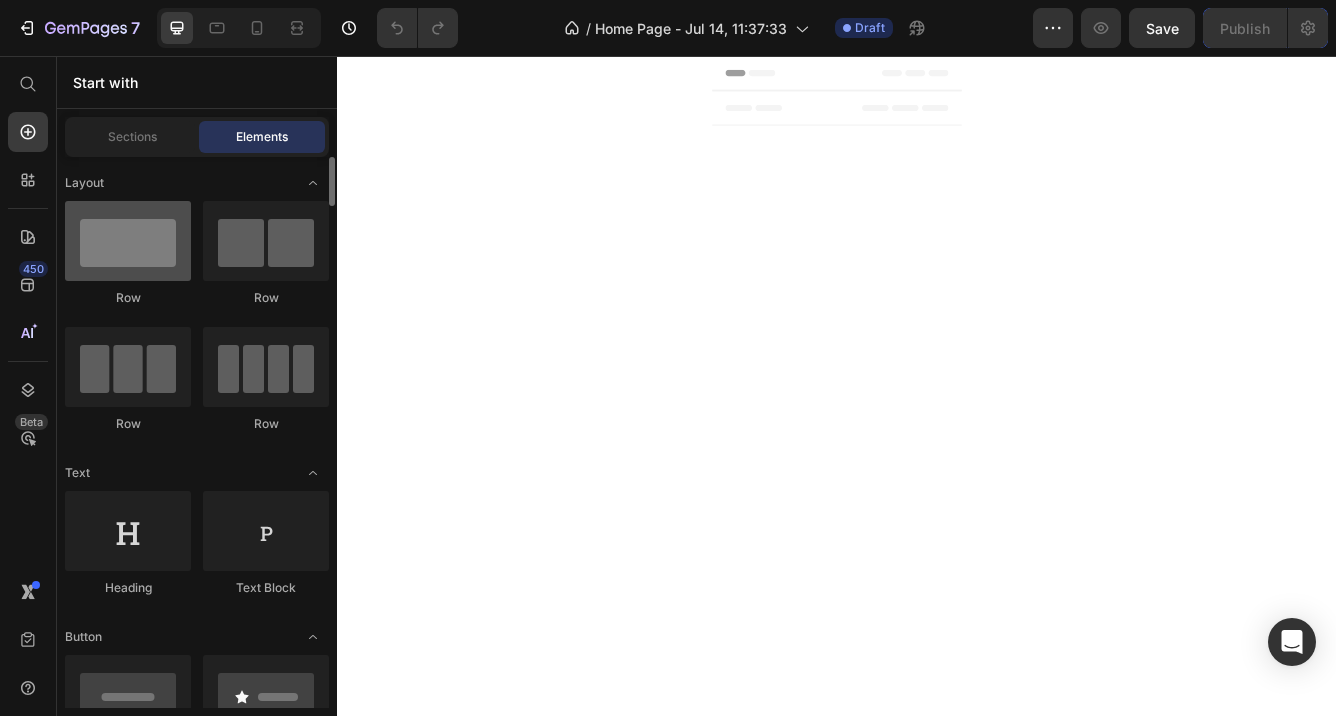 scroll, scrollTop: 0, scrollLeft: 0, axis: both 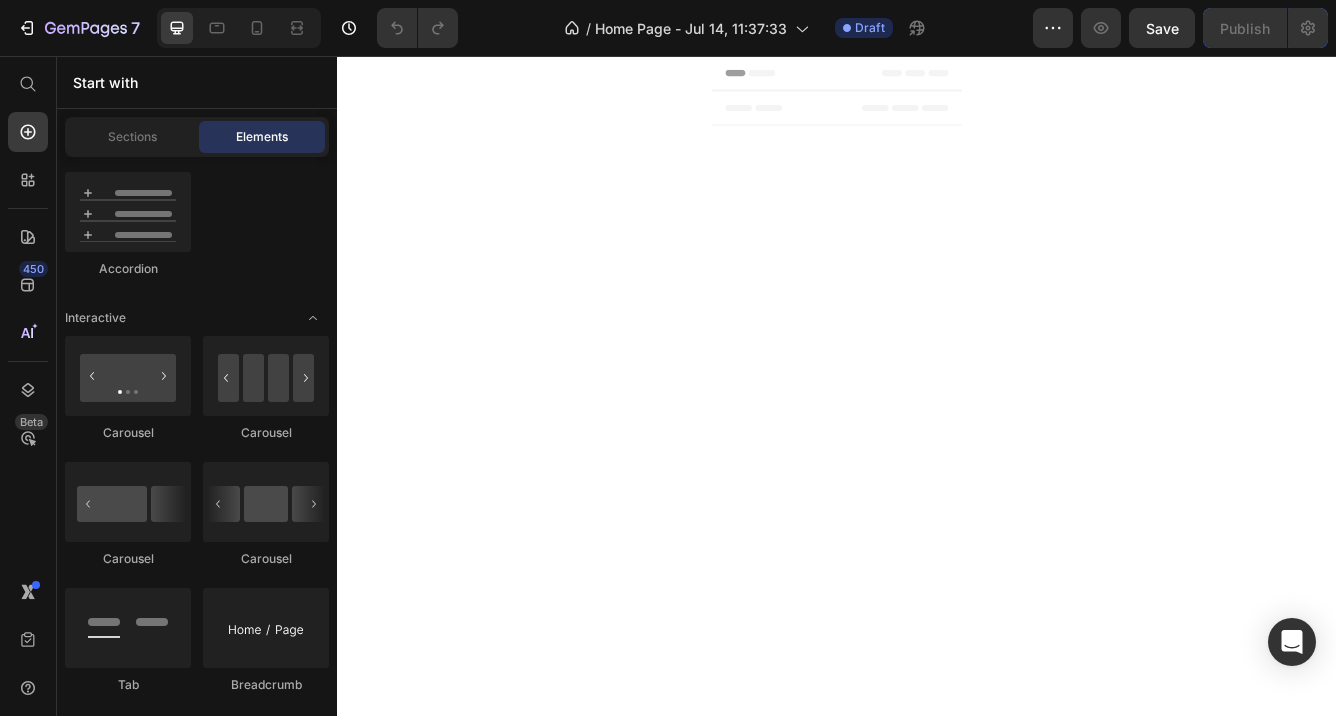drag, startPoint x: 142, startPoint y: 386, endPoint x: 725, endPoint y: 233, distance: 602.74207 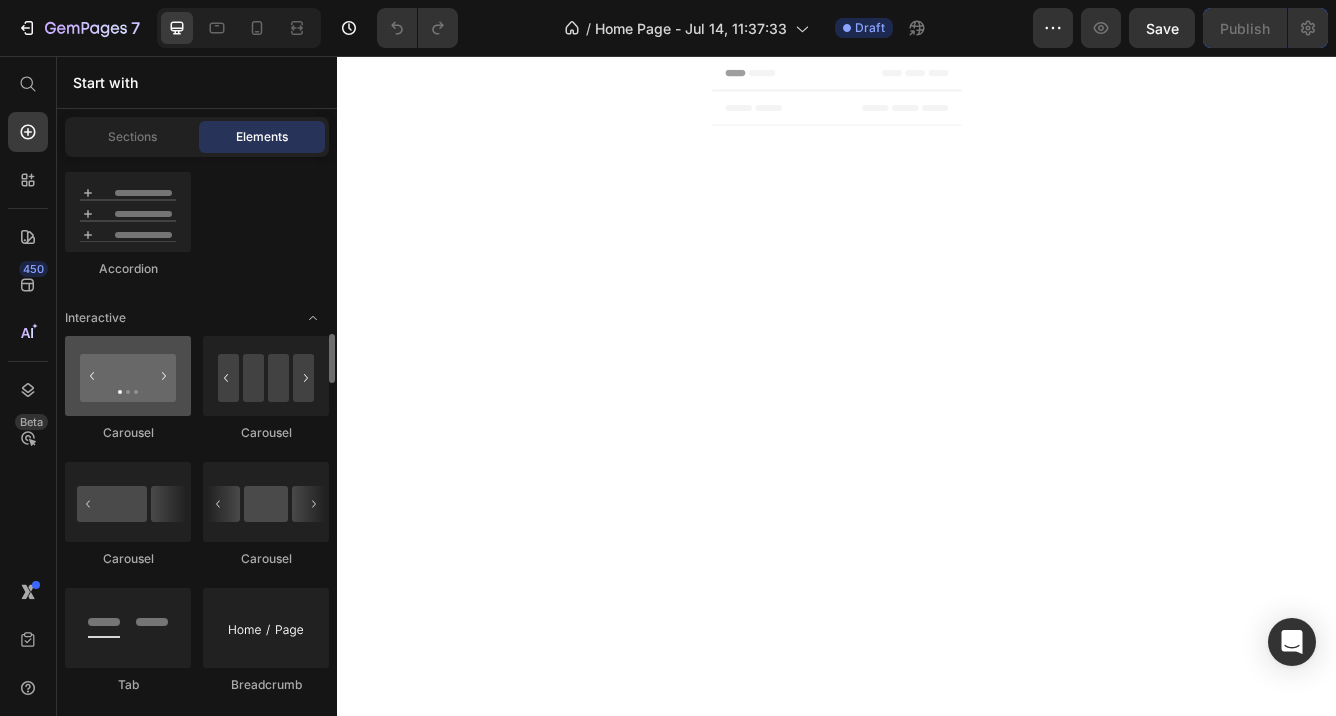 click at bounding box center [128, 376] 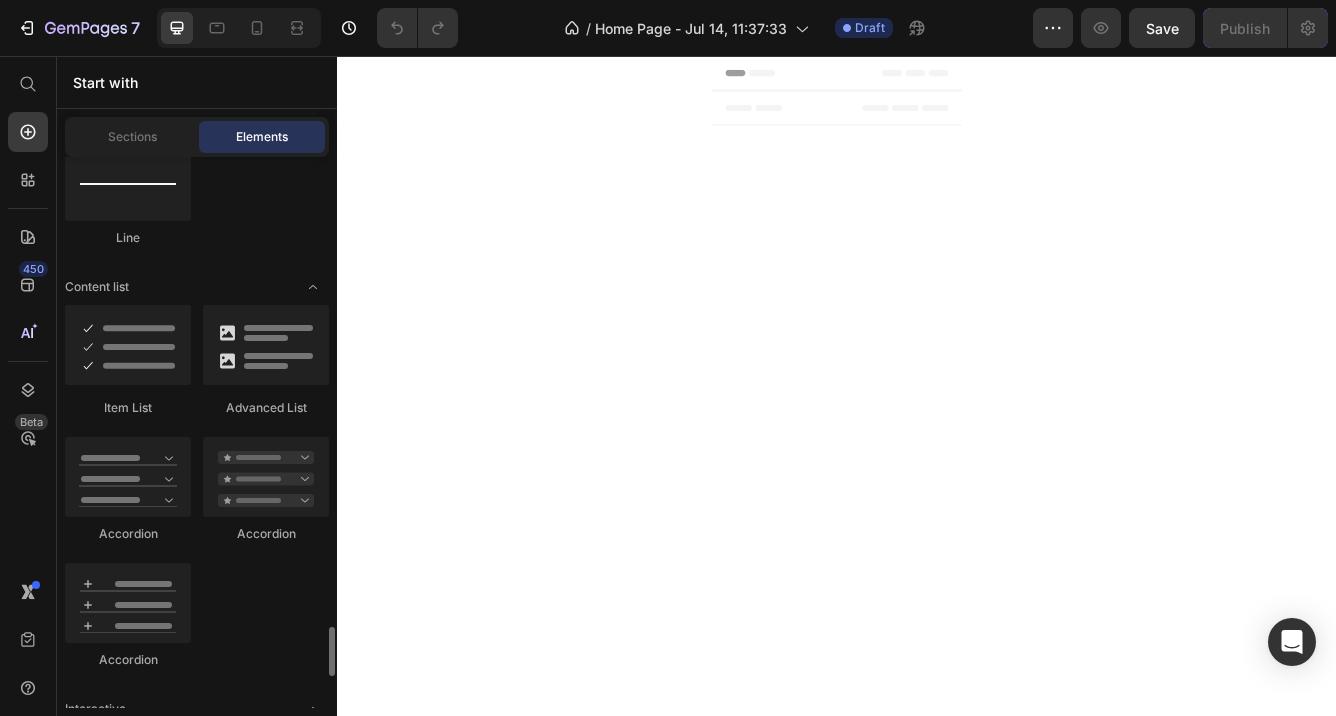scroll, scrollTop: 0, scrollLeft: 0, axis: both 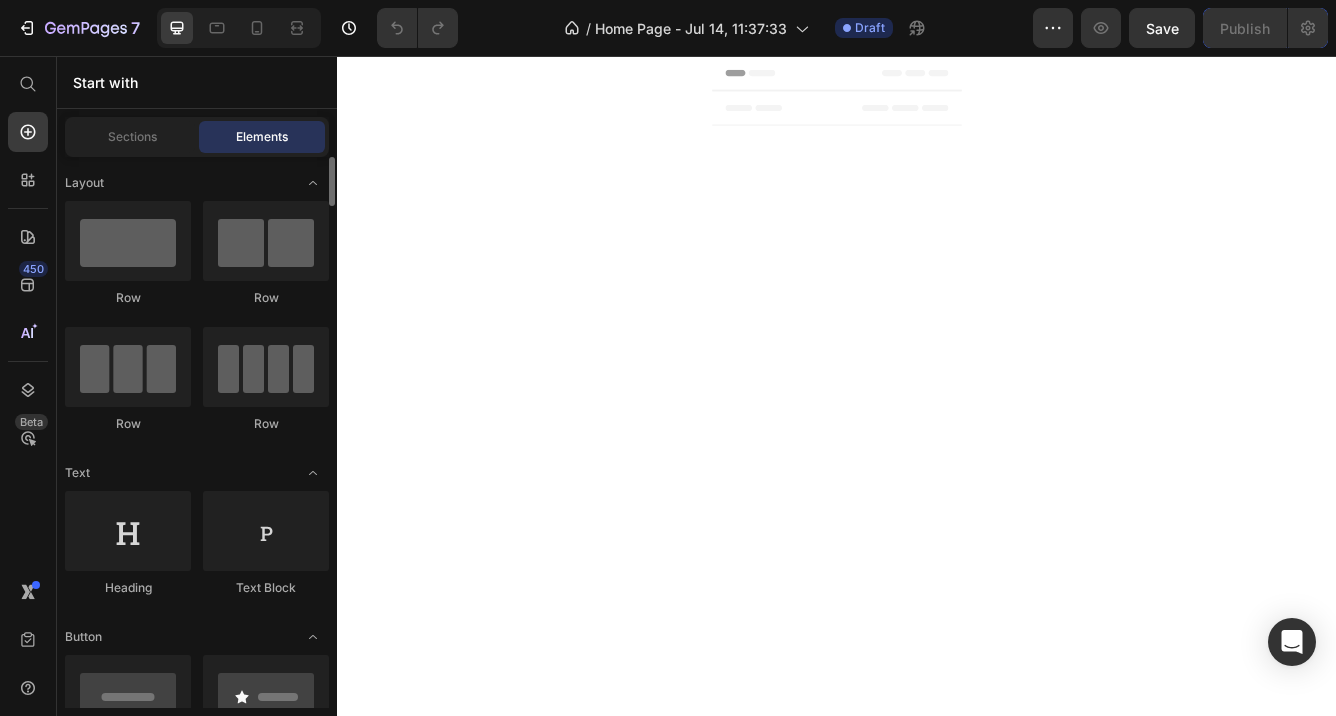 click at bounding box center (128, 241) 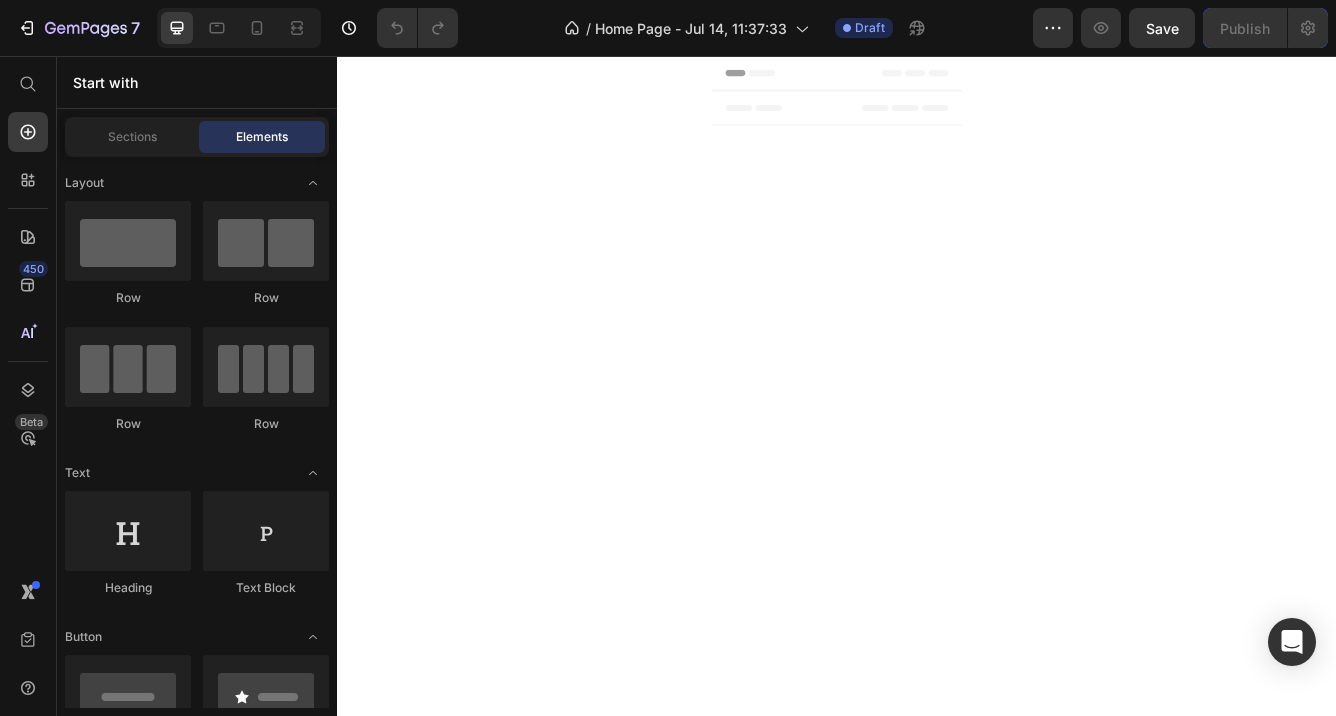 drag, startPoint x: 136, startPoint y: 247, endPoint x: 824, endPoint y: 186, distance: 690.6989 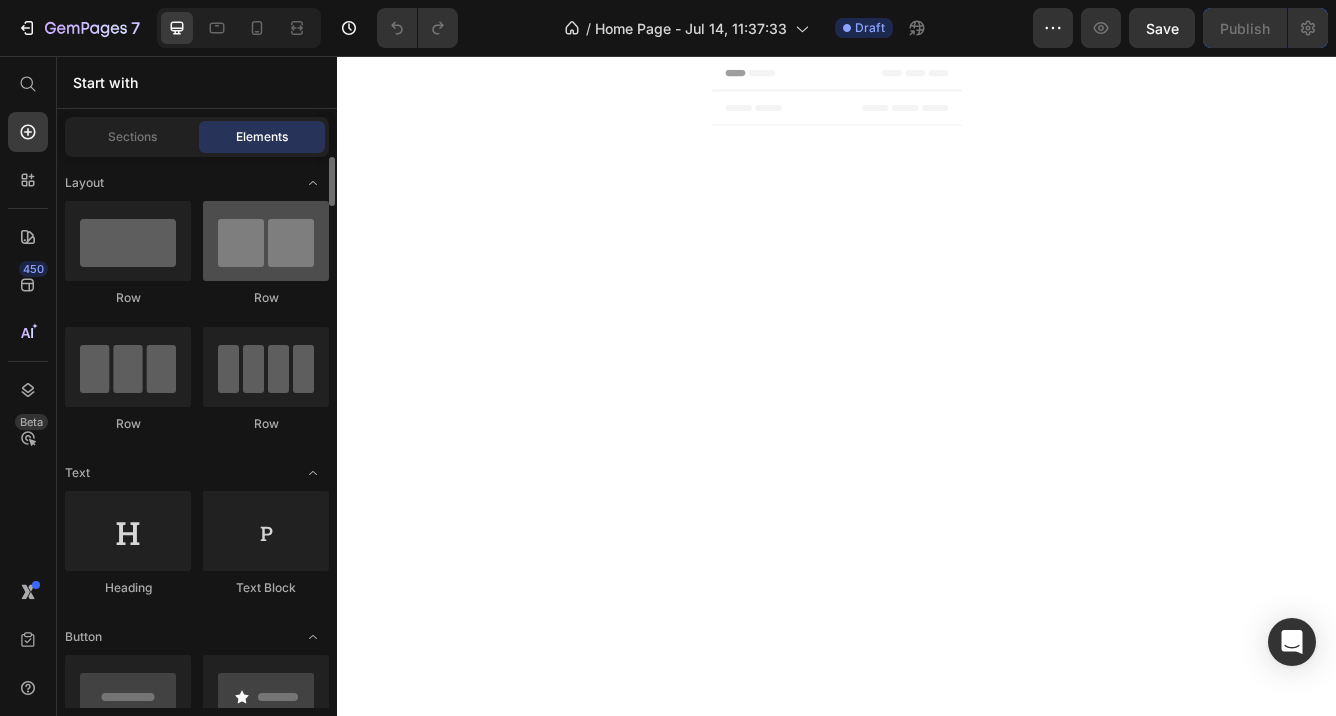 click at bounding box center [266, 241] 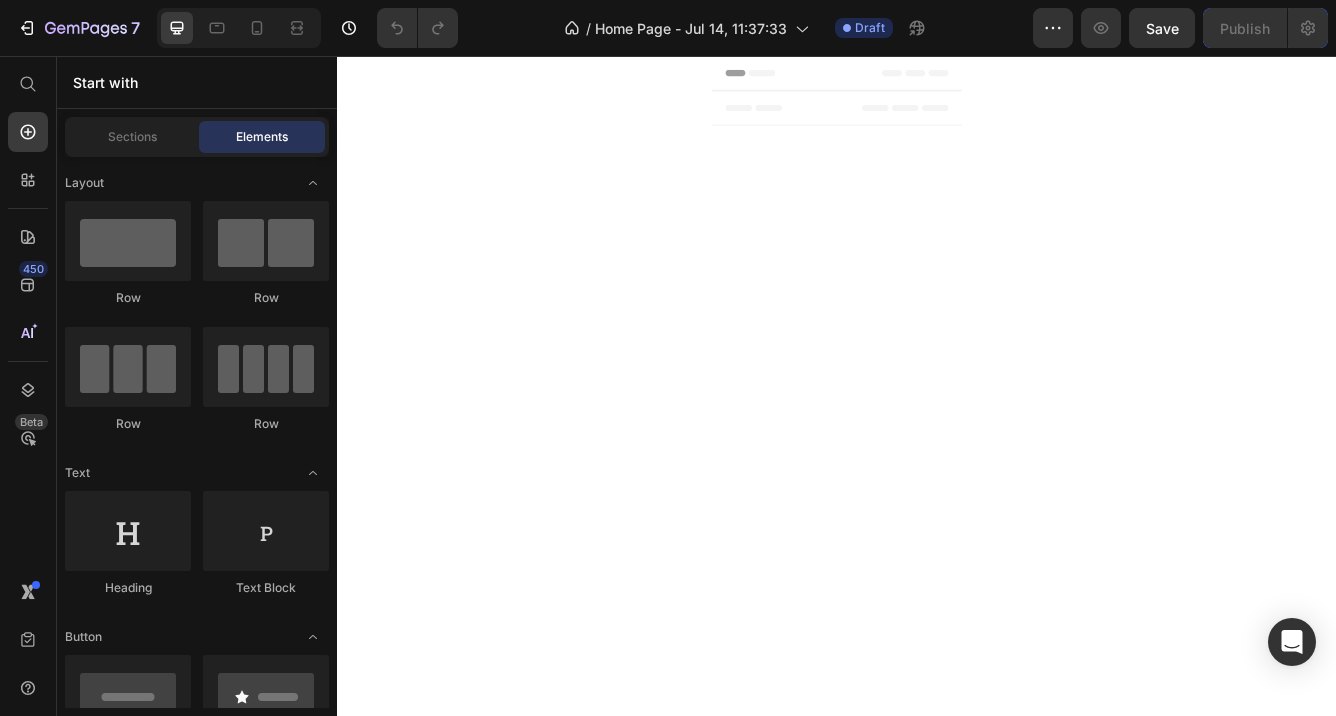 click 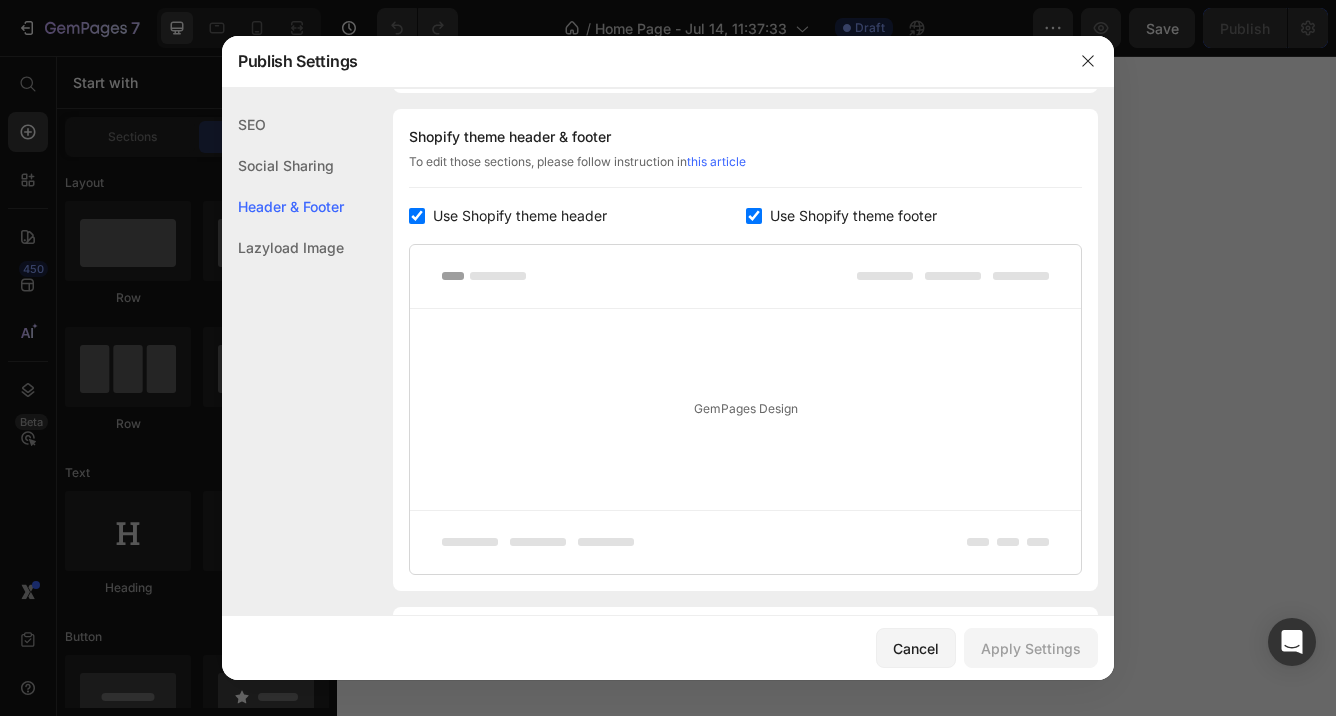 scroll, scrollTop: 270, scrollLeft: 0, axis: vertical 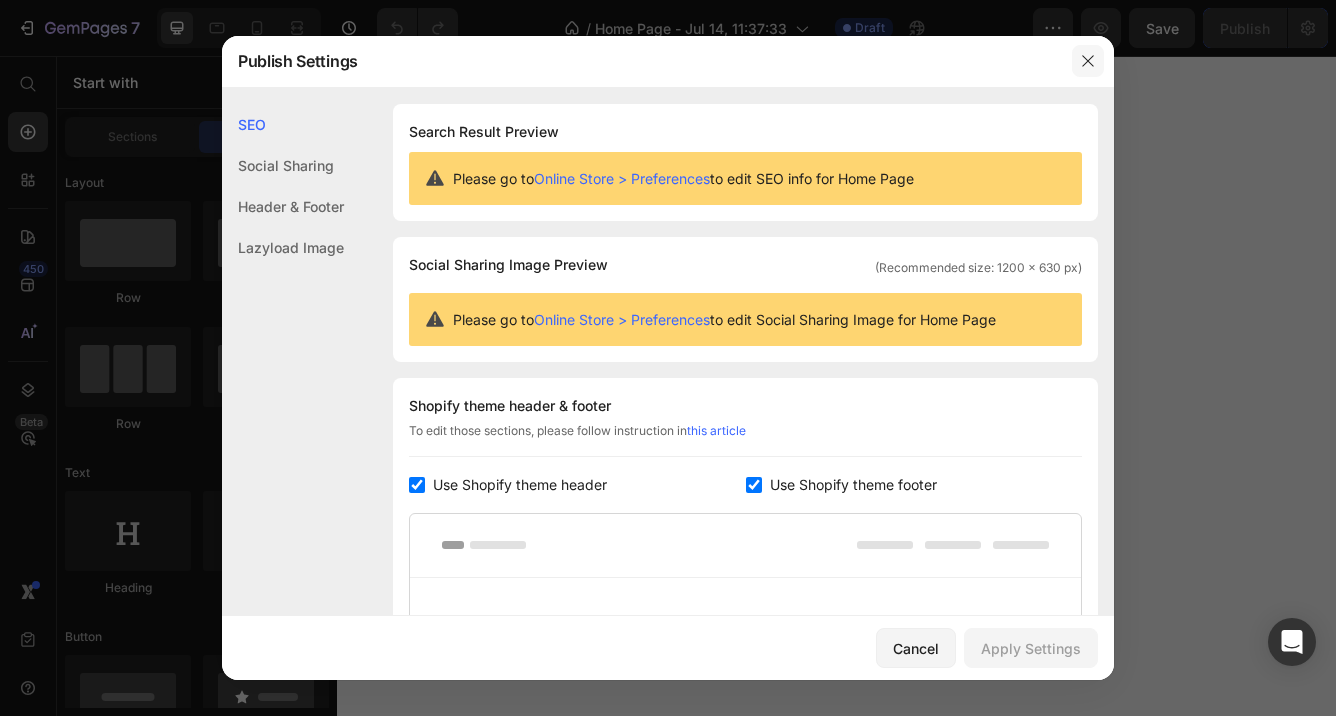 click 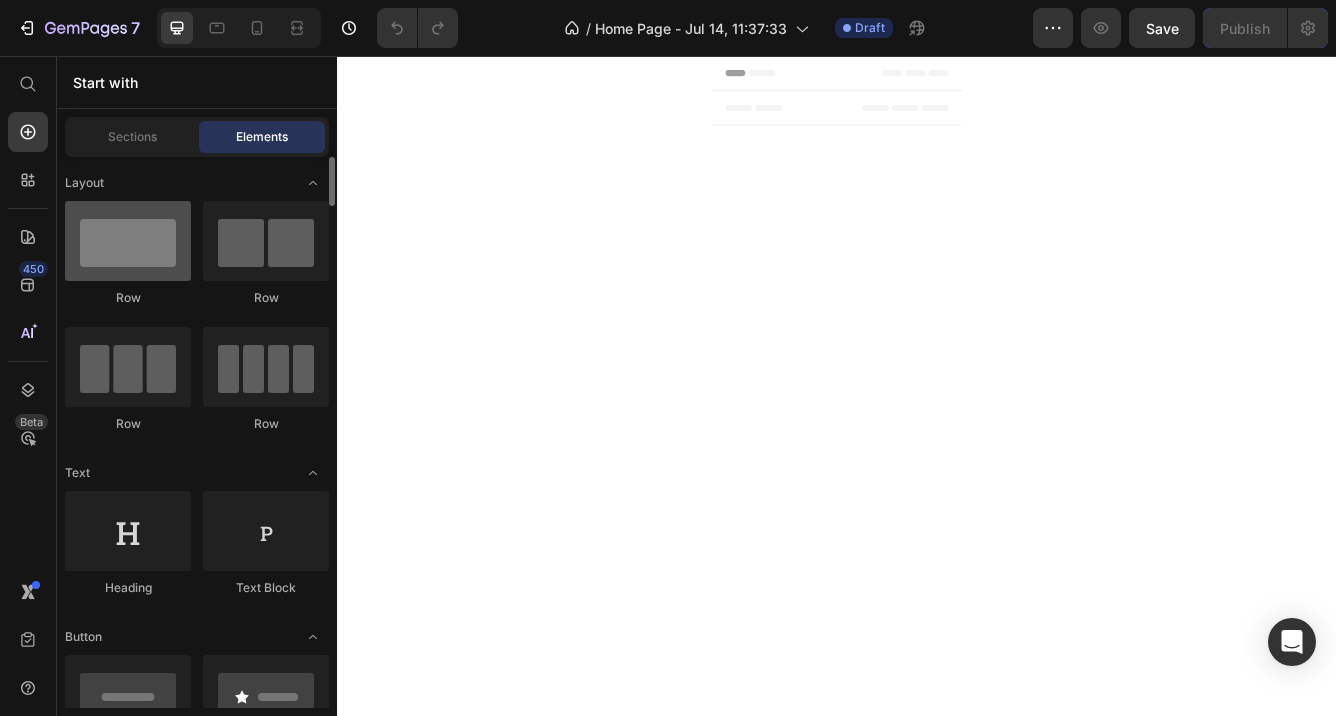 scroll, scrollTop: 0, scrollLeft: 0, axis: both 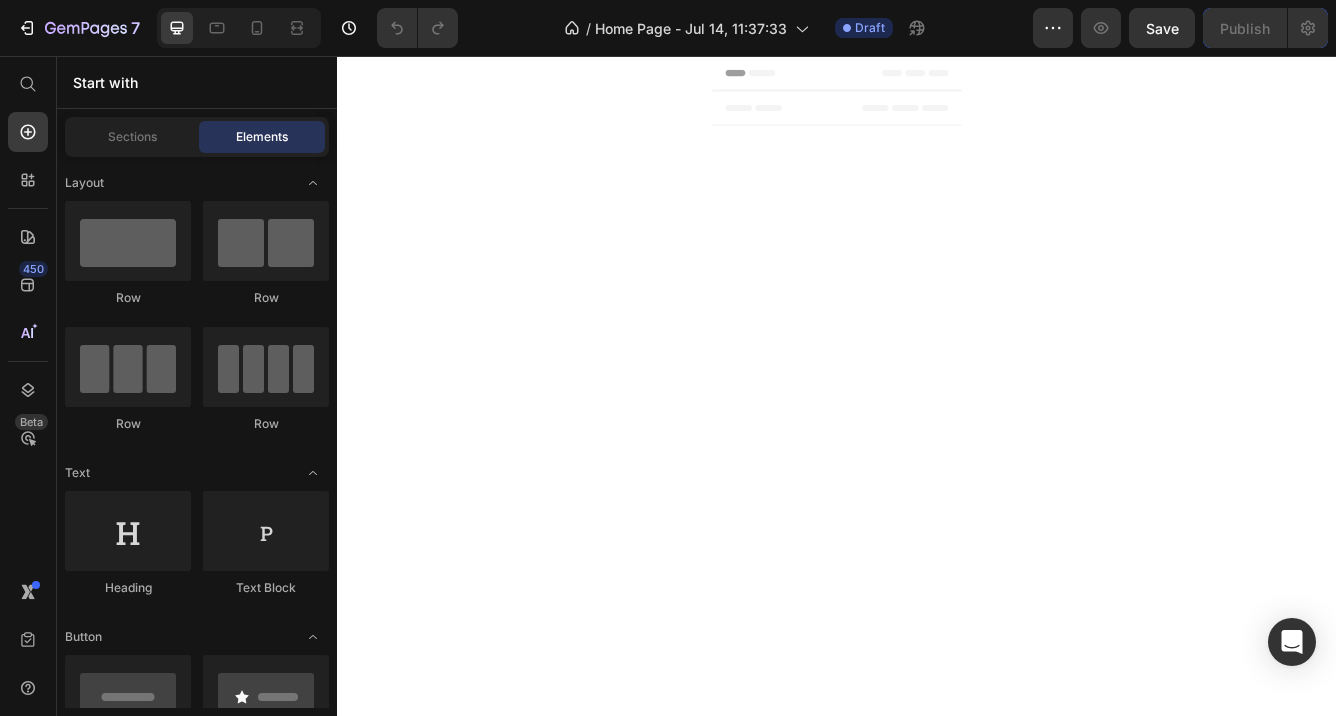 drag, startPoint x: 848, startPoint y: 306, endPoint x: 798, endPoint y: 75, distance: 236.34932 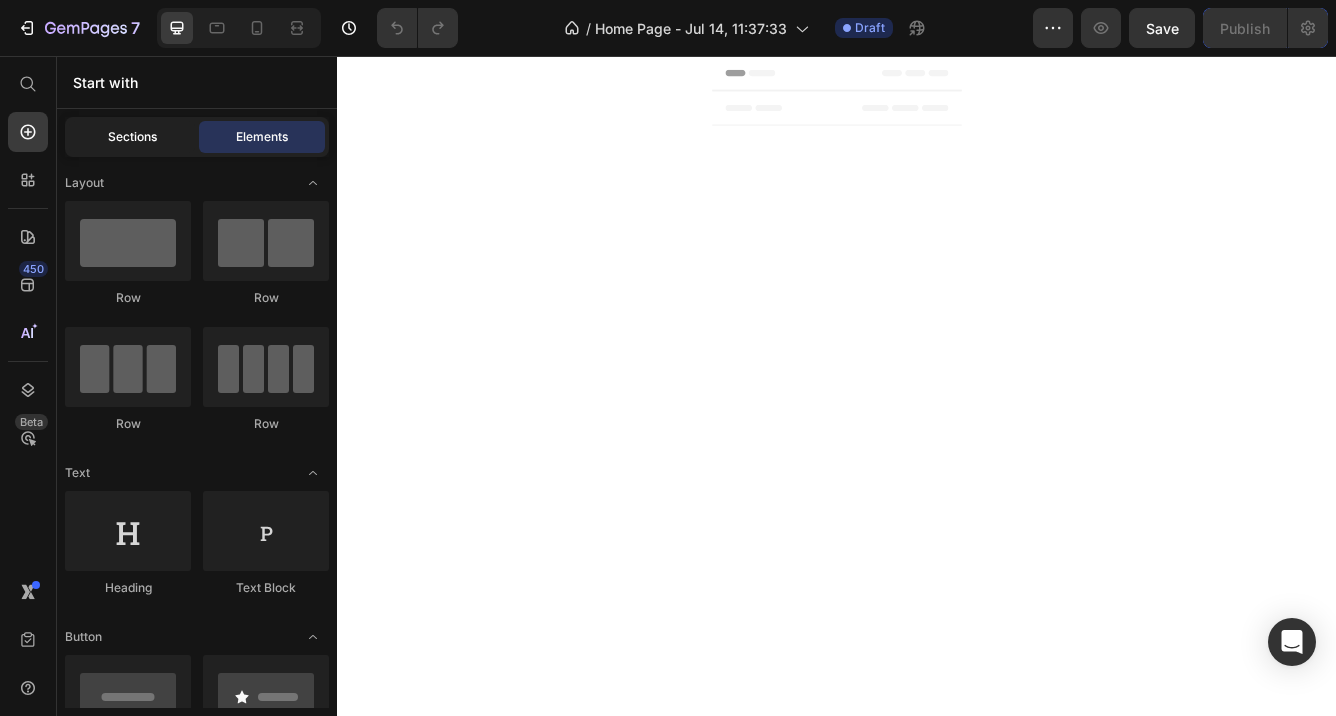 click on "Sections" at bounding box center [132, 137] 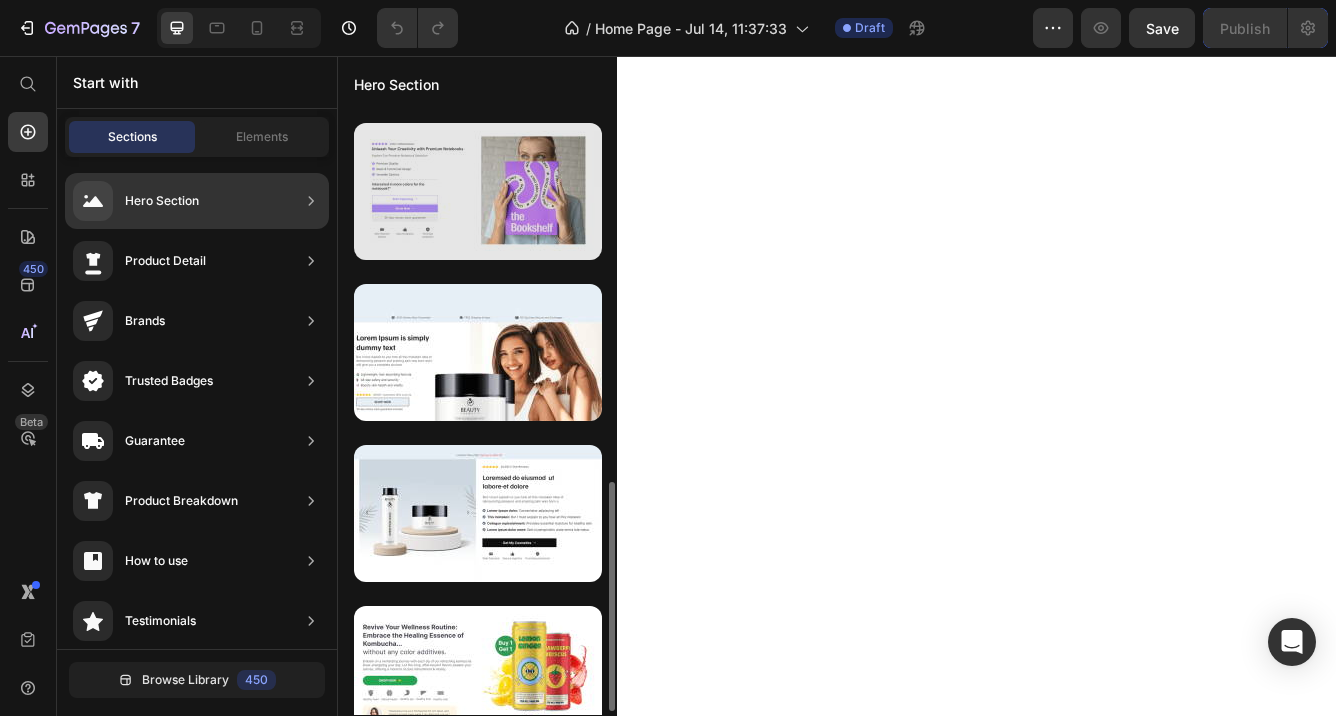 scroll, scrollTop: 965, scrollLeft: 0, axis: vertical 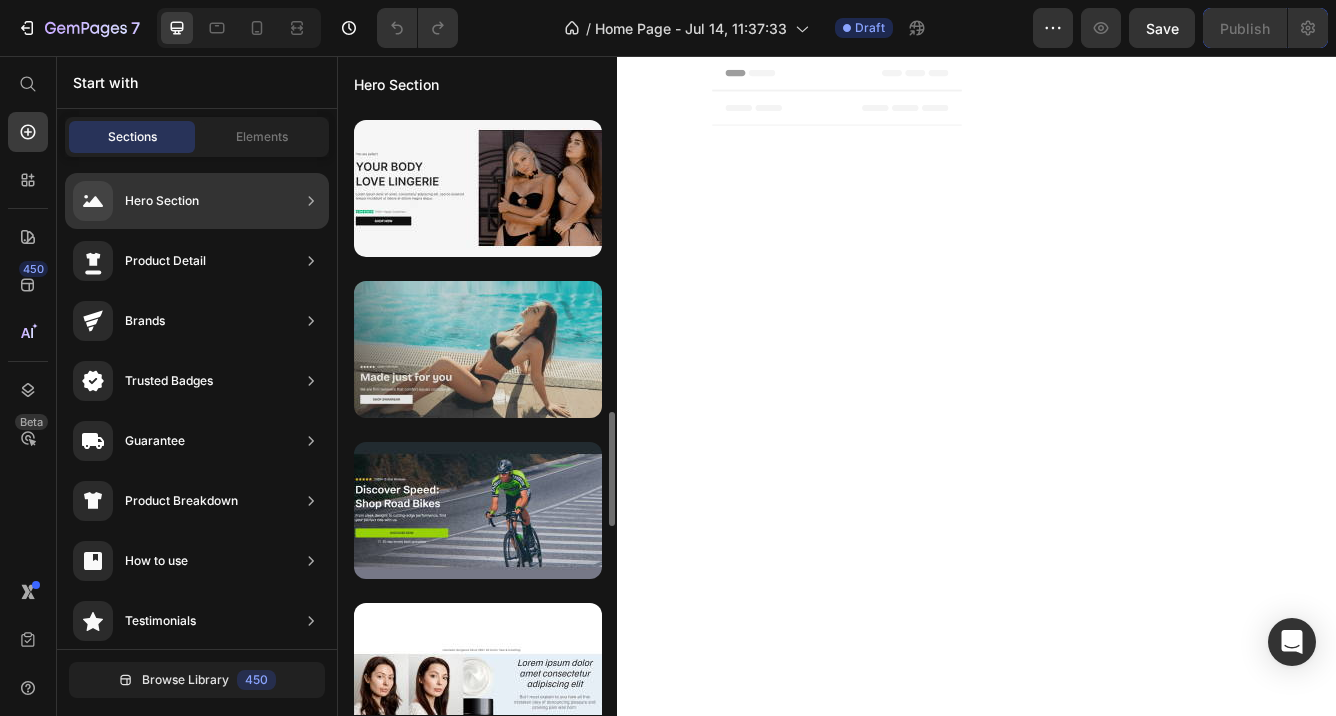 click at bounding box center [478, 349] 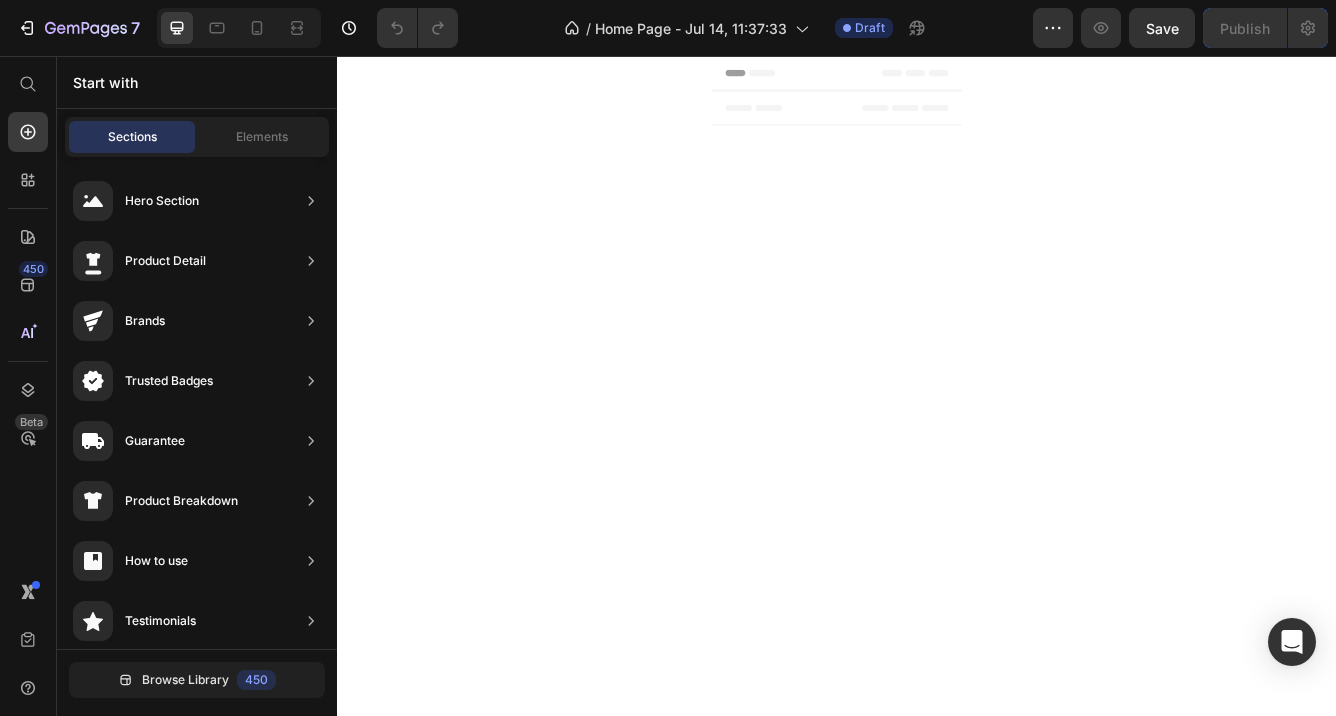 drag, startPoint x: 503, startPoint y: 364, endPoint x: 944, endPoint y: 245, distance: 456.77347 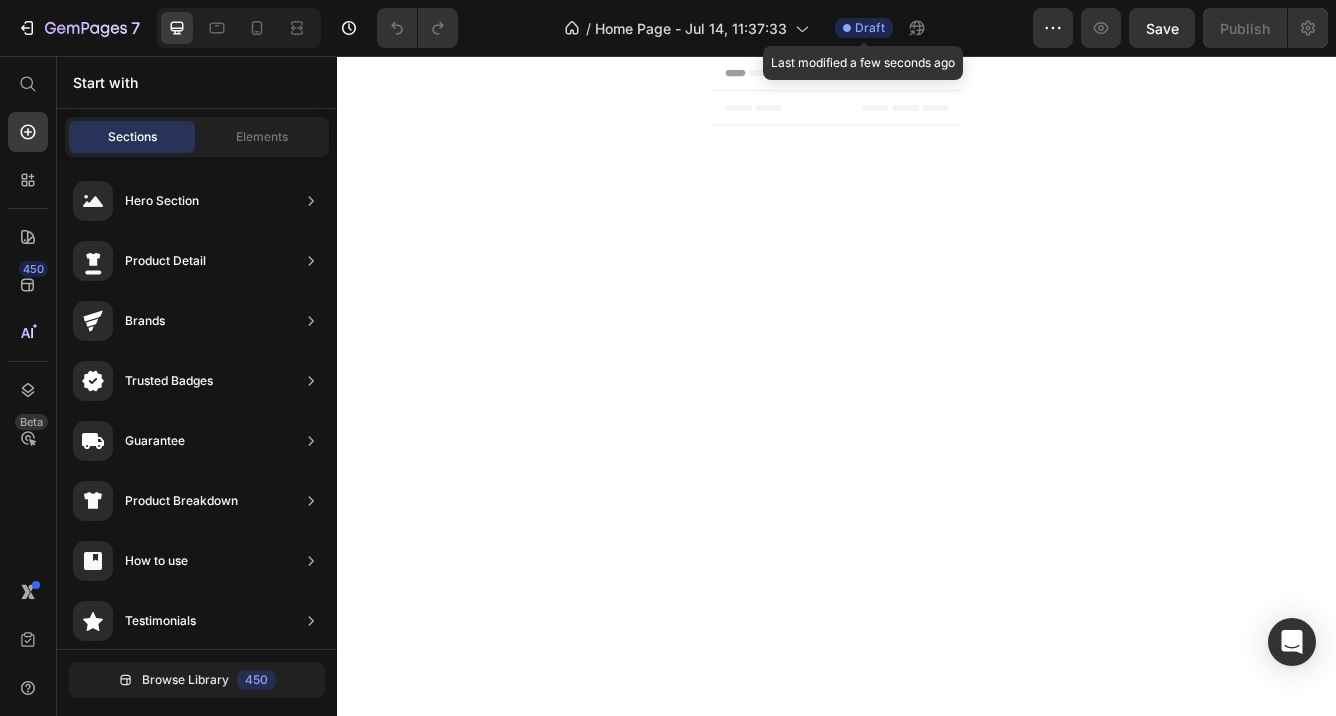 scroll, scrollTop: 0, scrollLeft: 0, axis: both 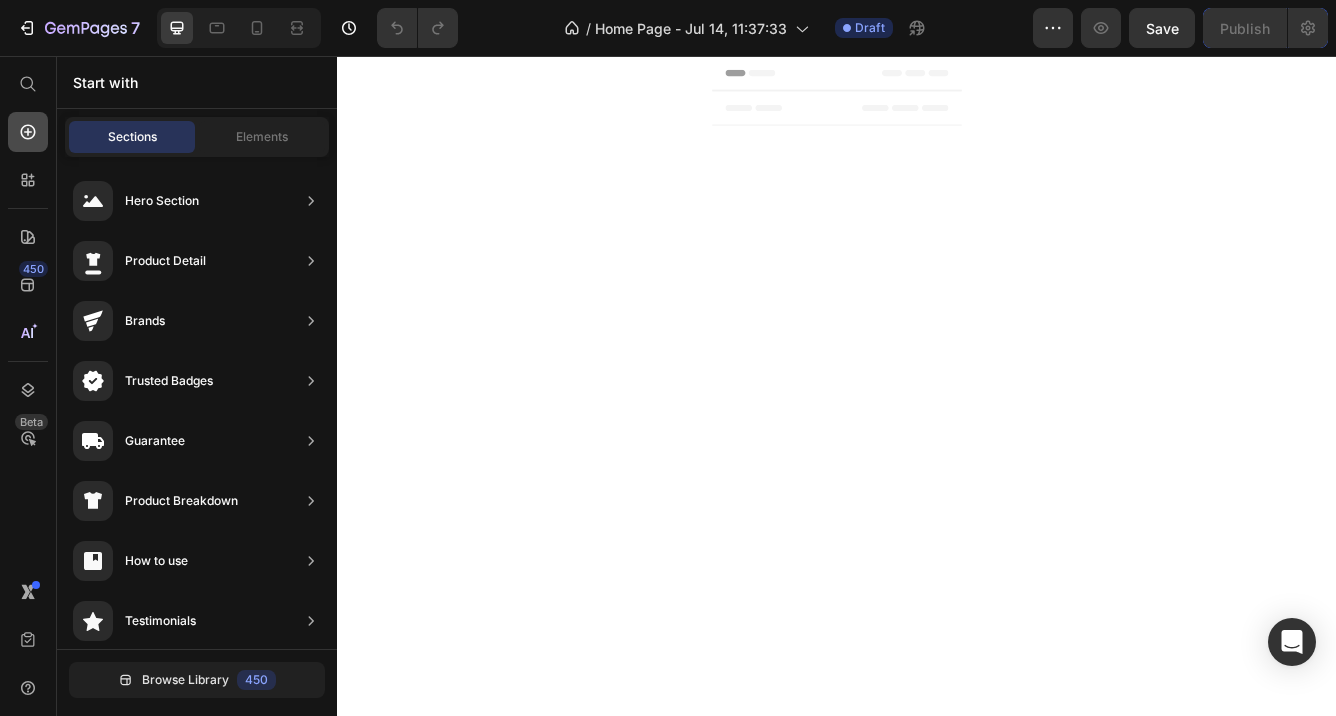 click 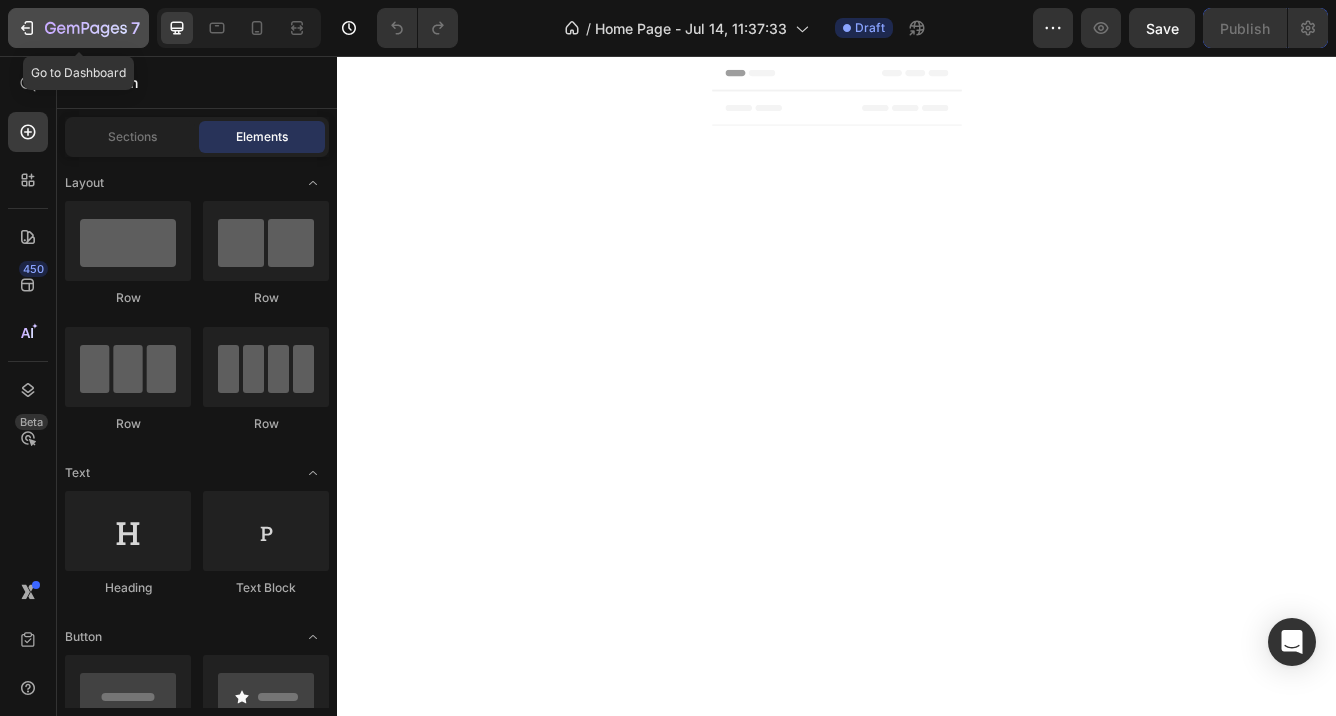 click 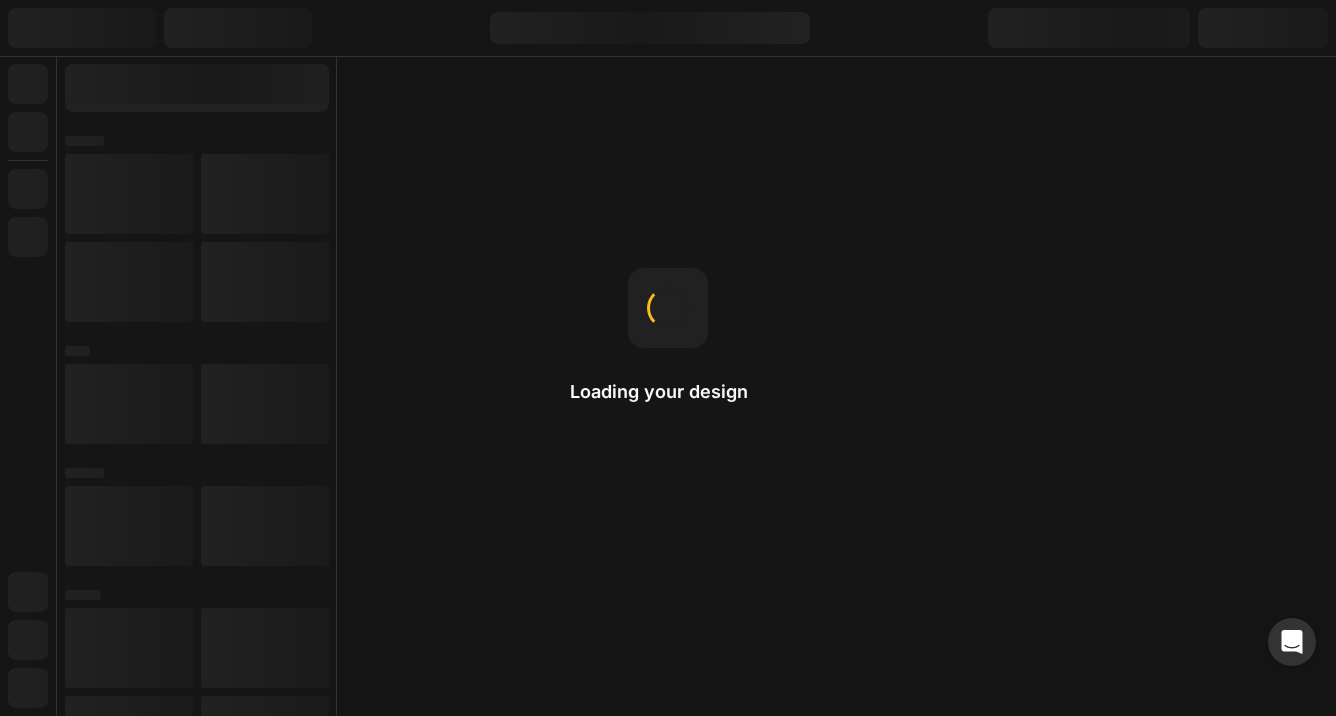 scroll, scrollTop: 0, scrollLeft: 0, axis: both 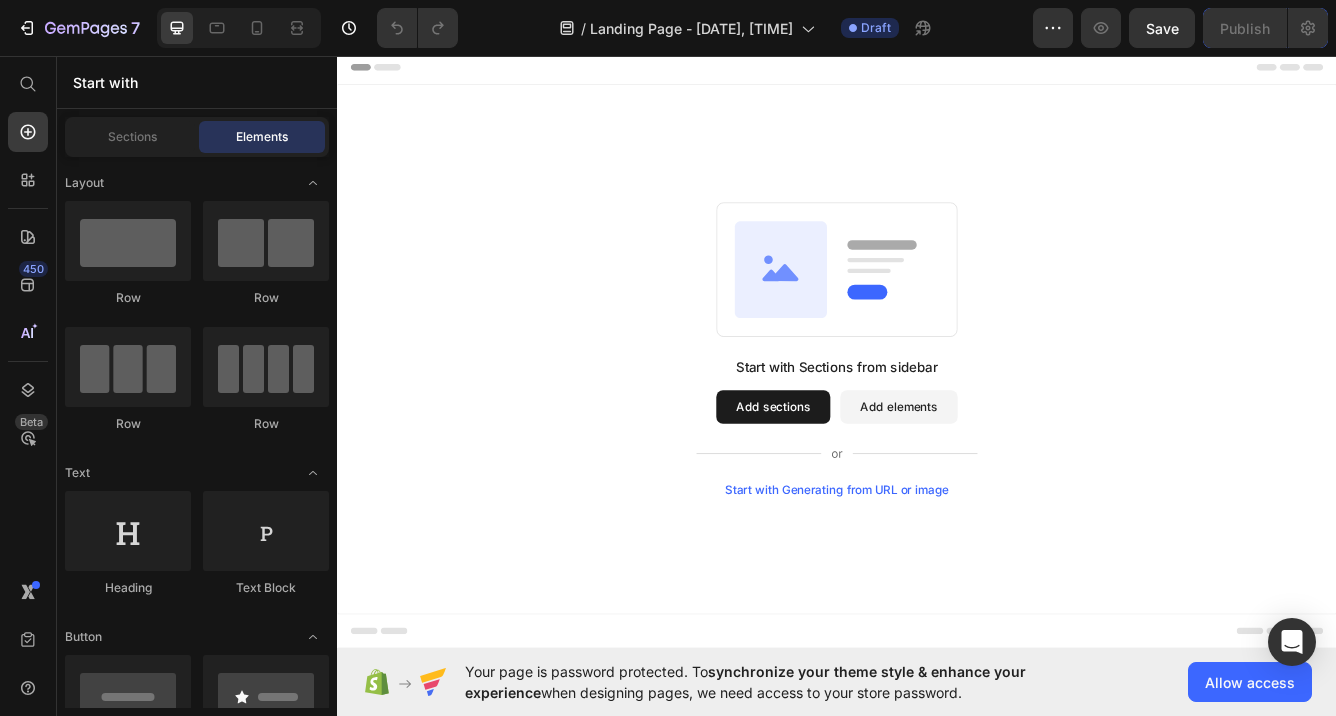 click on "Add sections" at bounding box center [860, 478] 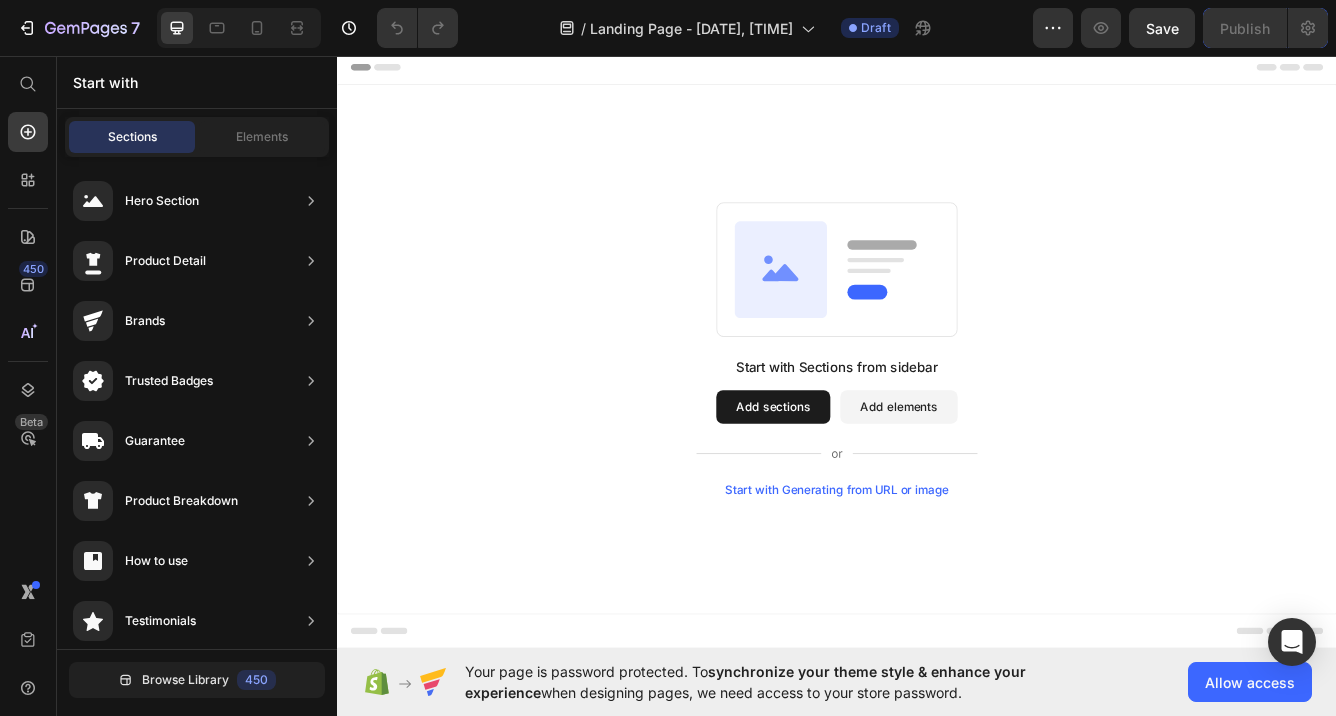 click on "Add elements" at bounding box center (1011, 478) 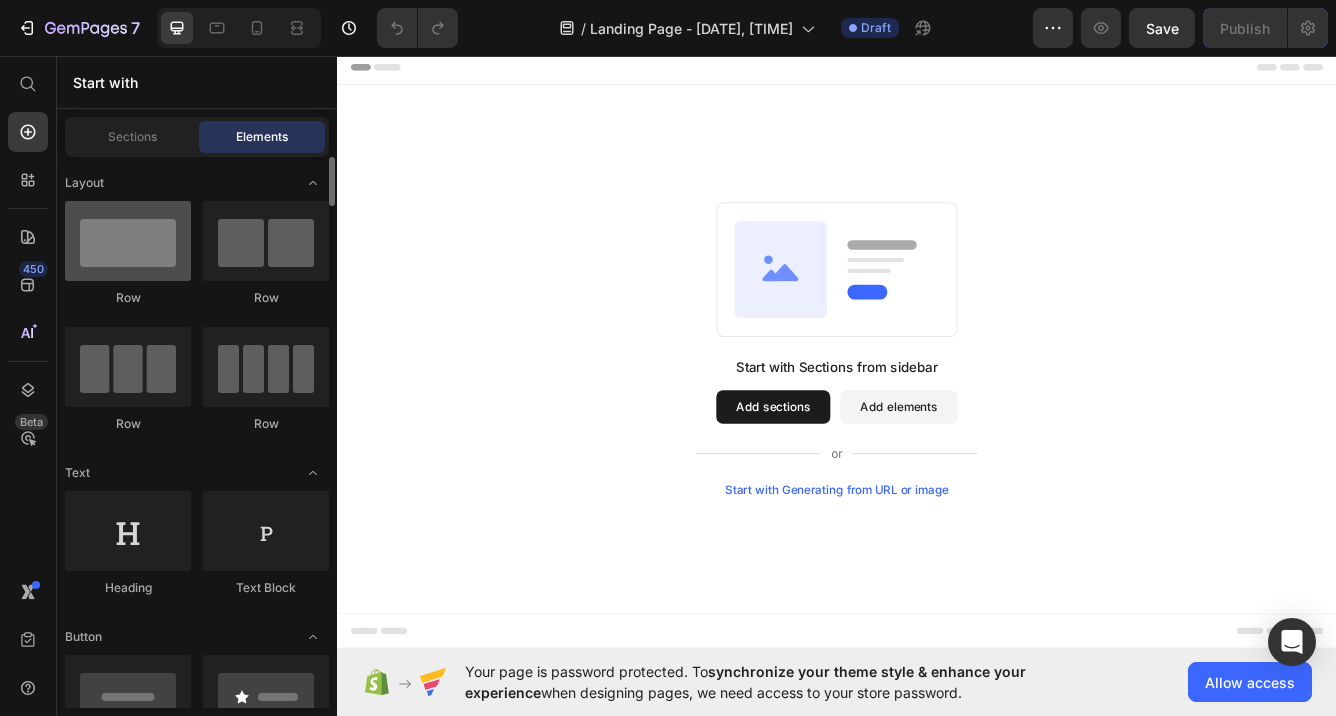 click at bounding box center (128, 241) 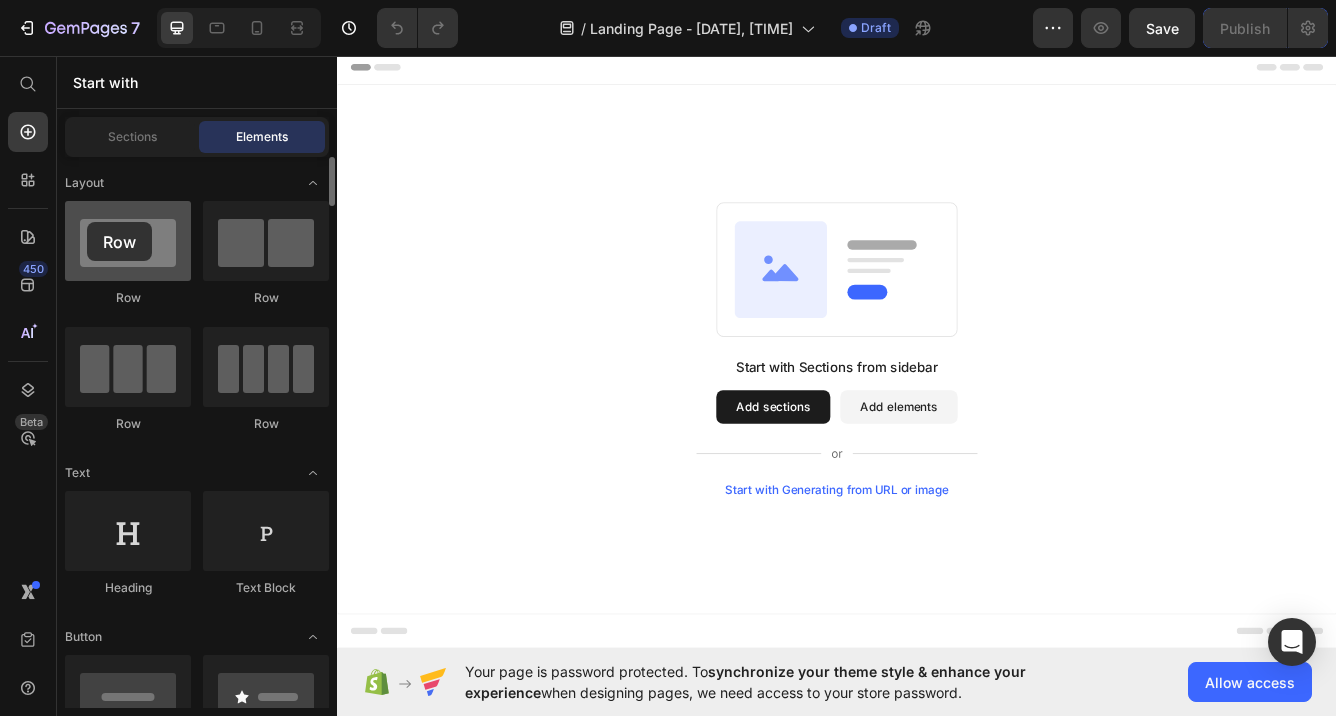 drag, startPoint x: 115, startPoint y: 249, endPoint x: 87, endPoint y: 222, distance: 38.8973 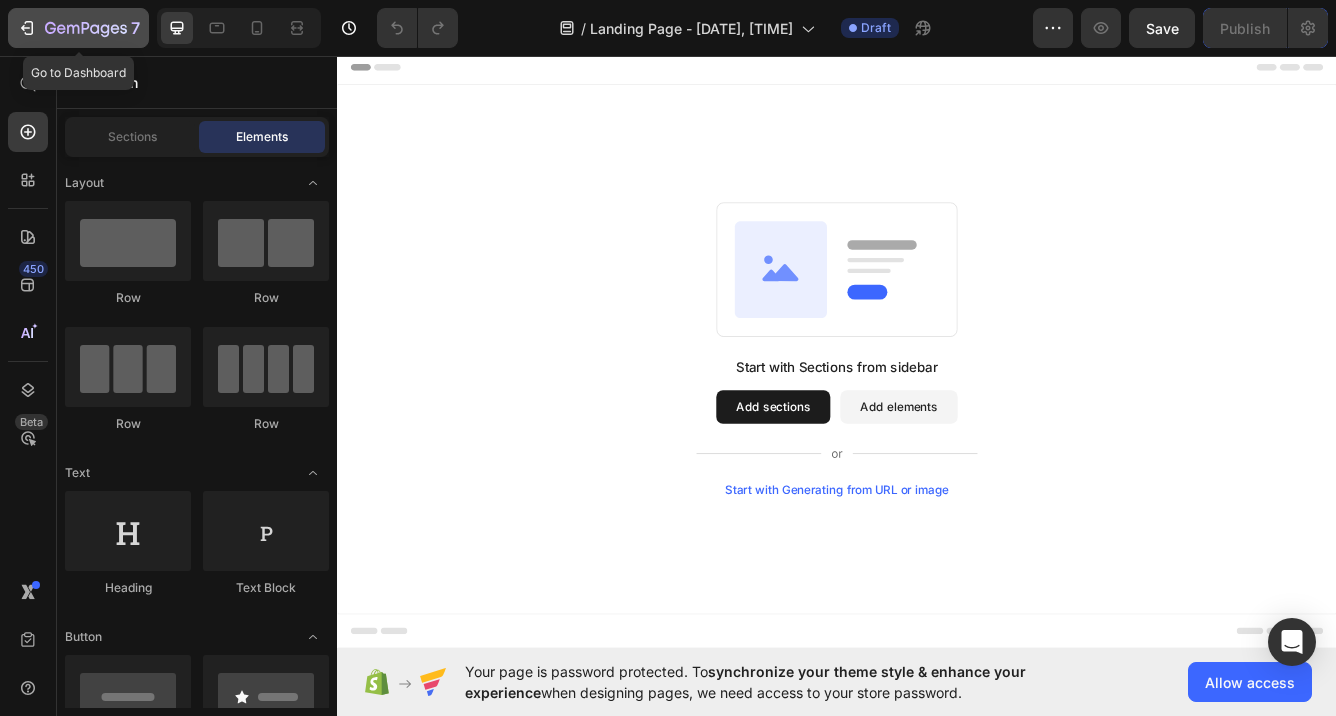 click on "7" at bounding box center [78, 28] 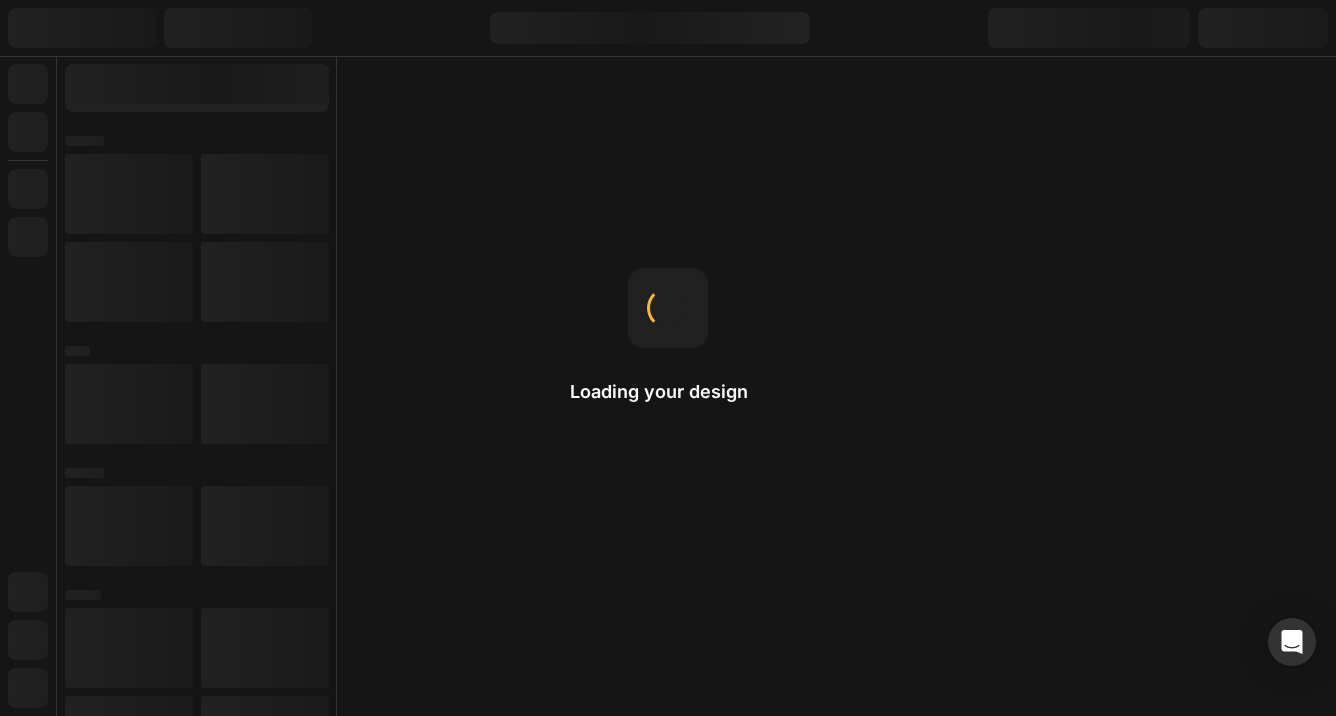 scroll, scrollTop: 0, scrollLeft: 0, axis: both 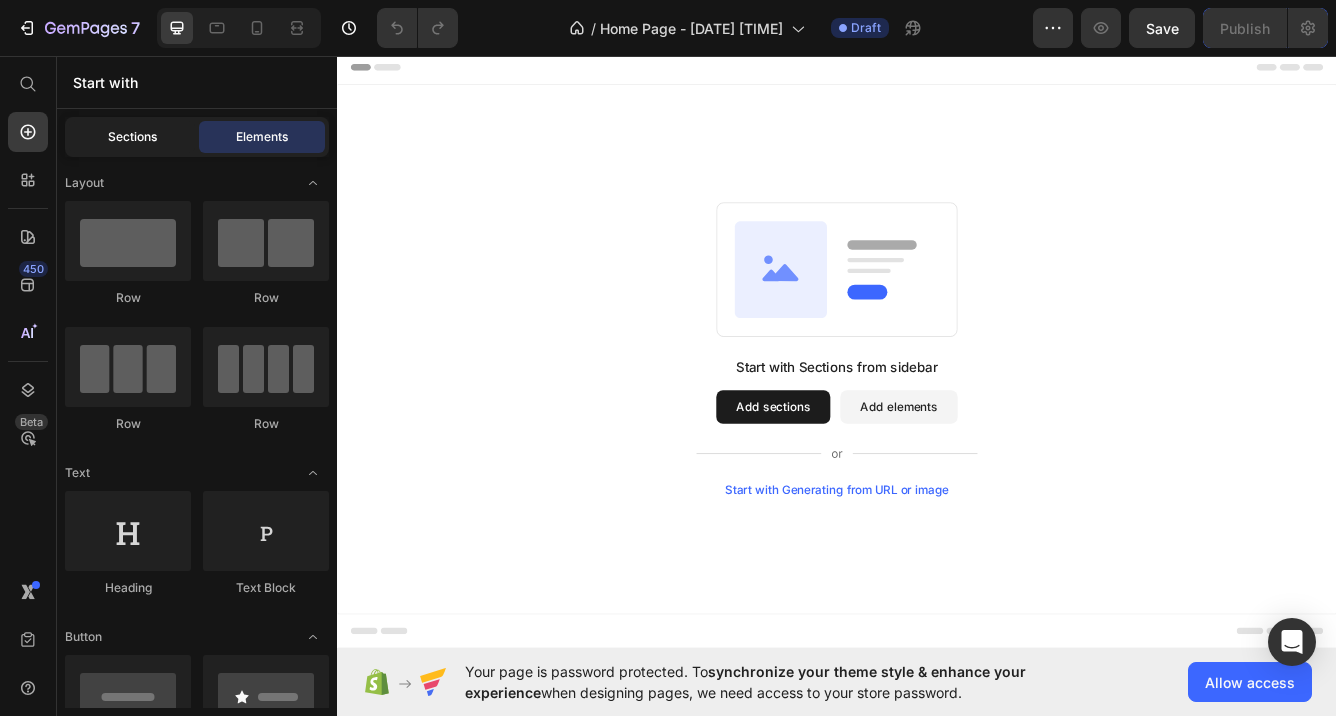 click on "Sections" 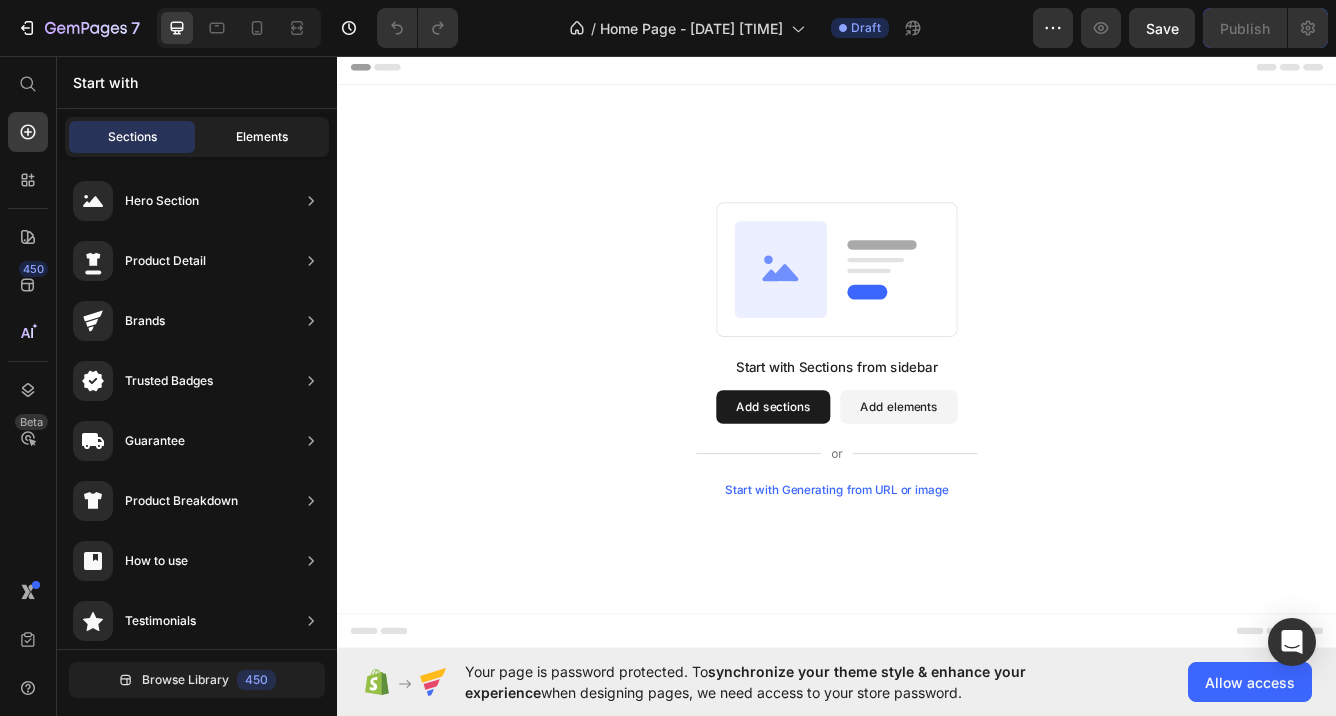 click on "Elements" at bounding box center [262, 137] 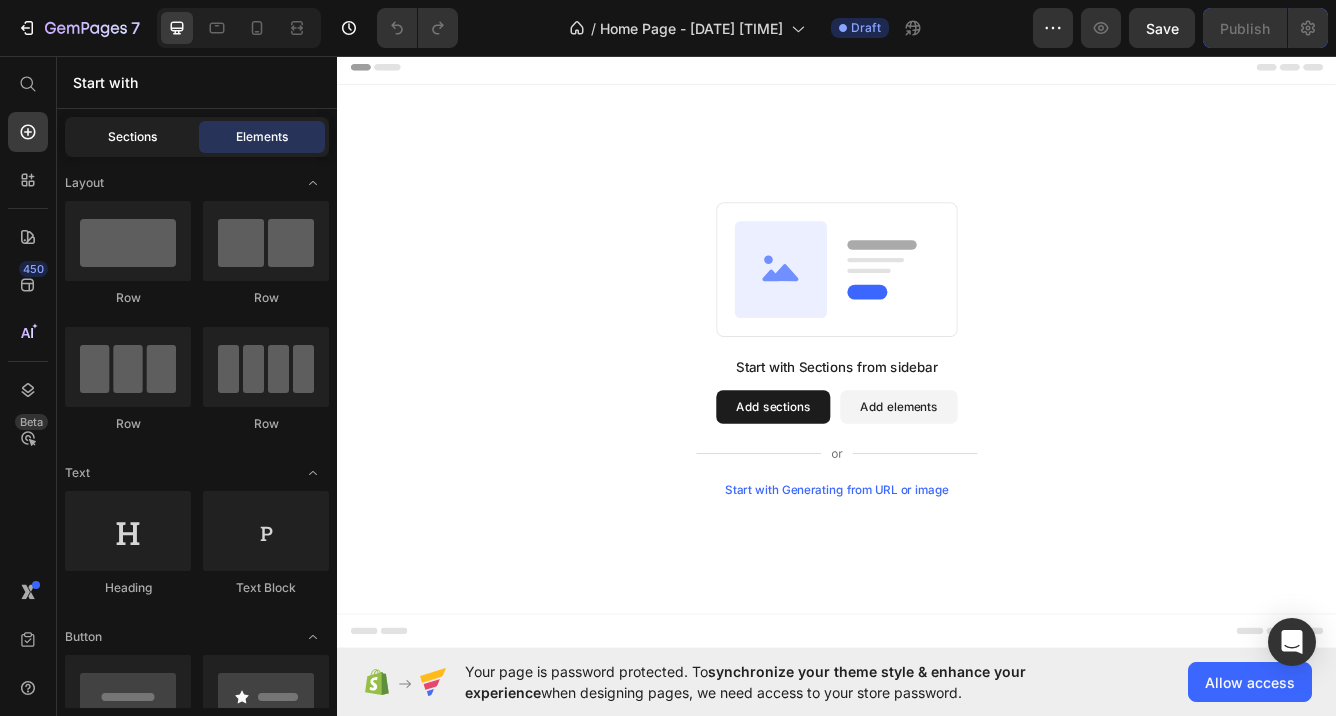 click on "Sections" 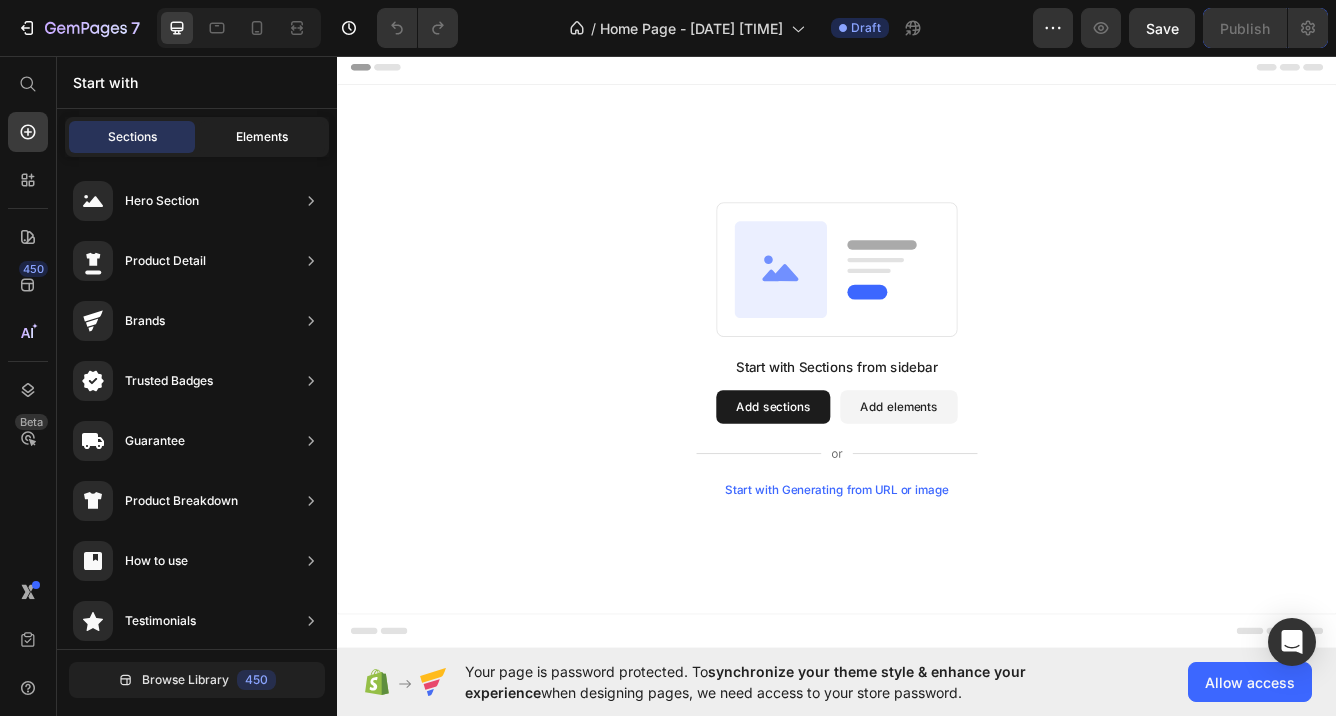 click on "Elements" at bounding box center [262, 137] 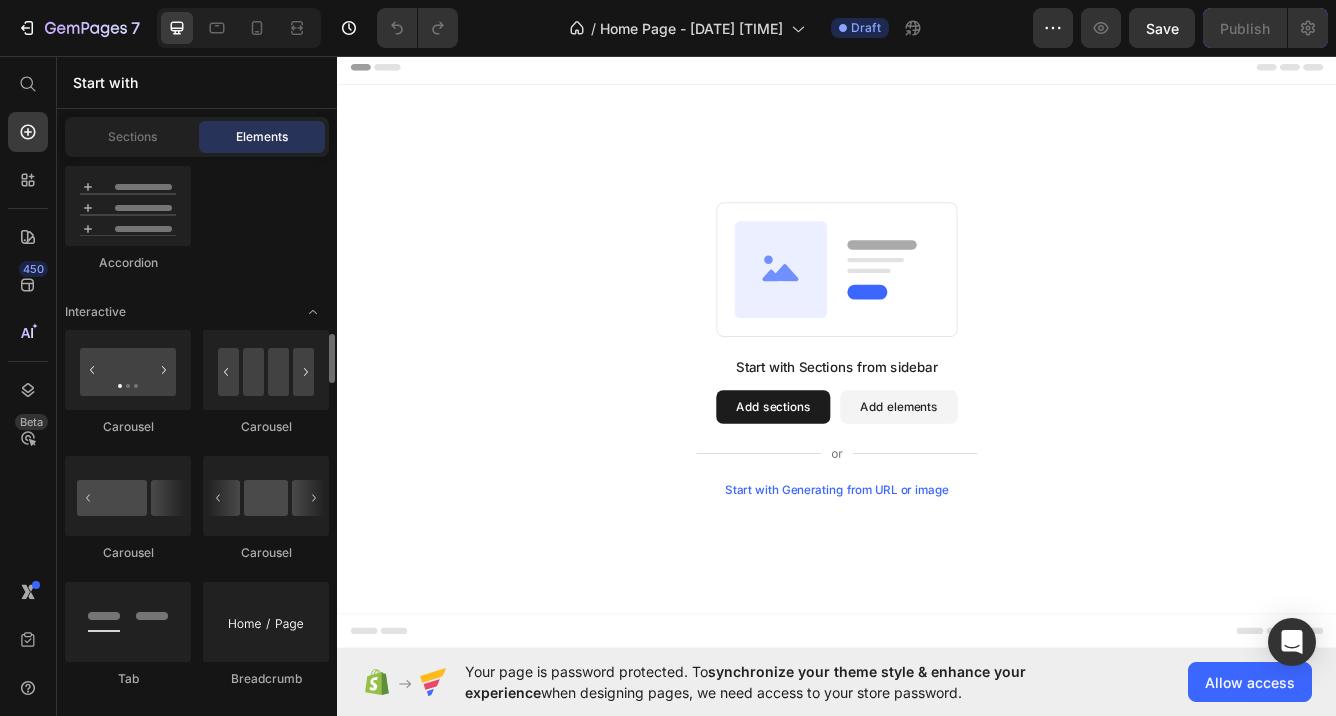 scroll, scrollTop: 1996, scrollLeft: 0, axis: vertical 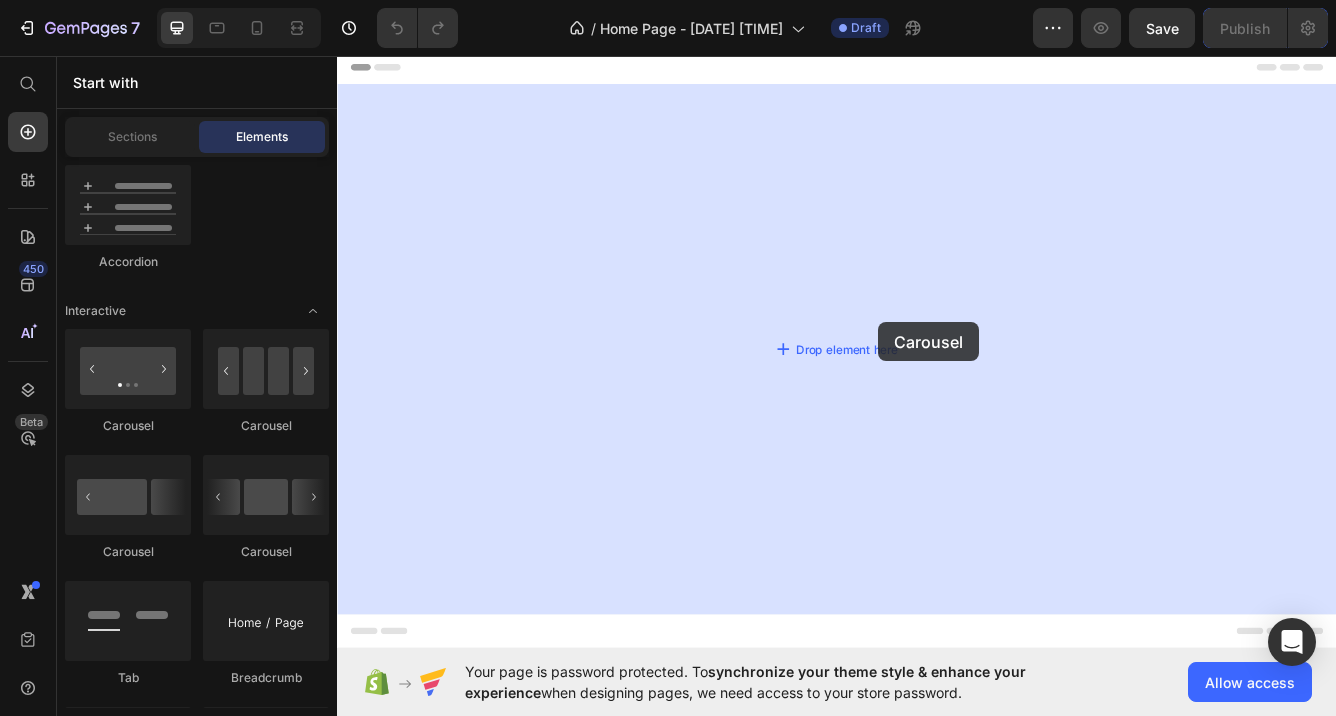 drag, startPoint x: 464, startPoint y: 425, endPoint x: 878, endPoint y: 322, distance: 426.62045 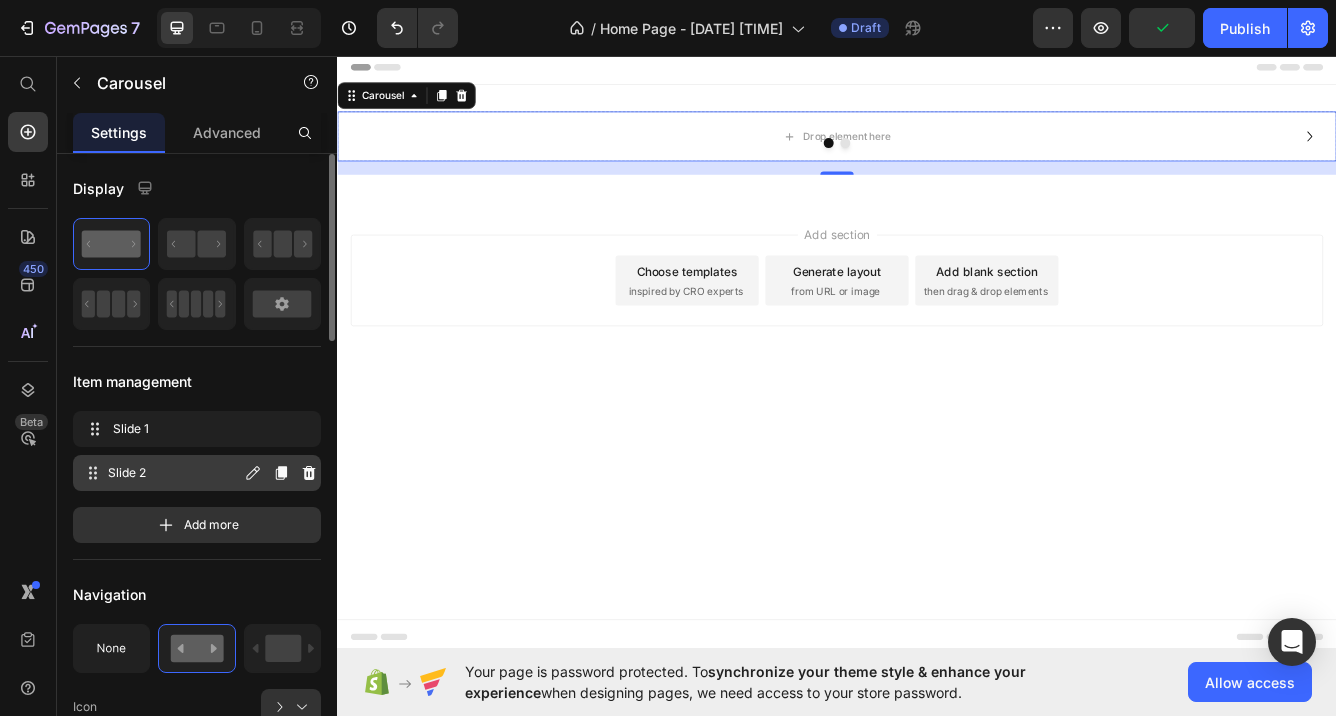 scroll, scrollTop: 23, scrollLeft: 0, axis: vertical 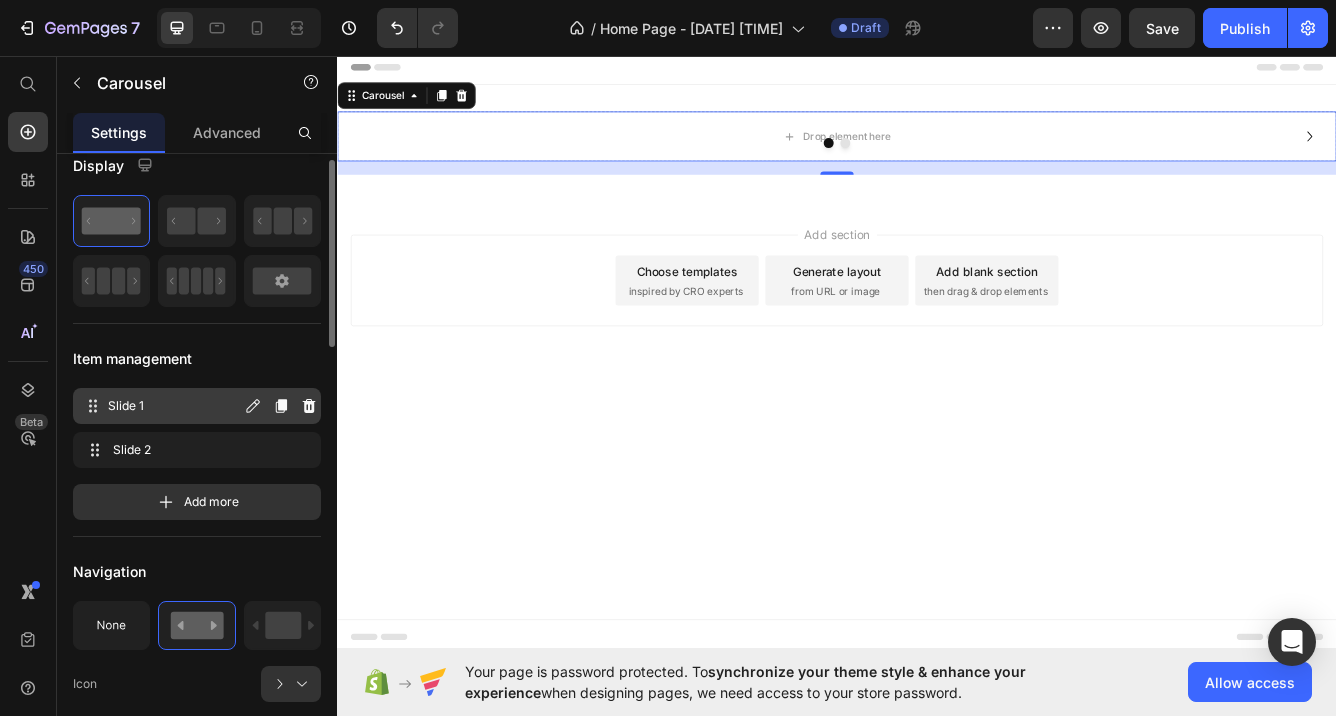 click on "Slide 1" at bounding box center (174, 406) 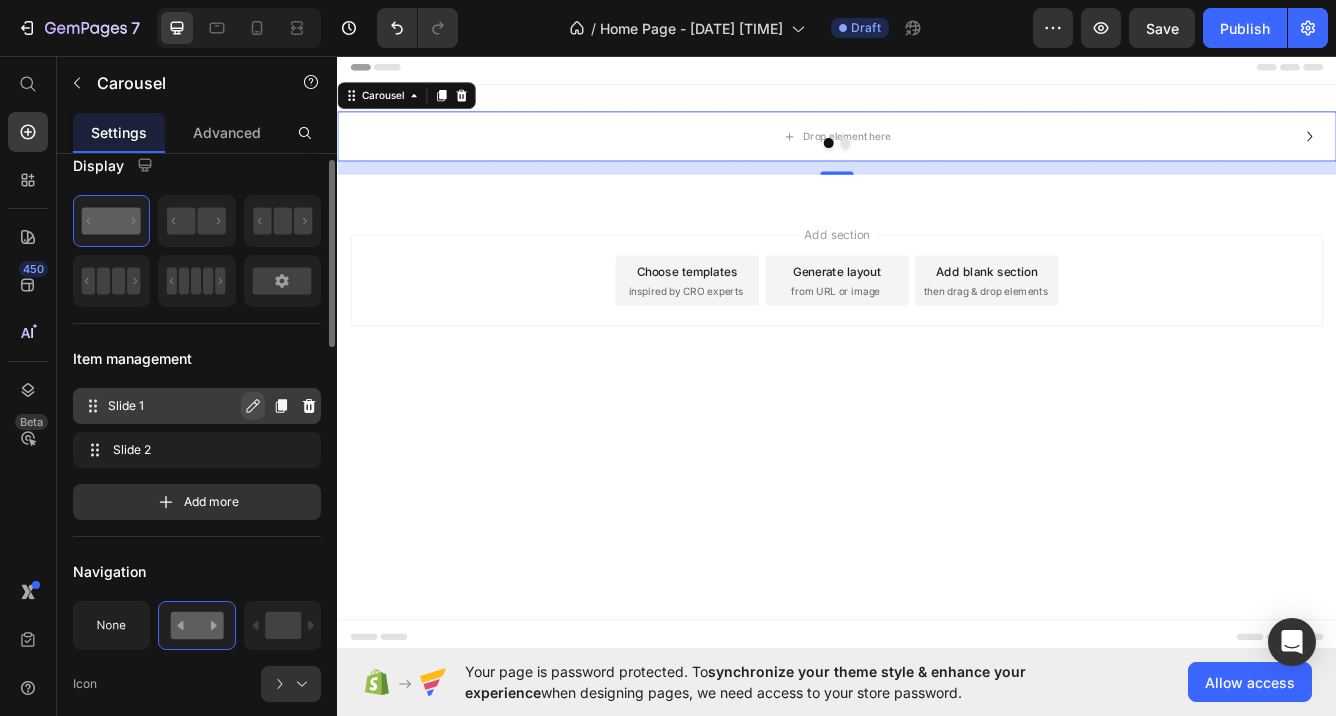 click 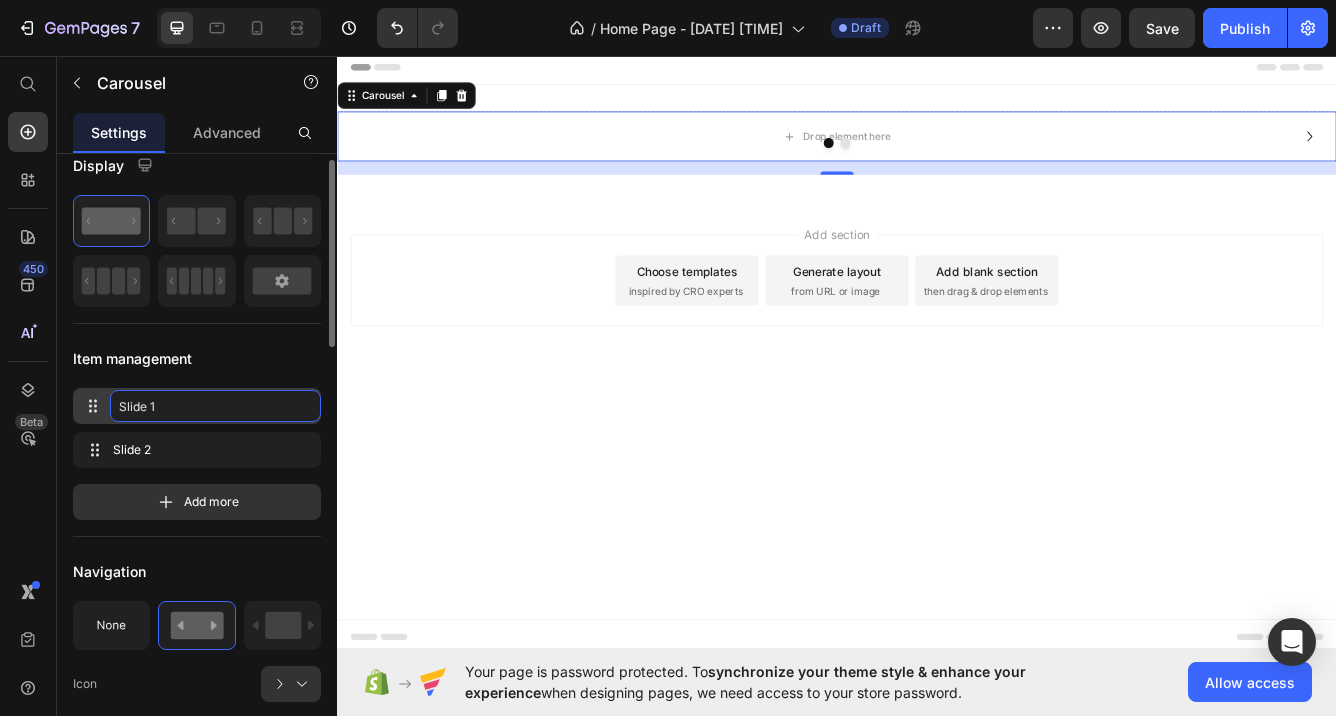 click on "Slide 1" 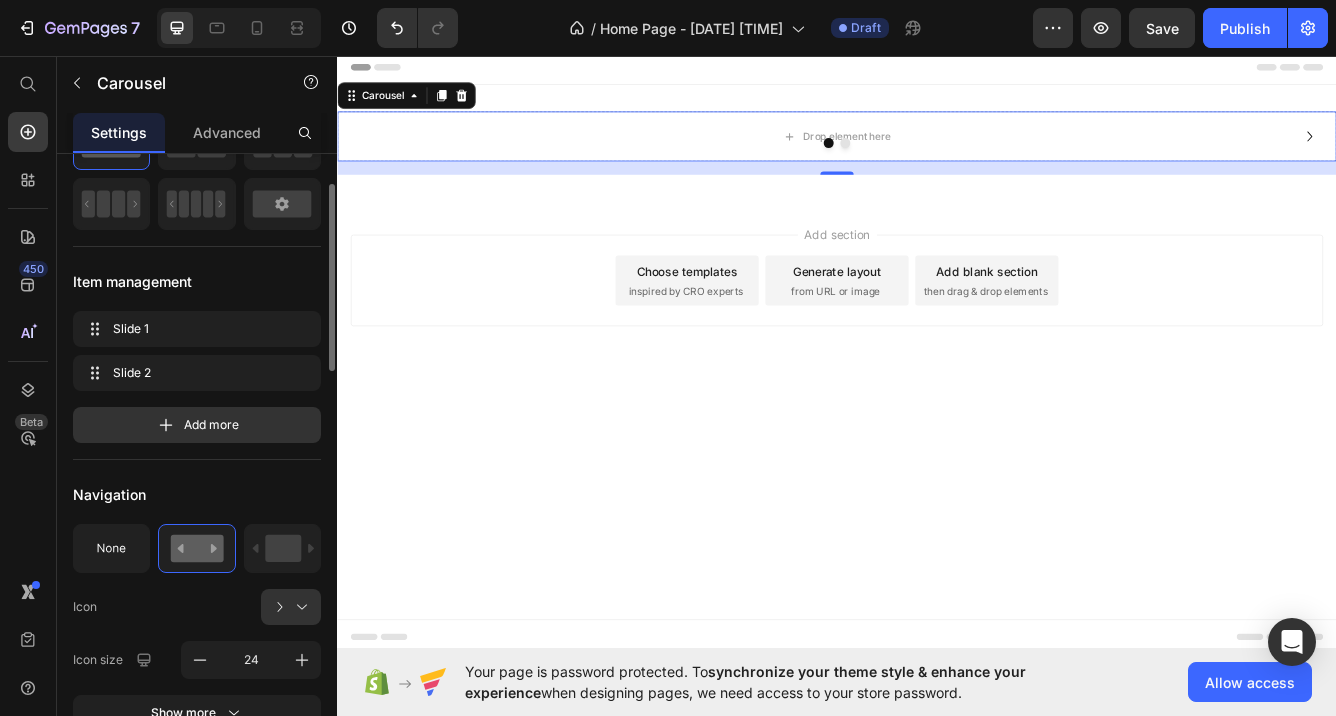 scroll, scrollTop: 159, scrollLeft: 0, axis: vertical 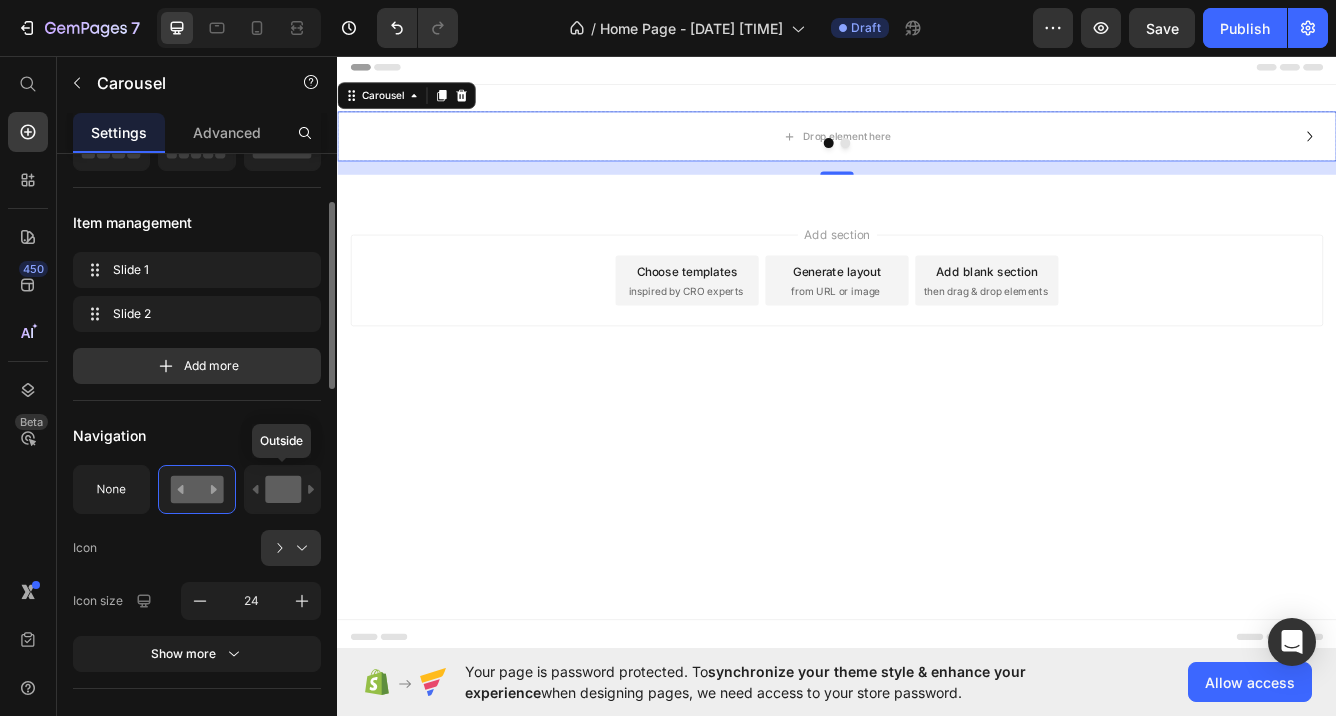 click 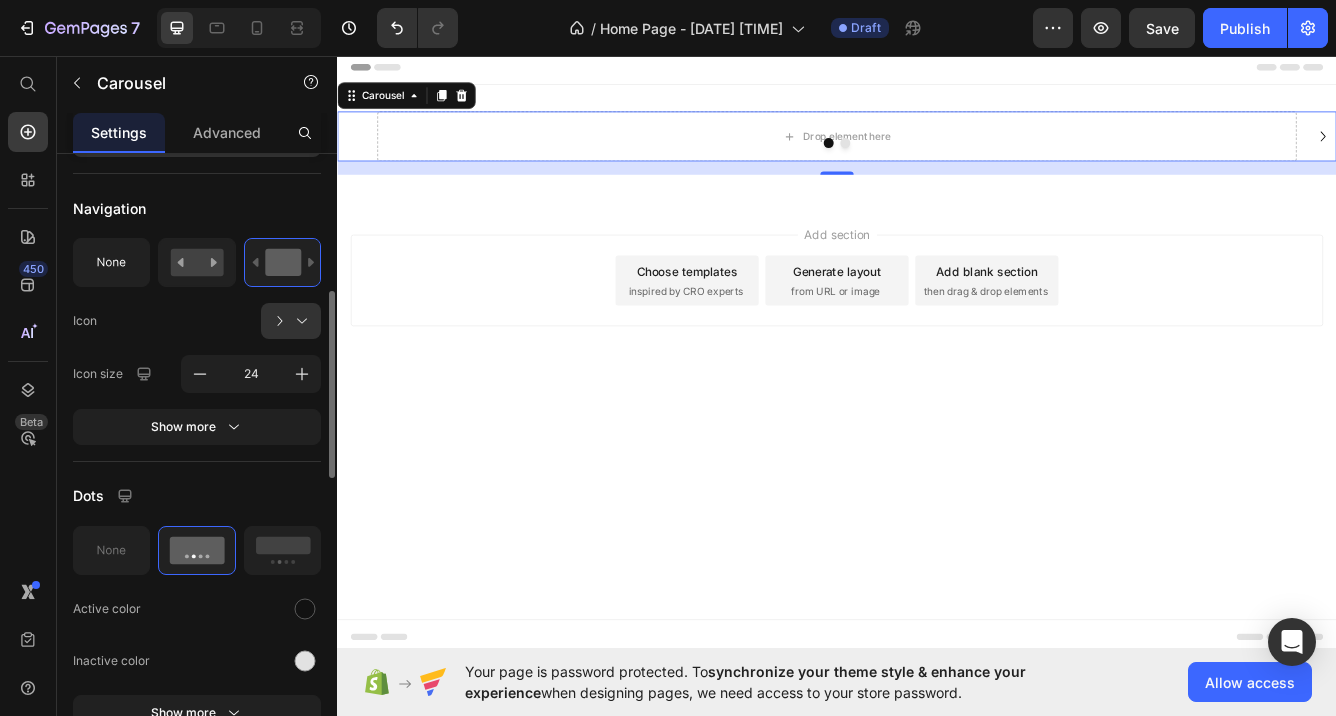 scroll, scrollTop: 402, scrollLeft: 0, axis: vertical 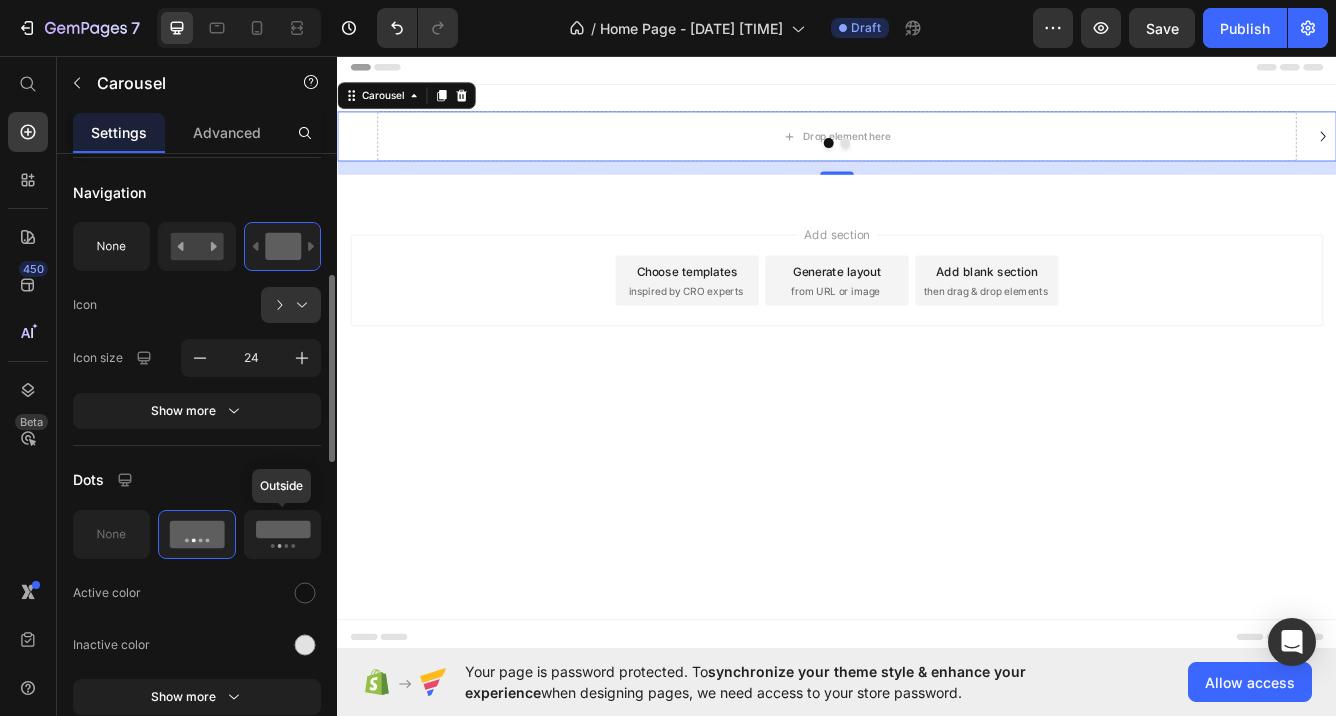 click 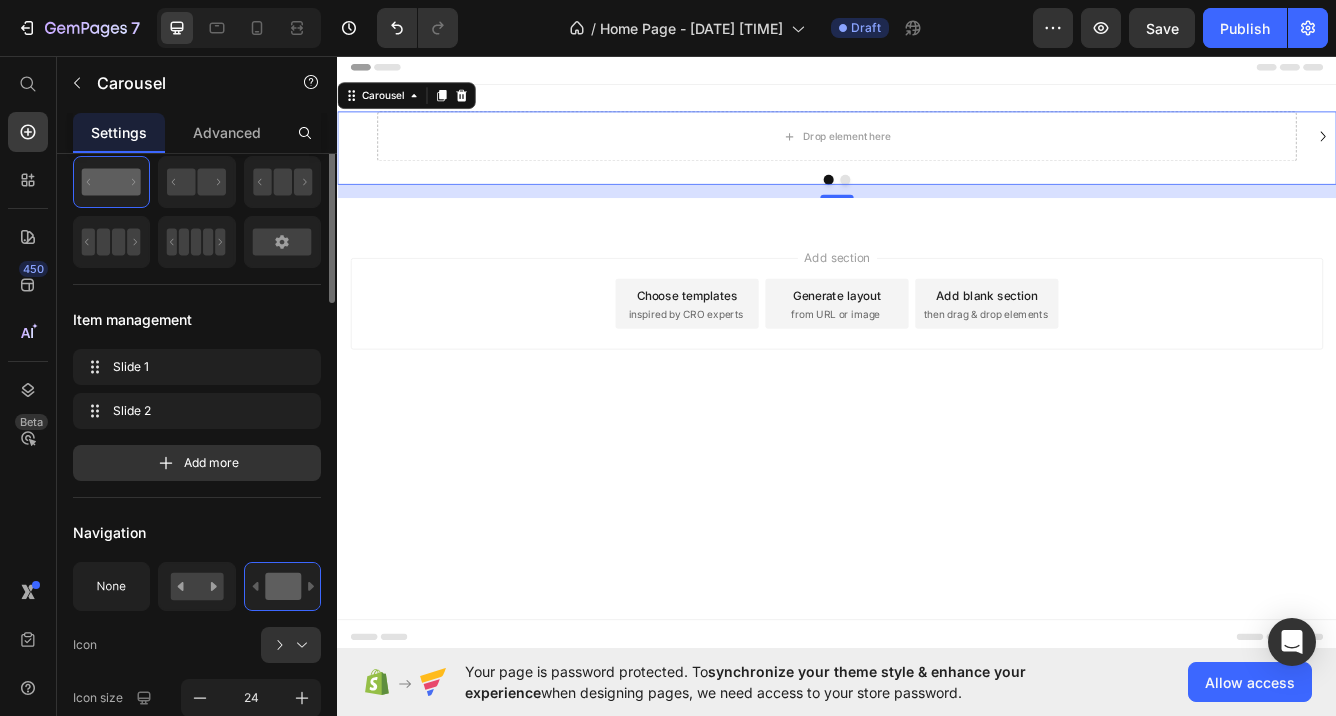 scroll, scrollTop: 0, scrollLeft: 0, axis: both 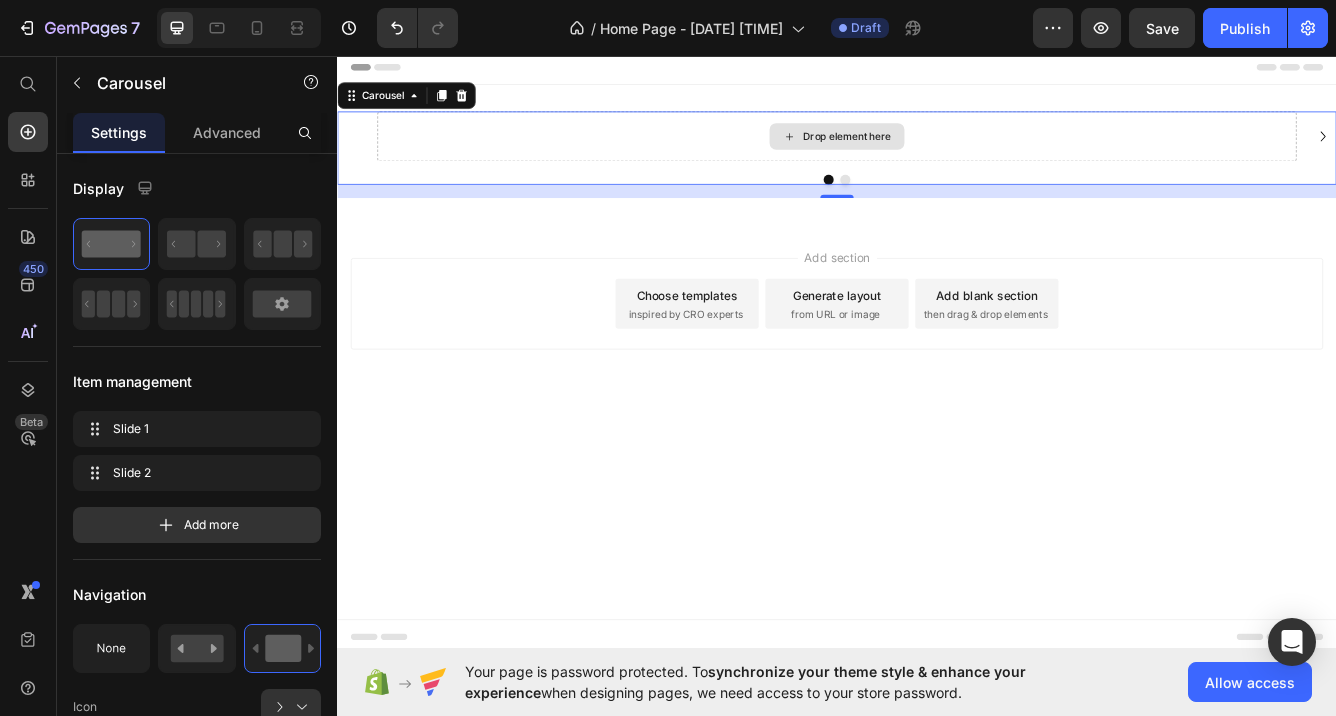 click on "Drop element here" at bounding box center [937, 153] 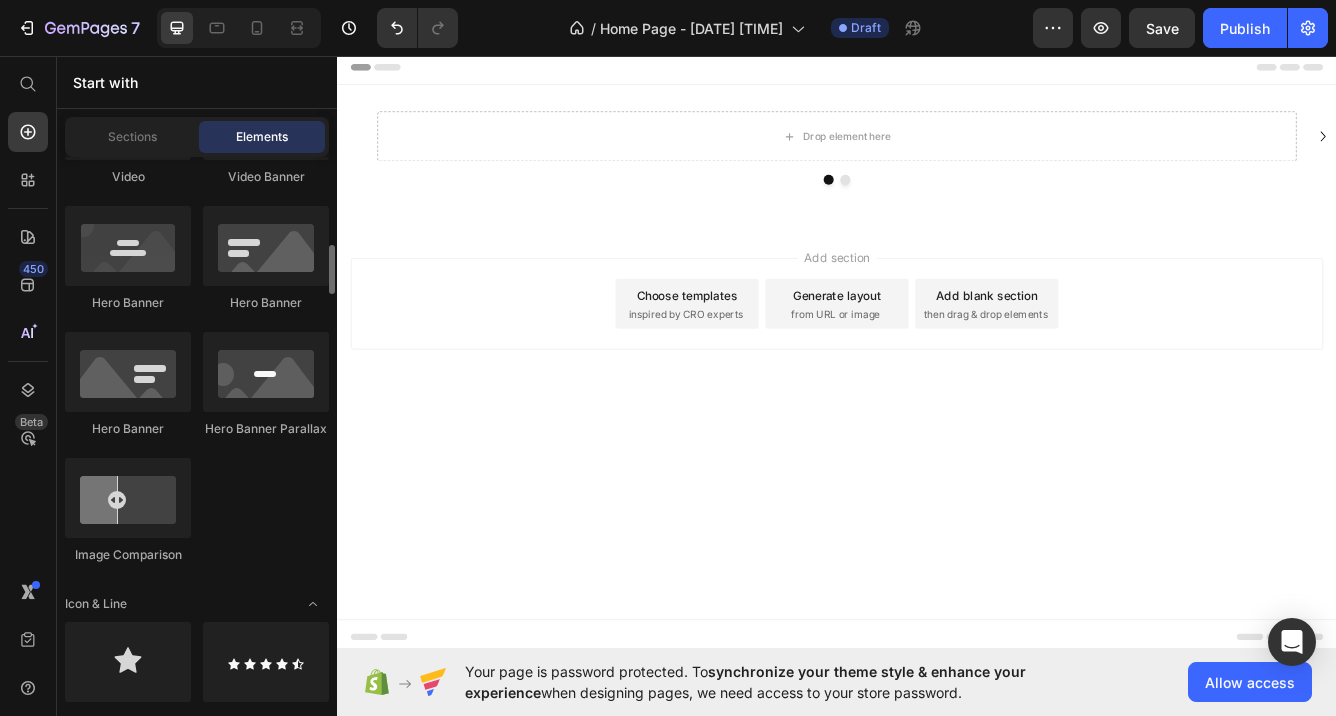 scroll, scrollTop: 992, scrollLeft: 0, axis: vertical 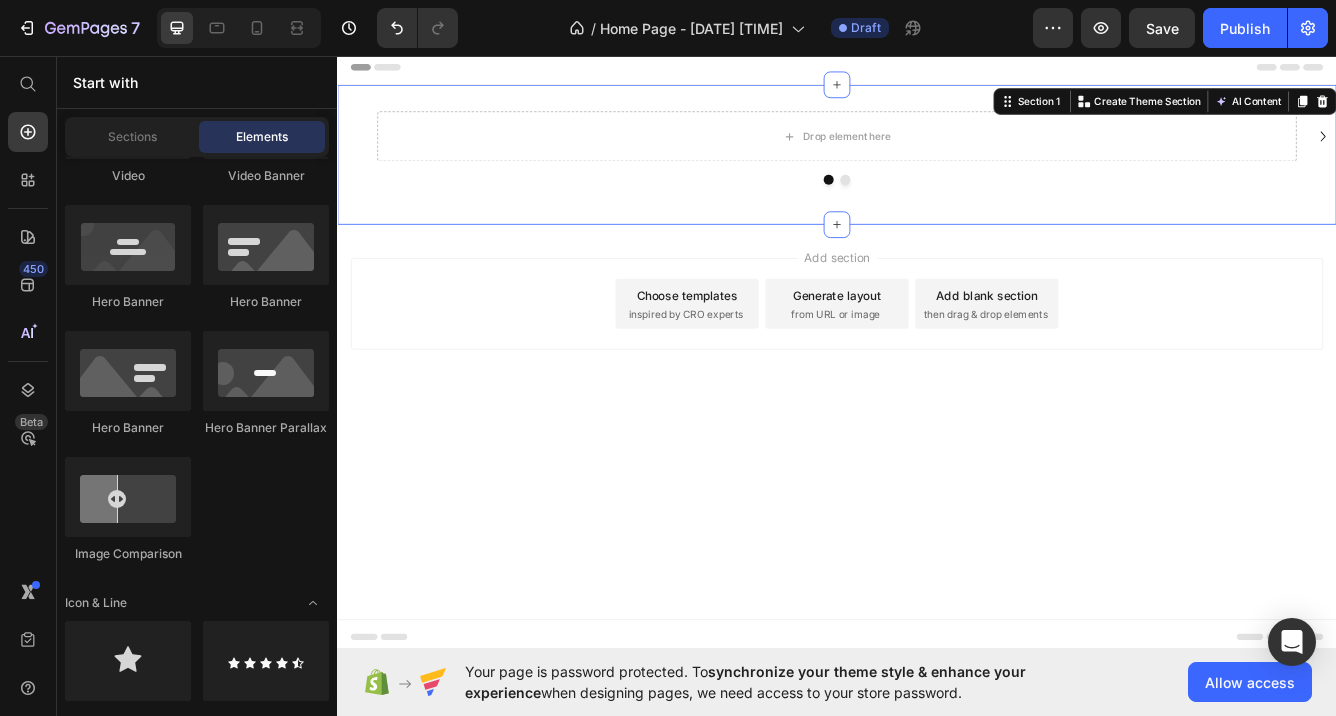 click on "Drop element here
Drop element here
Carousel Section 1   You can create reusable sections Create Theme Section AI Content Write with GemAI What would you like to describe here? Tone and Voice Persuasive Product Getting products... Show more Generate" at bounding box center (937, 175) 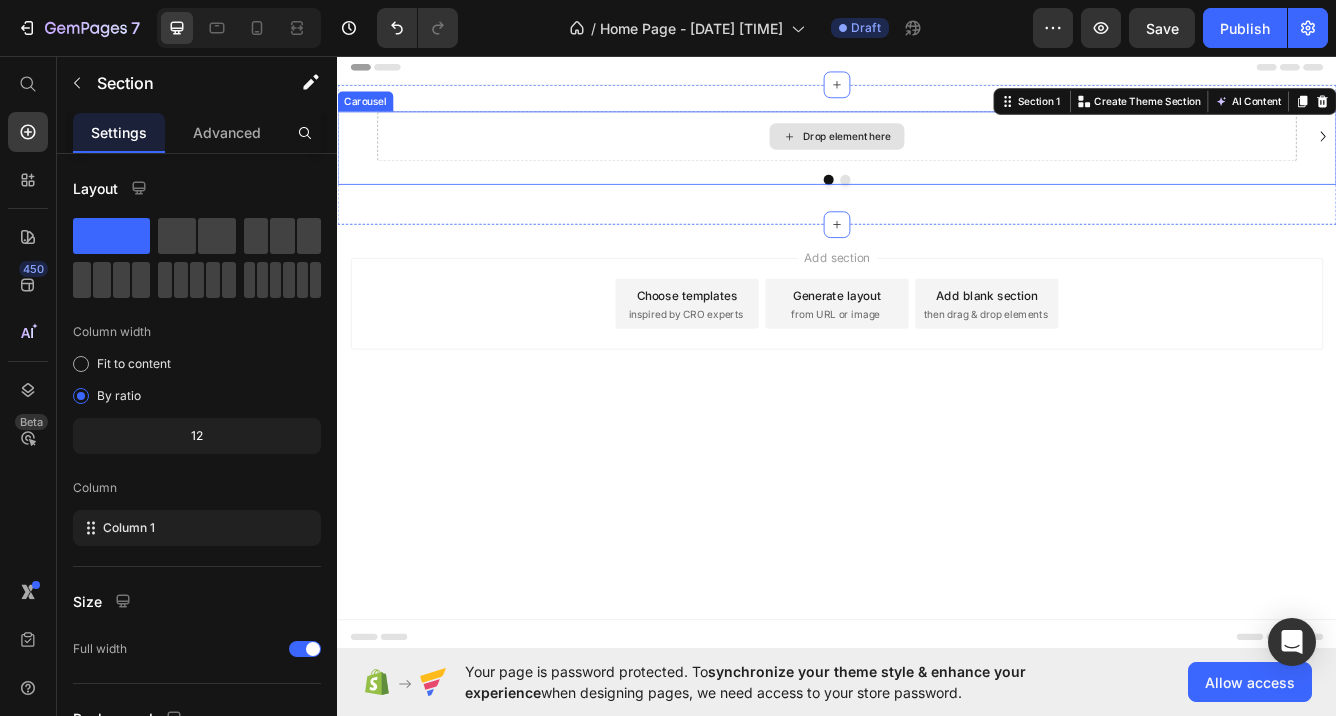 scroll, scrollTop: 1, scrollLeft: 0, axis: vertical 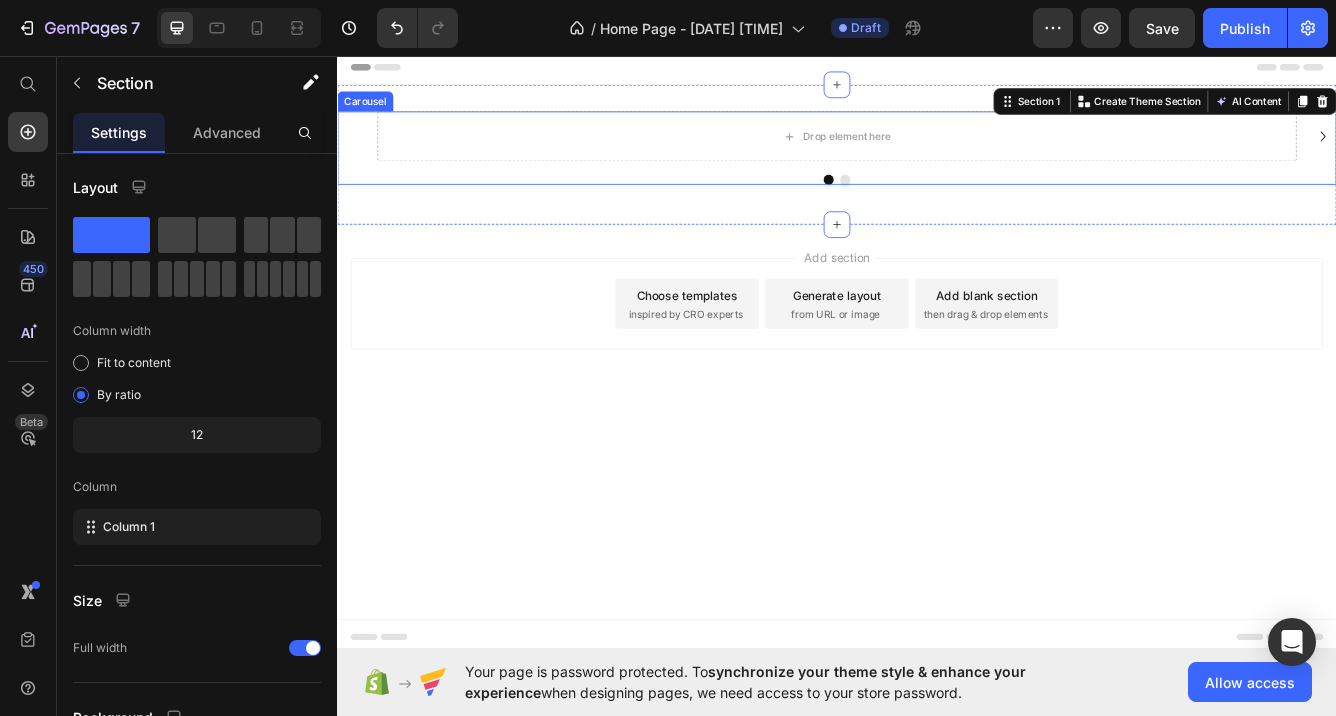 click 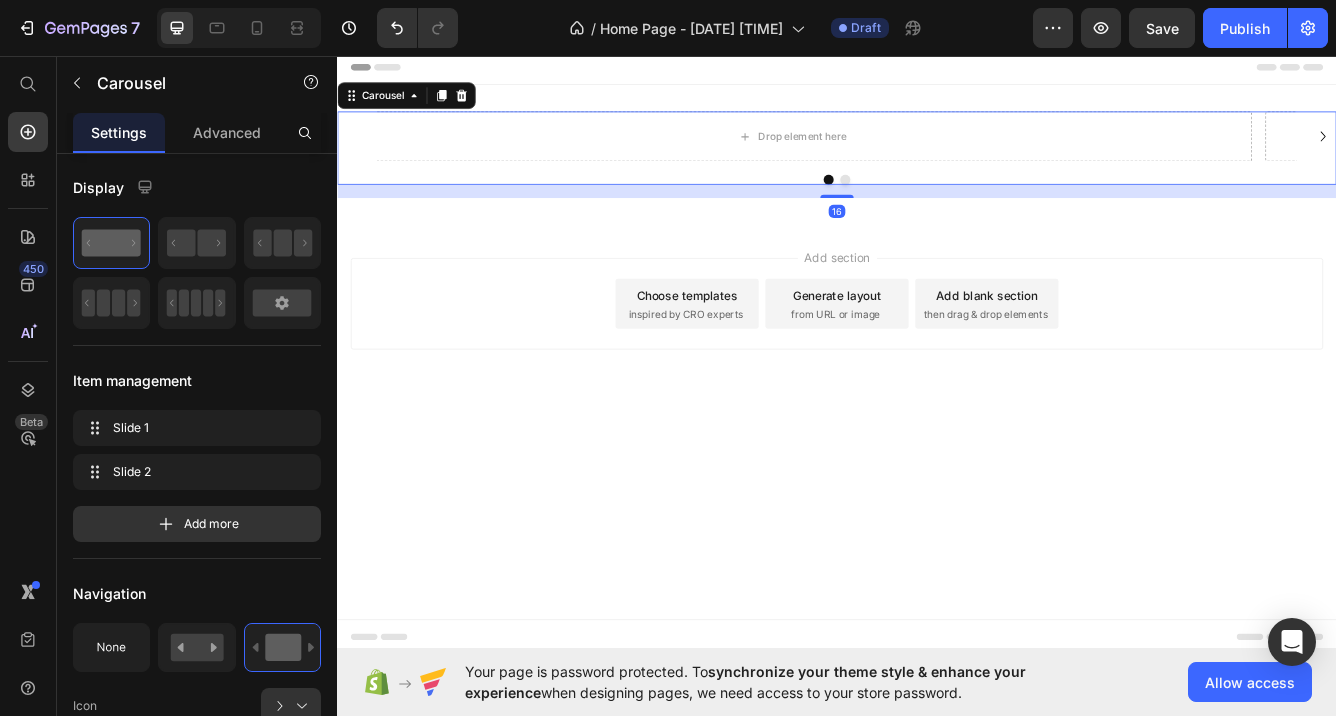 scroll, scrollTop: 0, scrollLeft: 0, axis: both 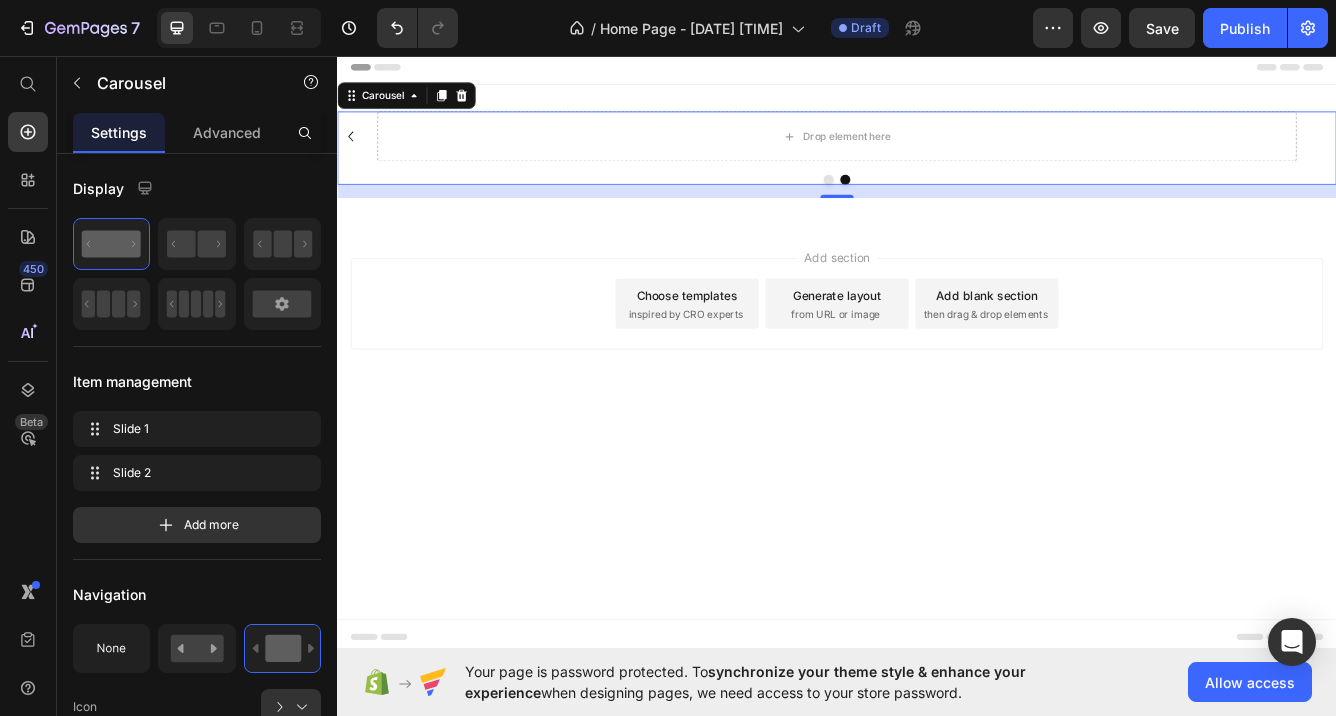 click 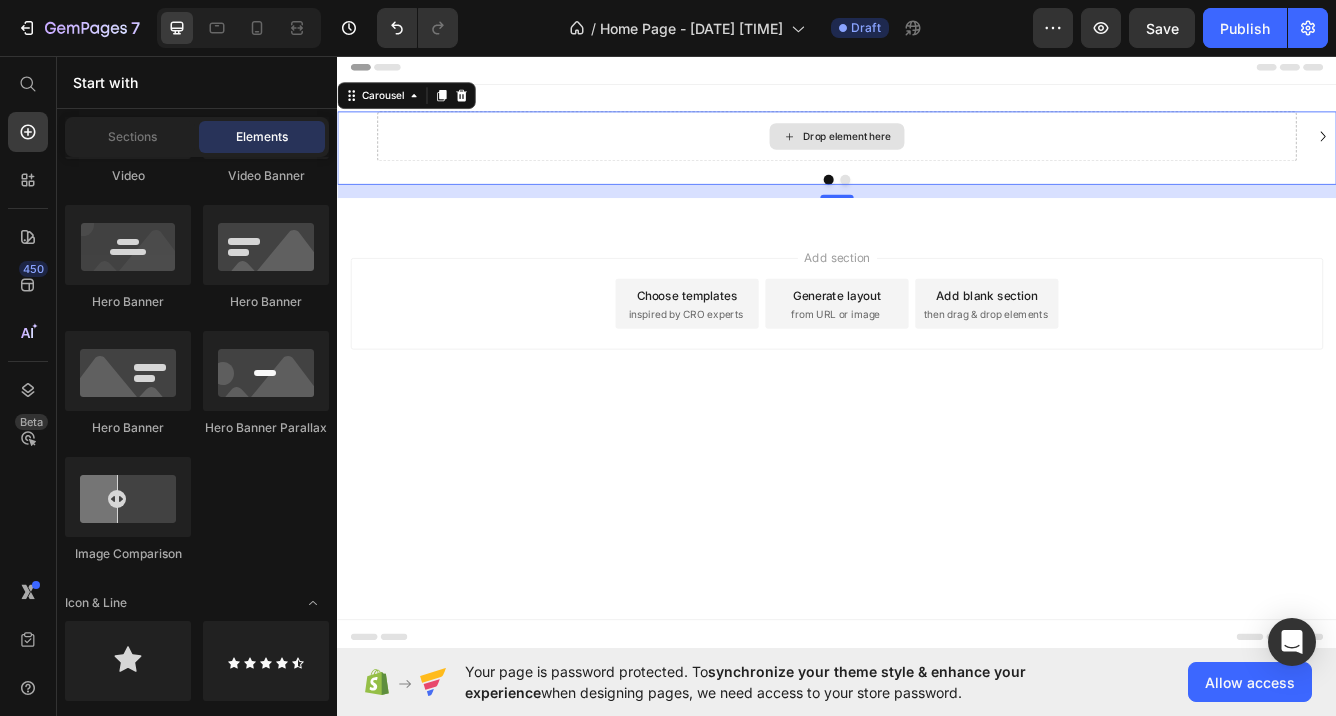 click on "Drop element here" at bounding box center [937, 153] 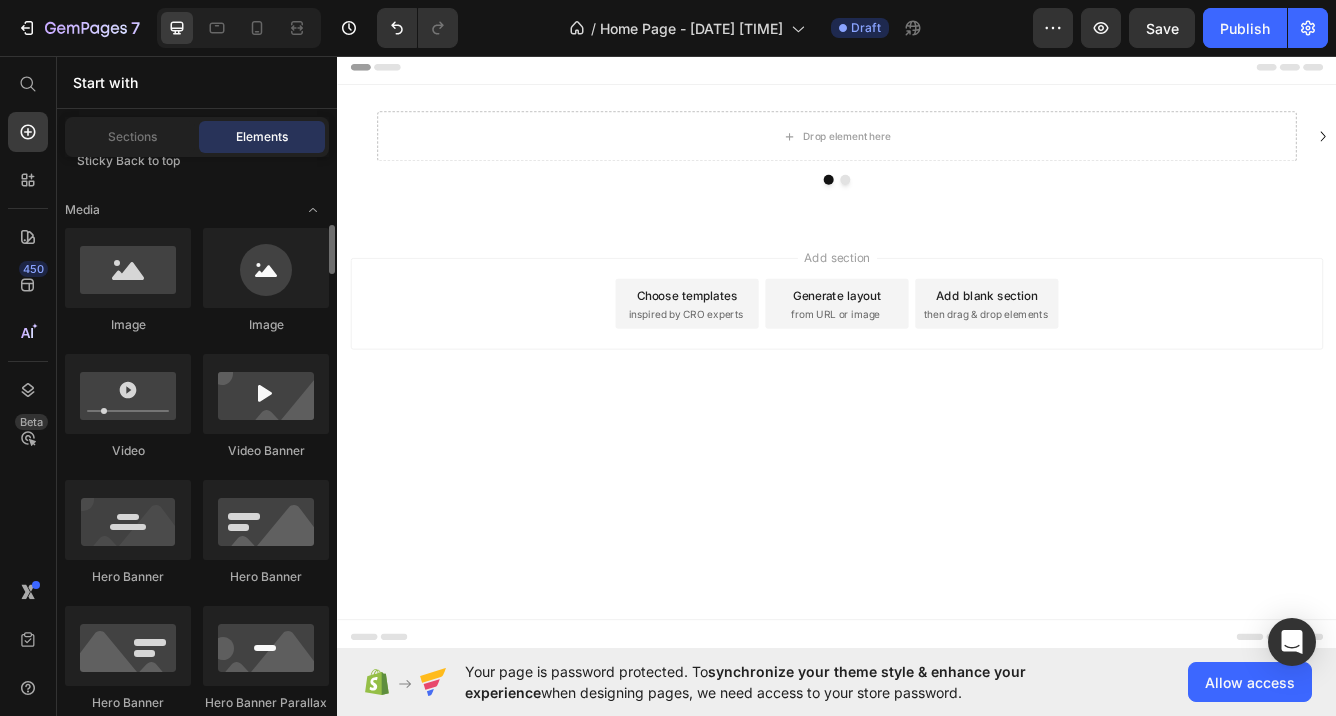 scroll, scrollTop: 709, scrollLeft: 0, axis: vertical 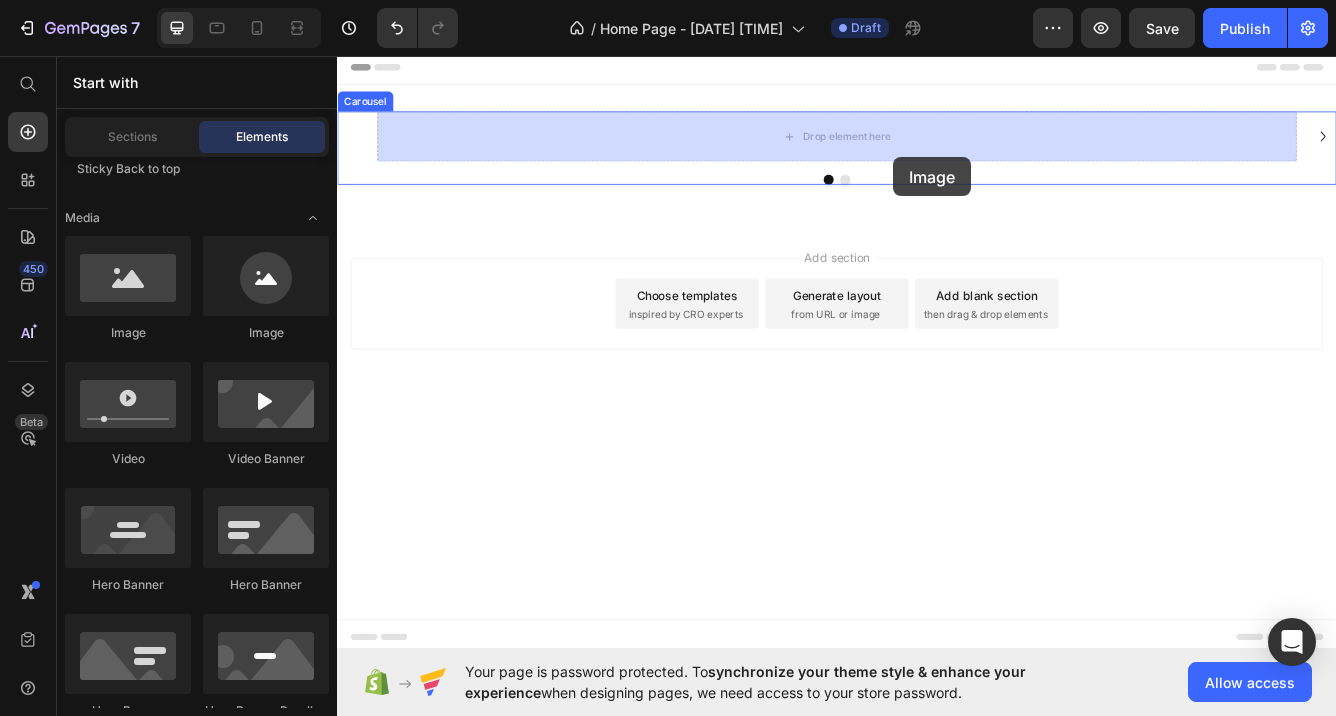 drag, startPoint x: 484, startPoint y: 338, endPoint x: 893, endPoint y: 157, distance: 447.26056 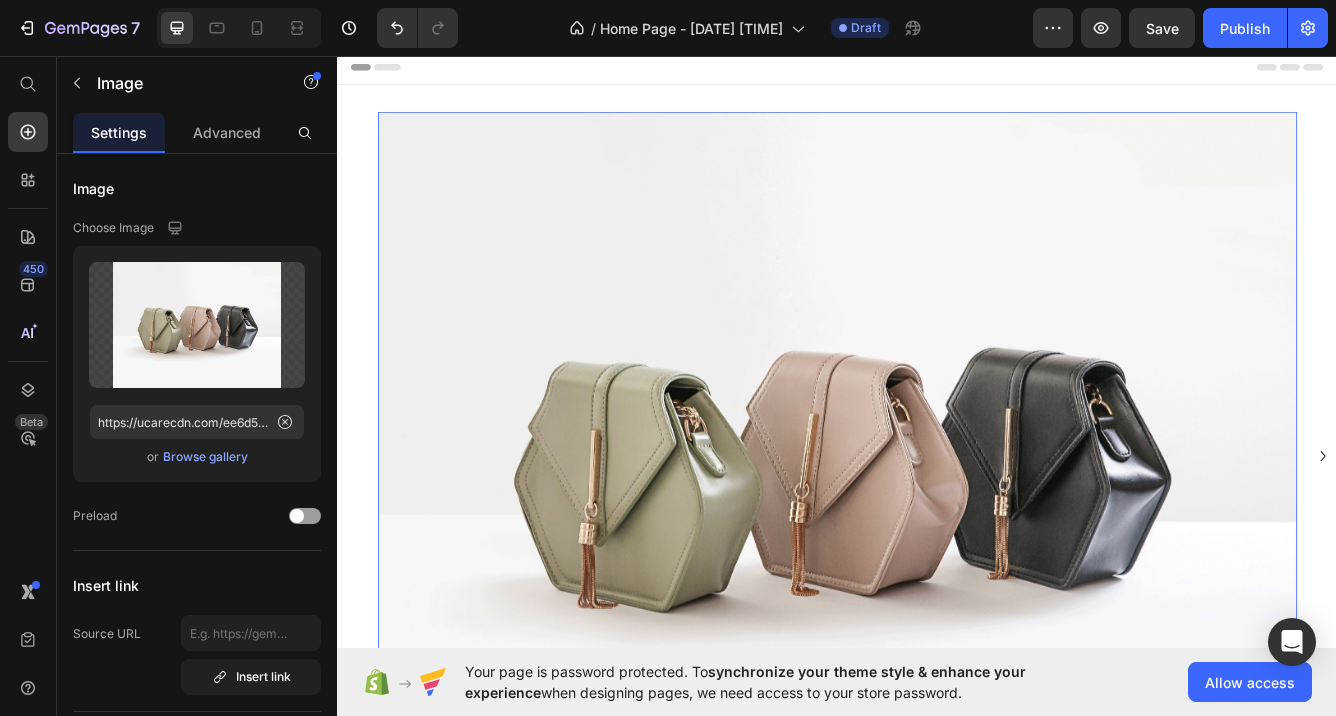 scroll, scrollTop: 97, scrollLeft: 0, axis: vertical 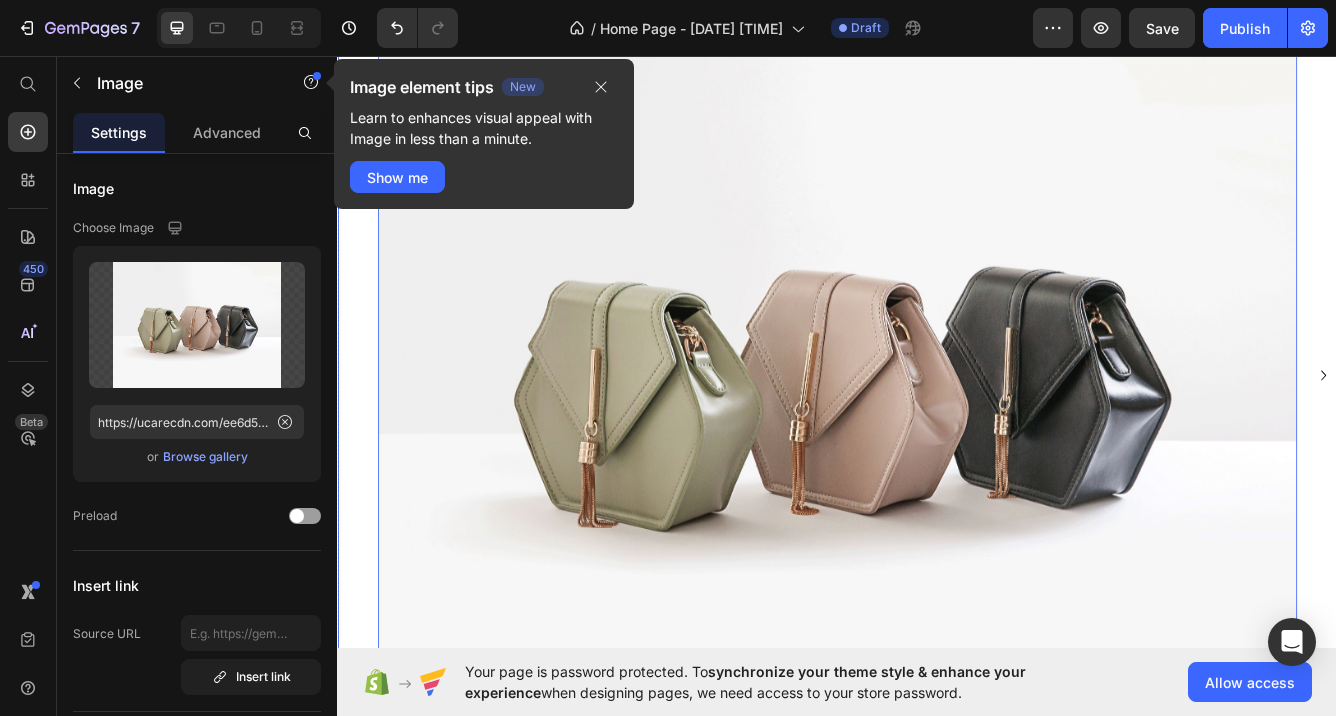click 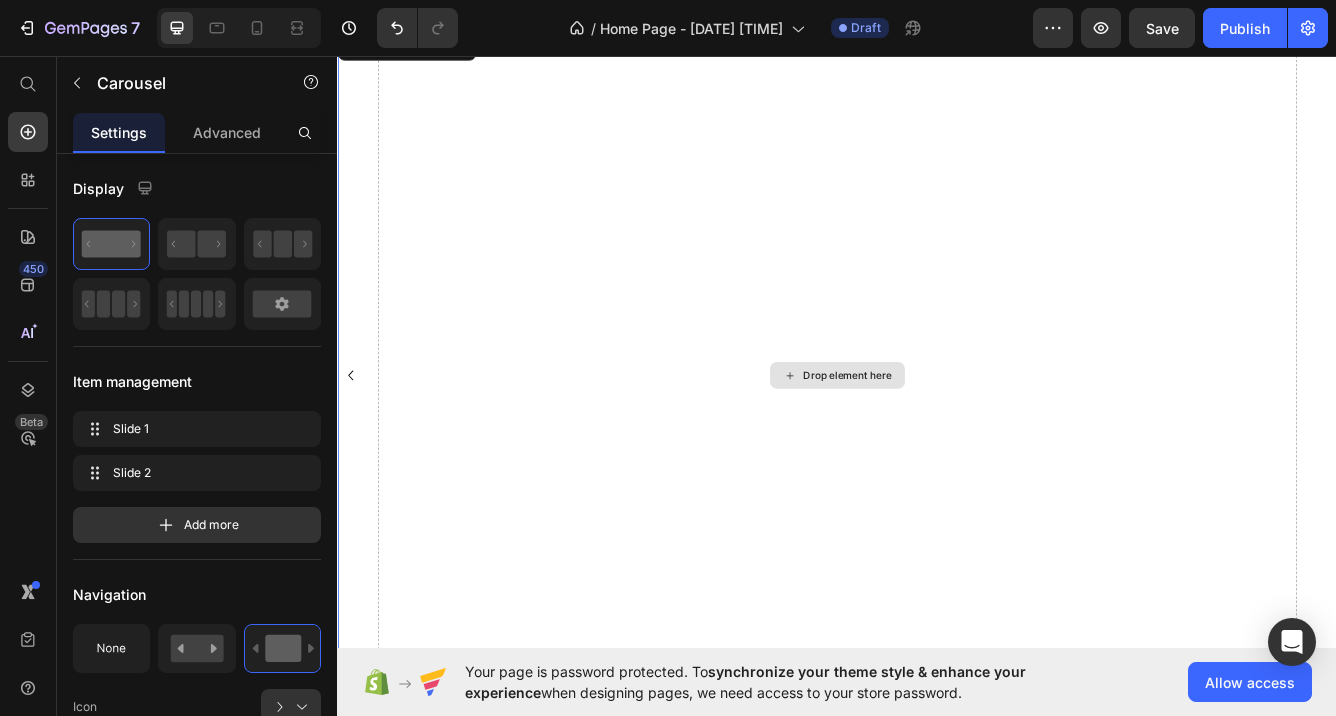 scroll, scrollTop: 126, scrollLeft: 0, axis: vertical 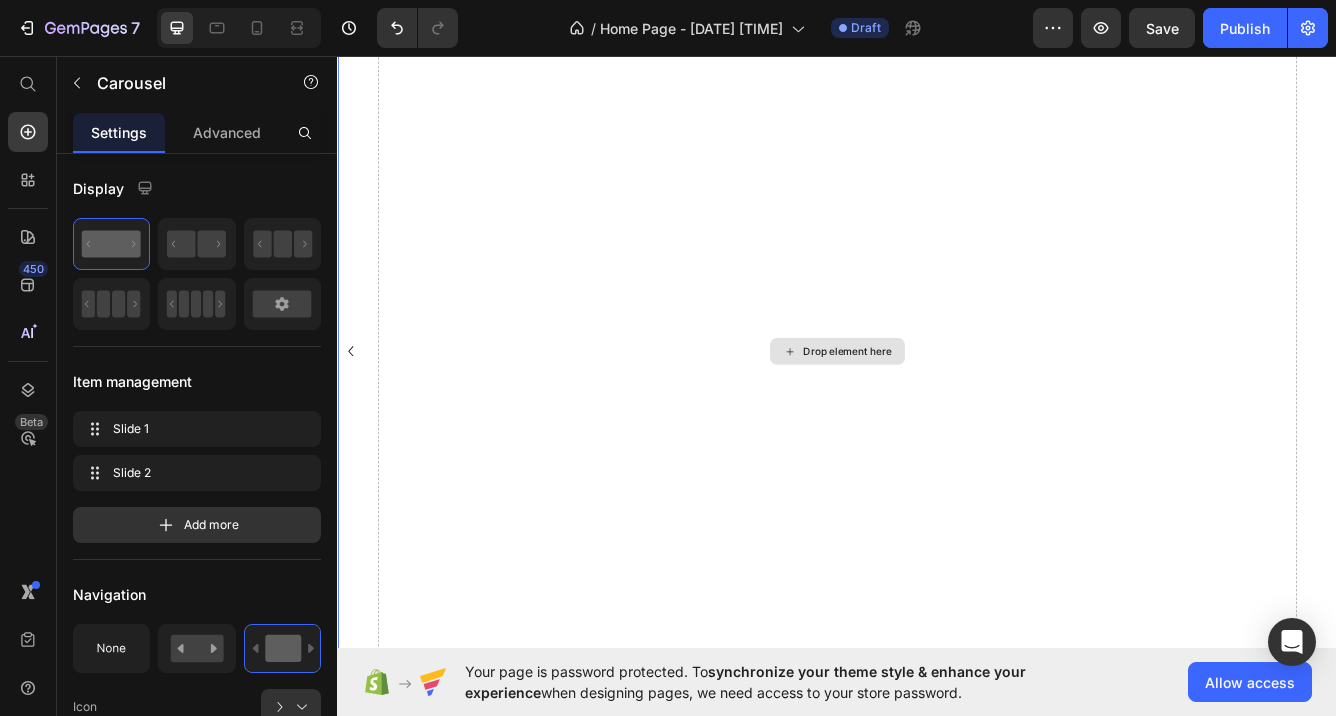 click on "Drop element here" at bounding box center [949, 411] 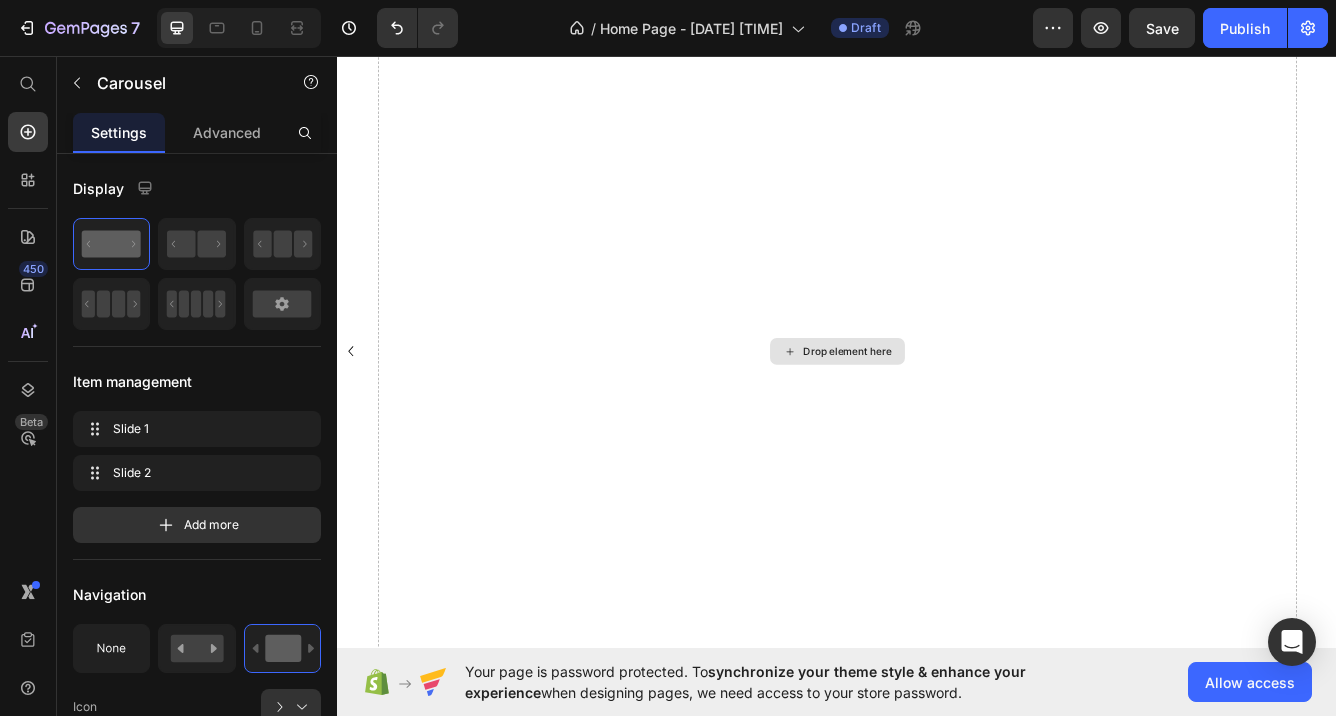 scroll, scrollTop: 709, scrollLeft: 0, axis: vertical 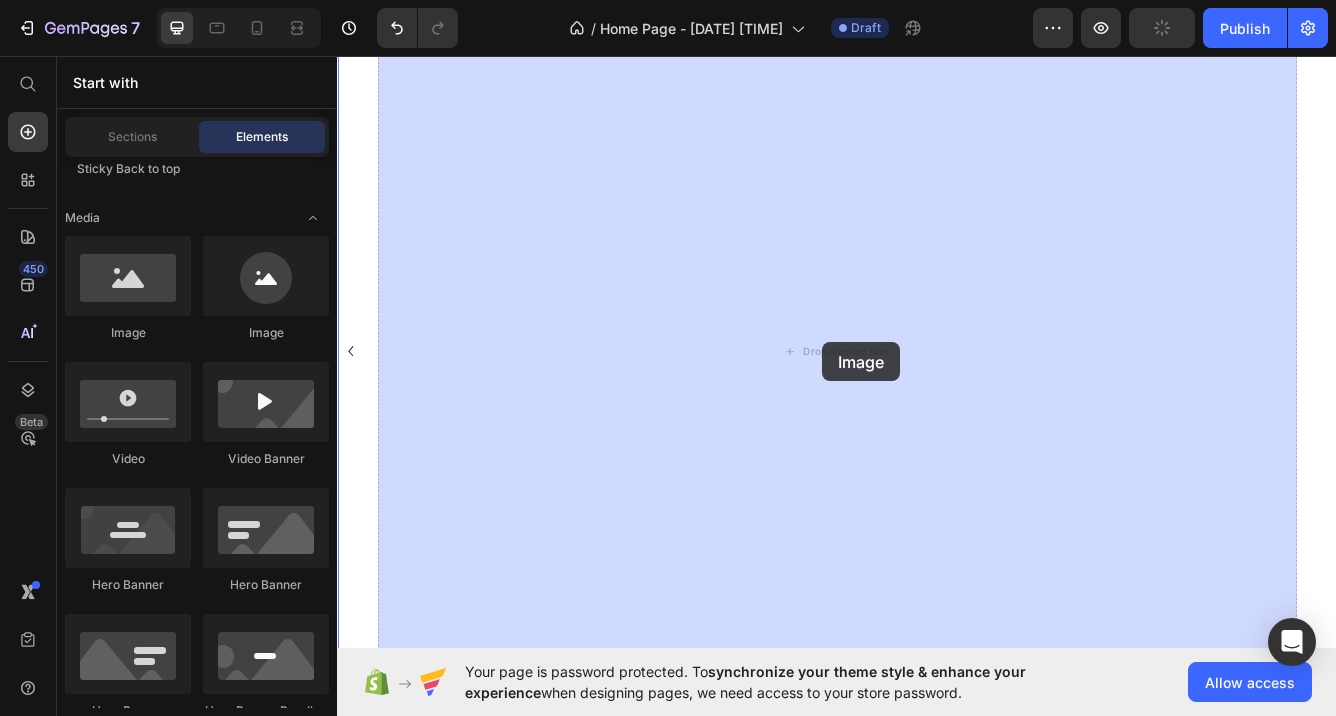drag, startPoint x: 489, startPoint y: 324, endPoint x: 823, endPoint y: 342, distance: 334.48468 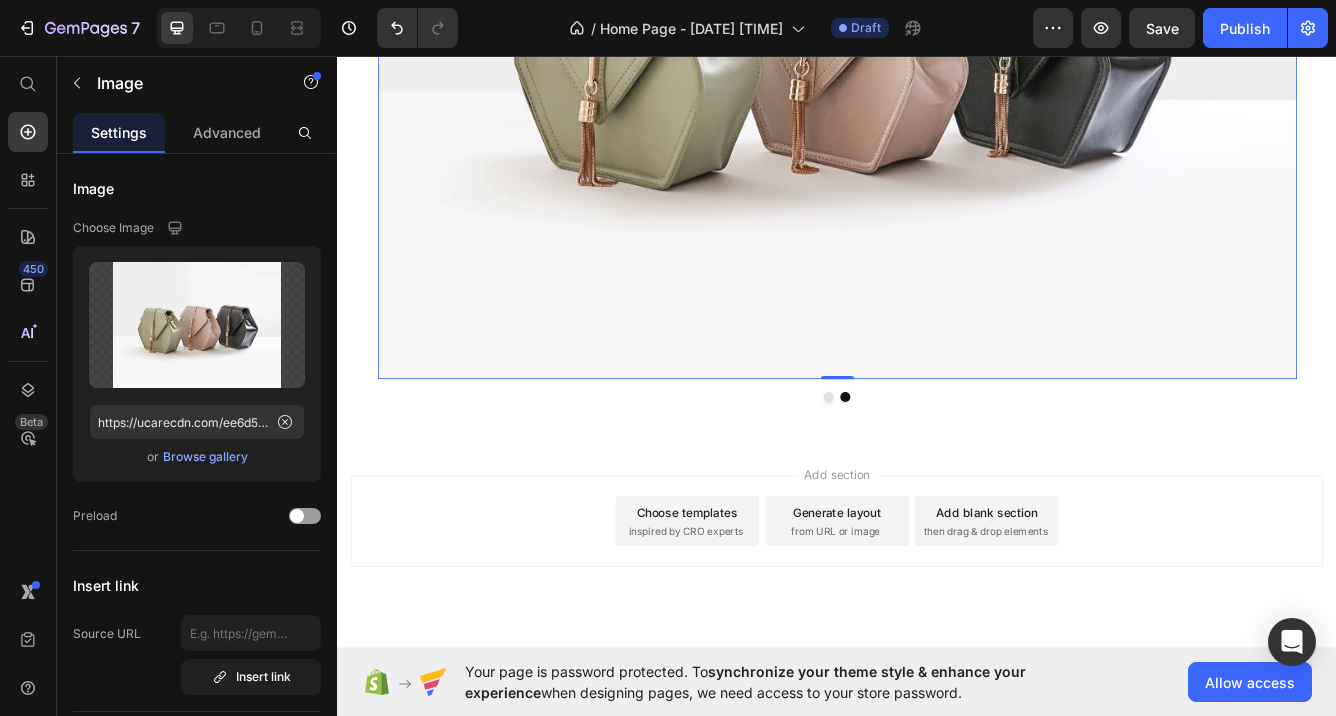 scroll, scrollTop: 540, scrollLeft: 0, axis: vertical 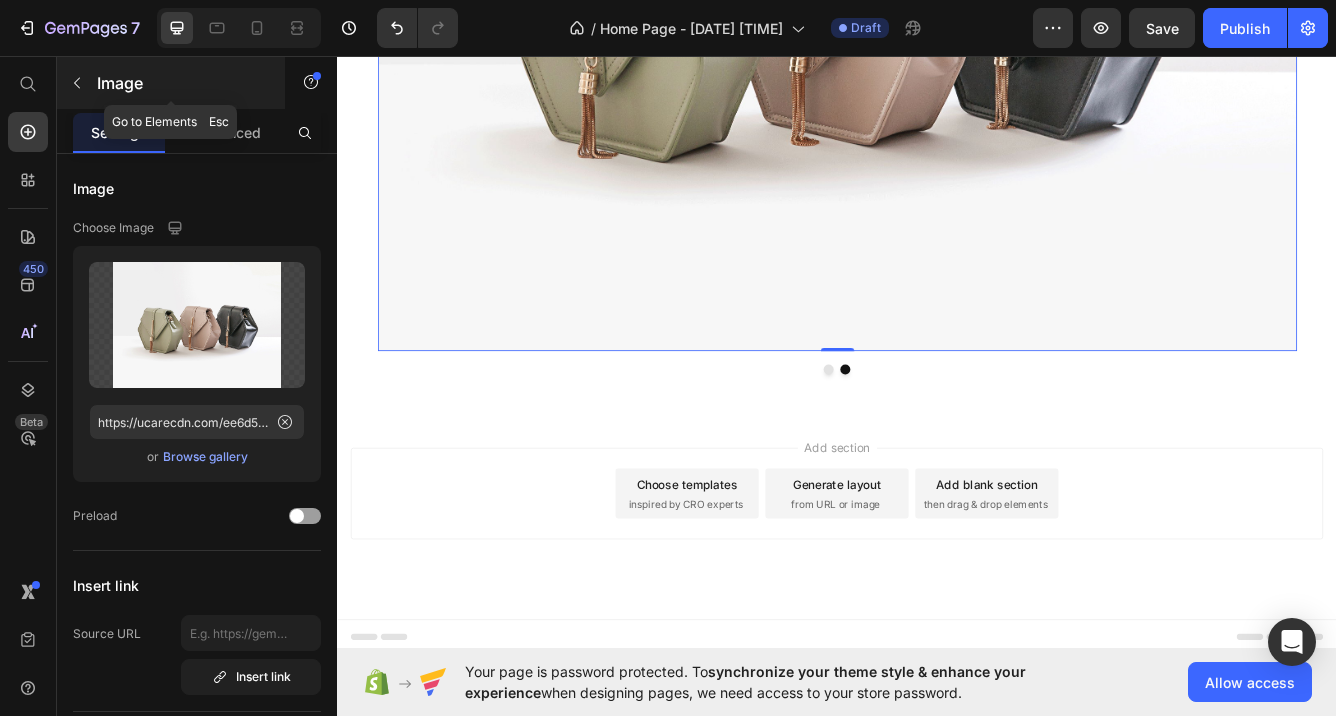 click 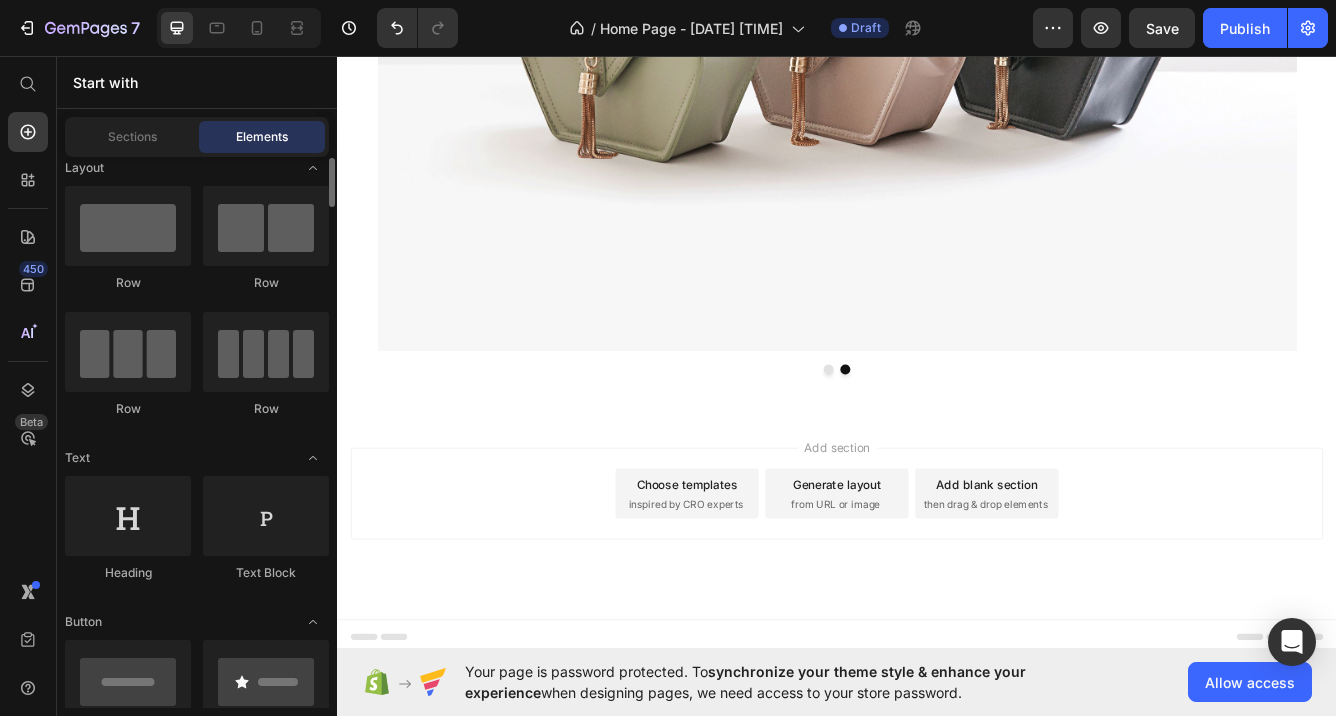 scroll, scrollTop: 0, scrollLeft: 0, axis: both 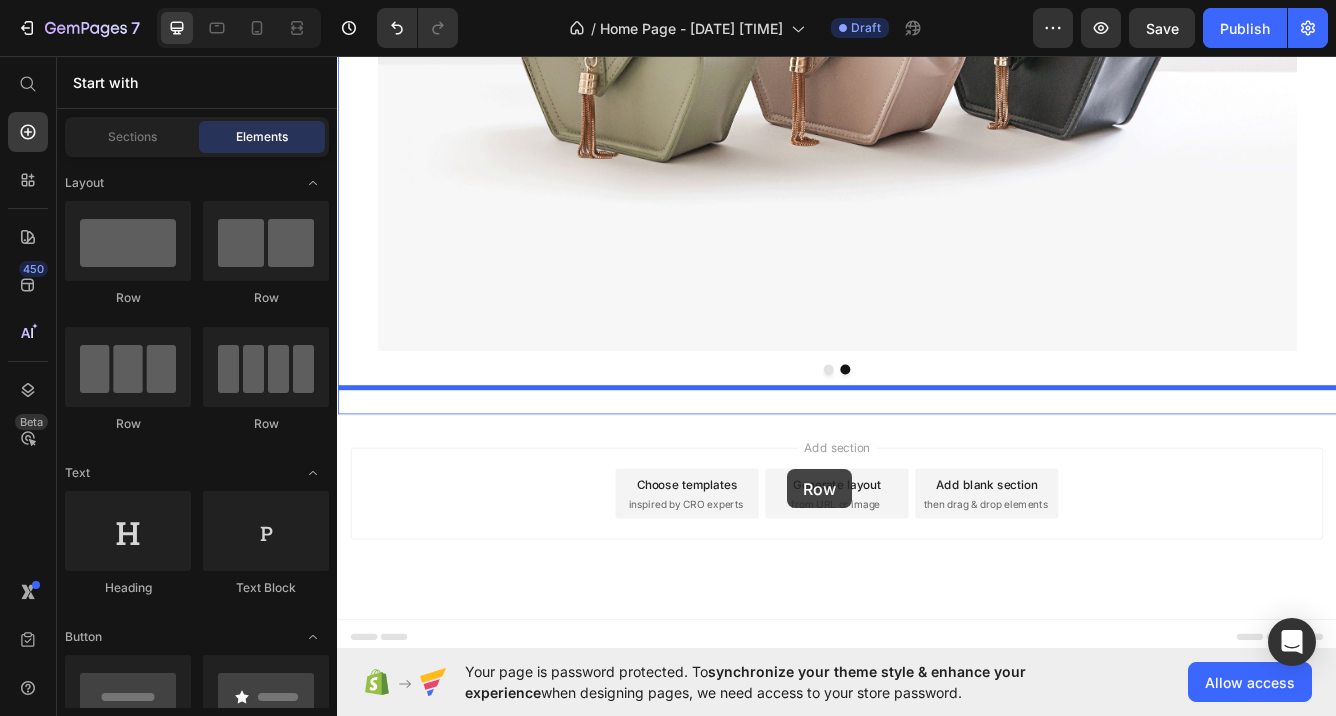 drag, startPoint x: 611, startPoint y: 300, endPoint x: 787, endPoint y: 469, distance: 244.00204 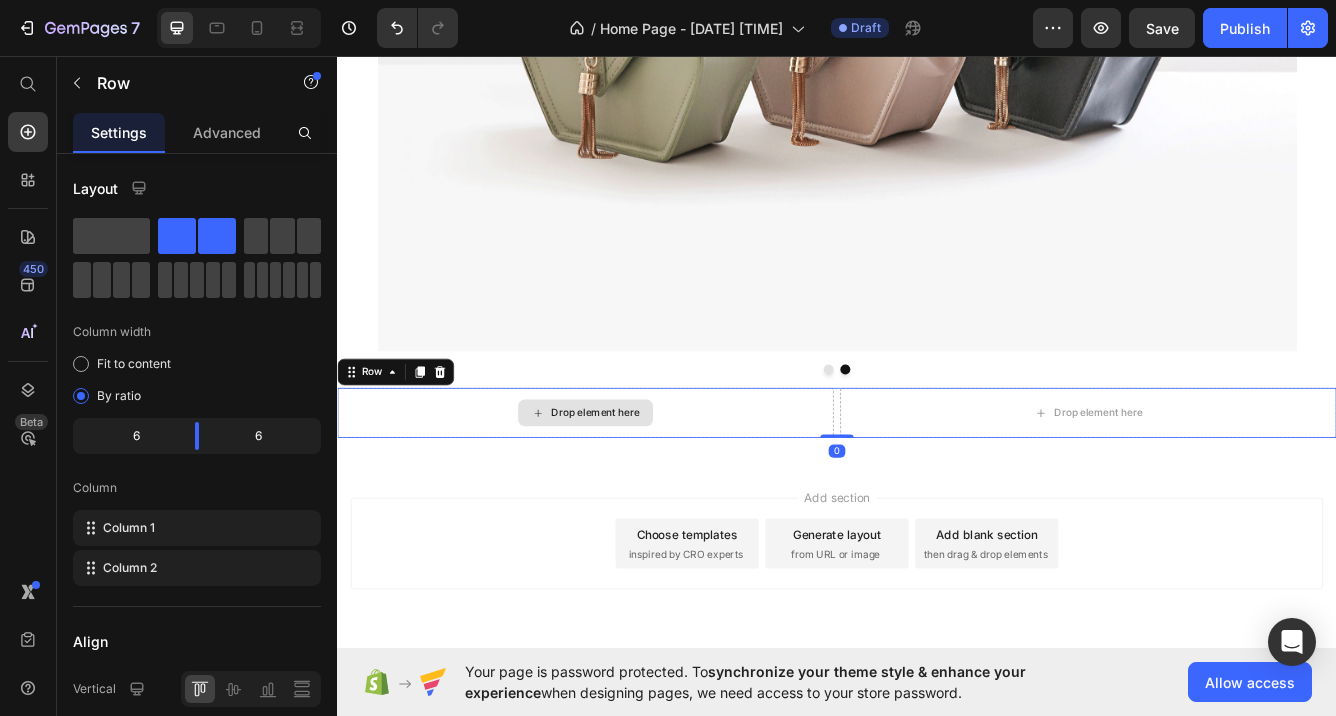 click on "Drop element here" at bounding box center [647, 485] 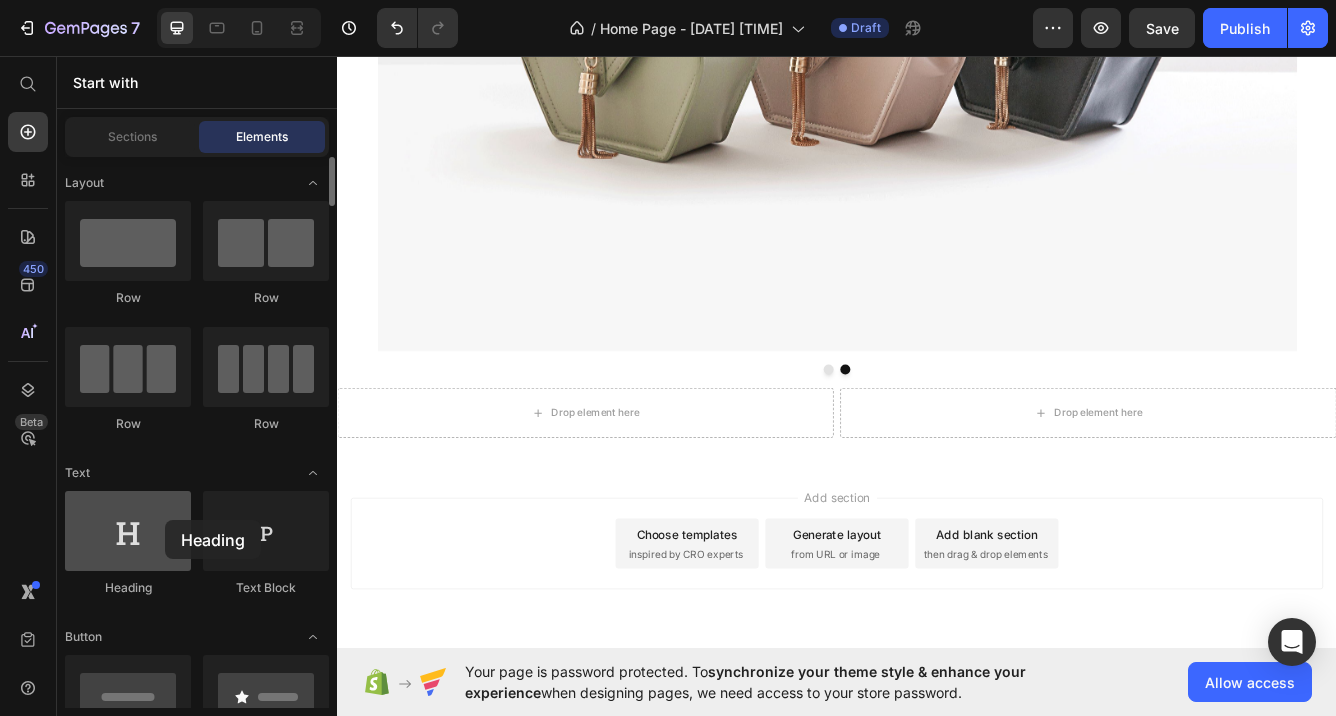 click at bounding box center [128, 531] 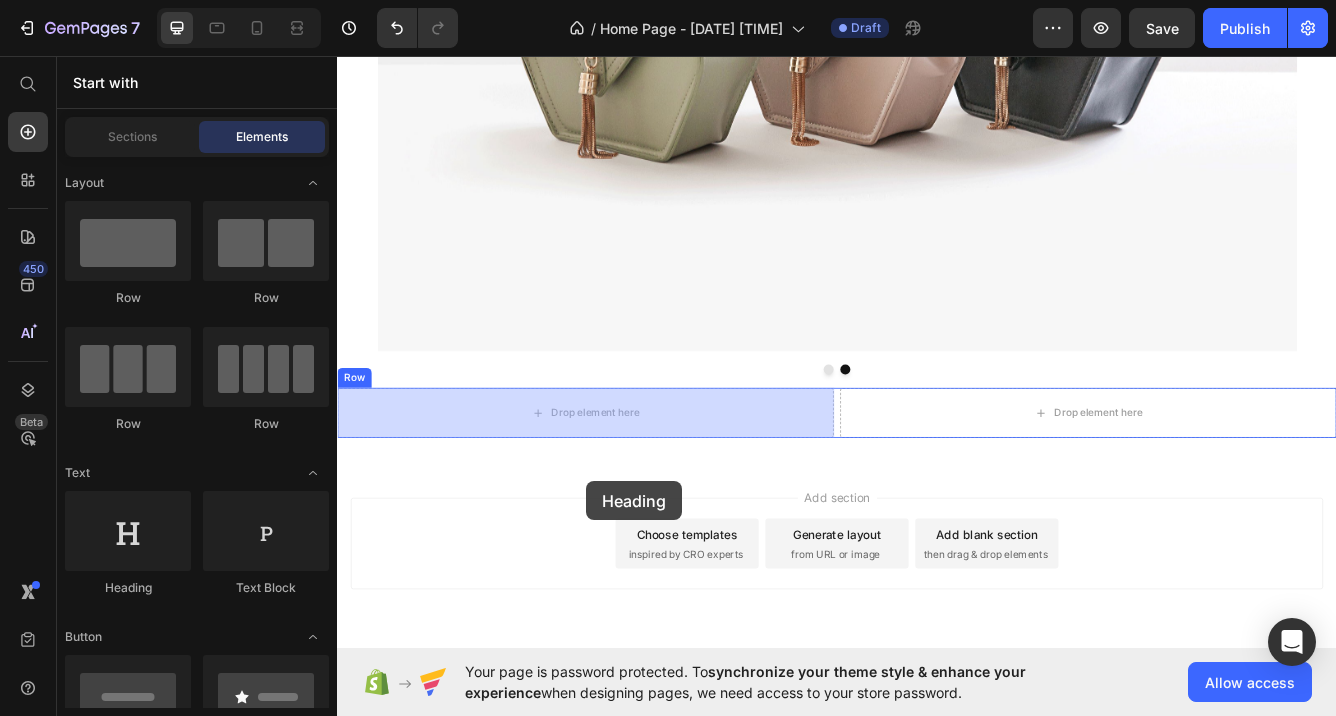 drag, startPoint x: 452, startPoint y: 597, endPoint x: 584, endPoint y: 483, distance: 174.4133 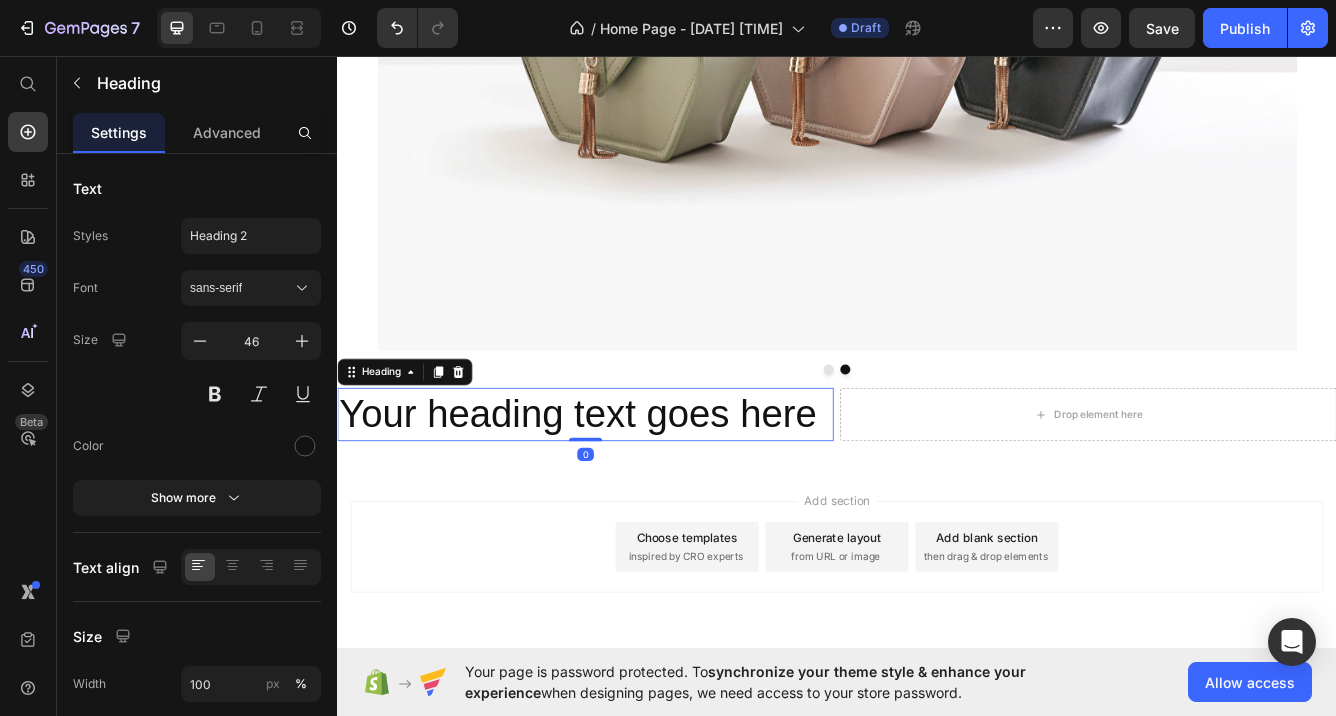 click on "Your heading text goes here" at bounding box center [635, 487] 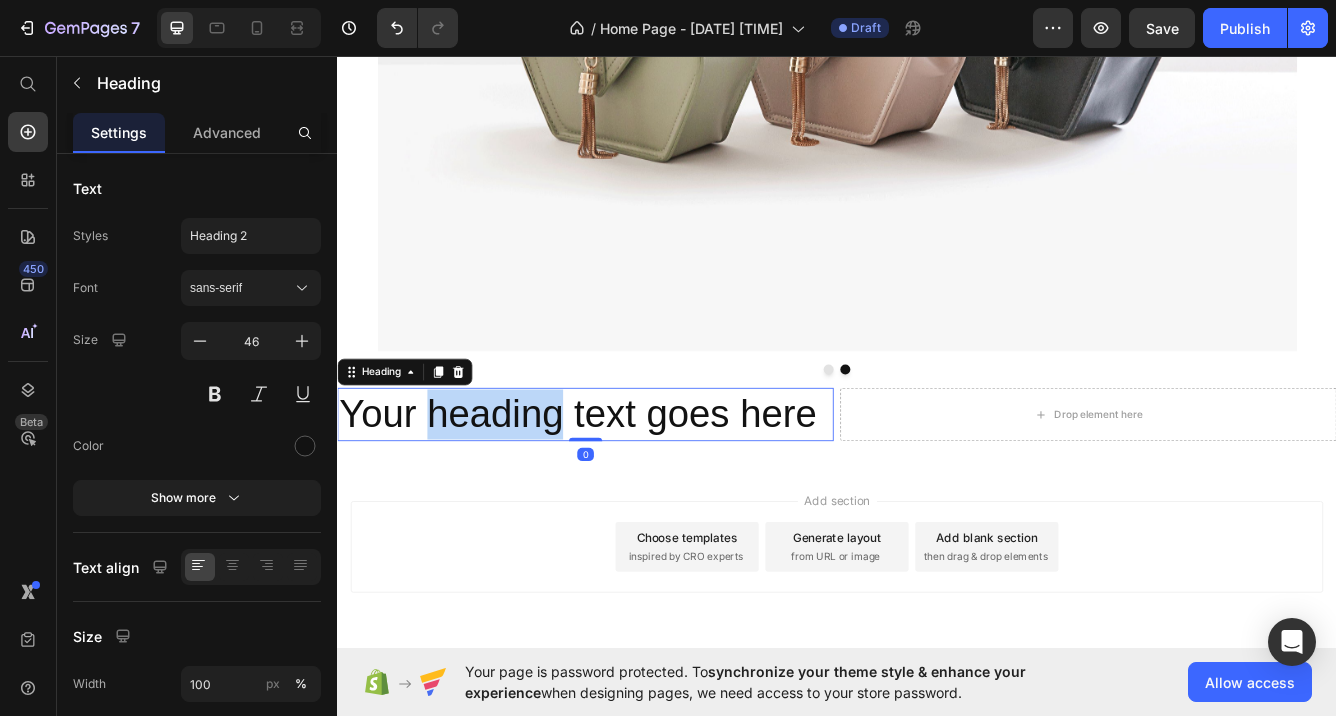 click on "Your heading text goes here" at bounding box center [635, 487] 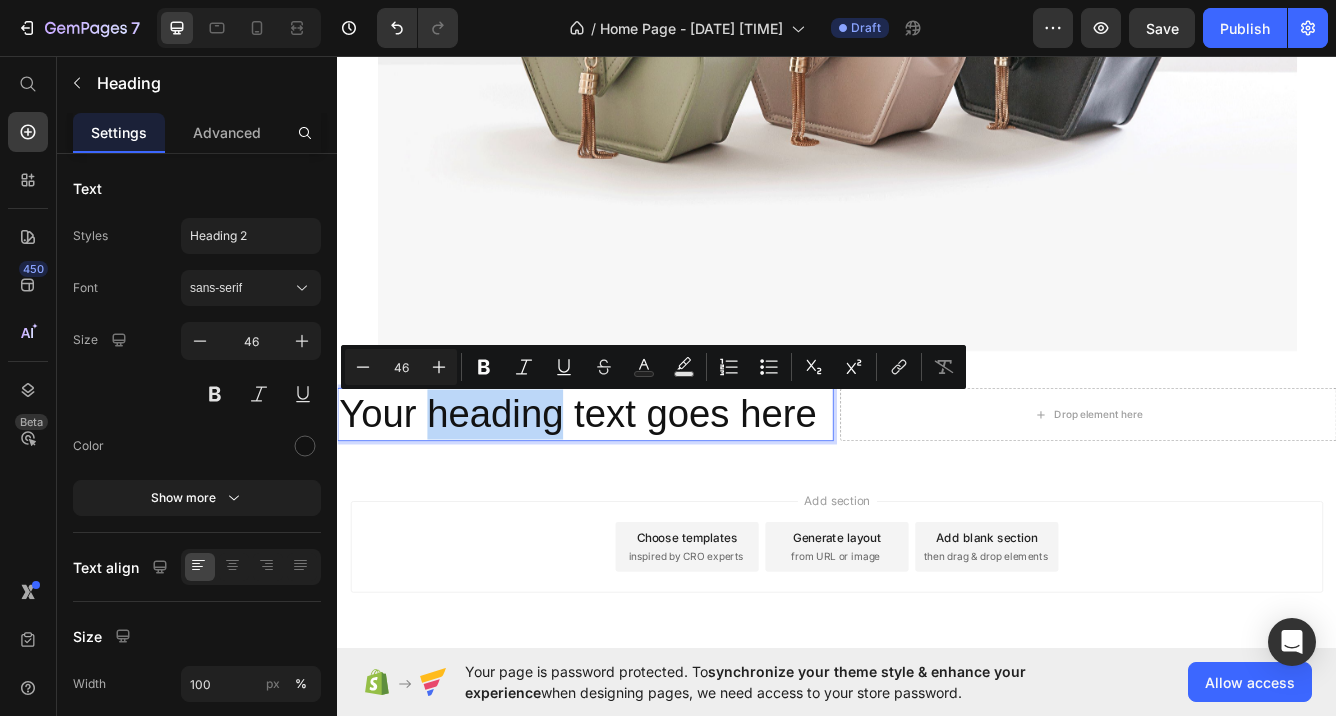 click on "Your heading text goes here" at bounding box center (635, 487) 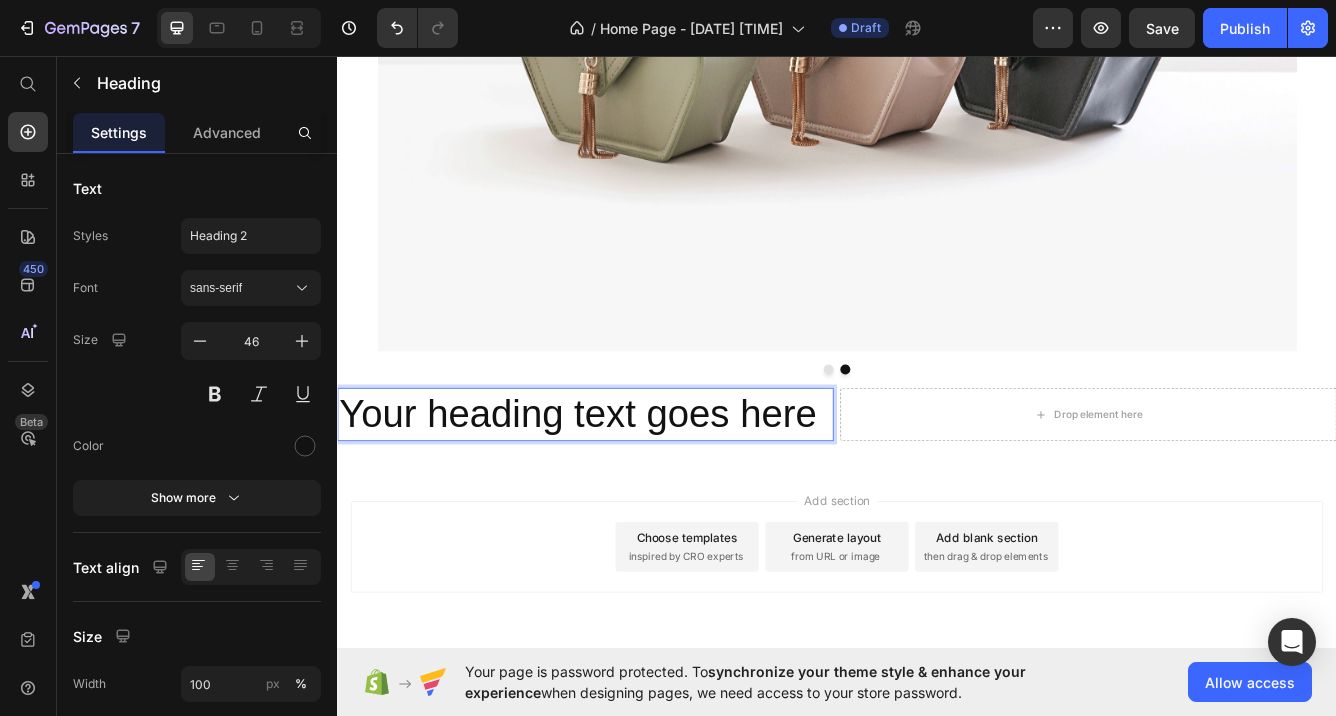 click on "Your heading text goes here" at bounding box center (635, 487) 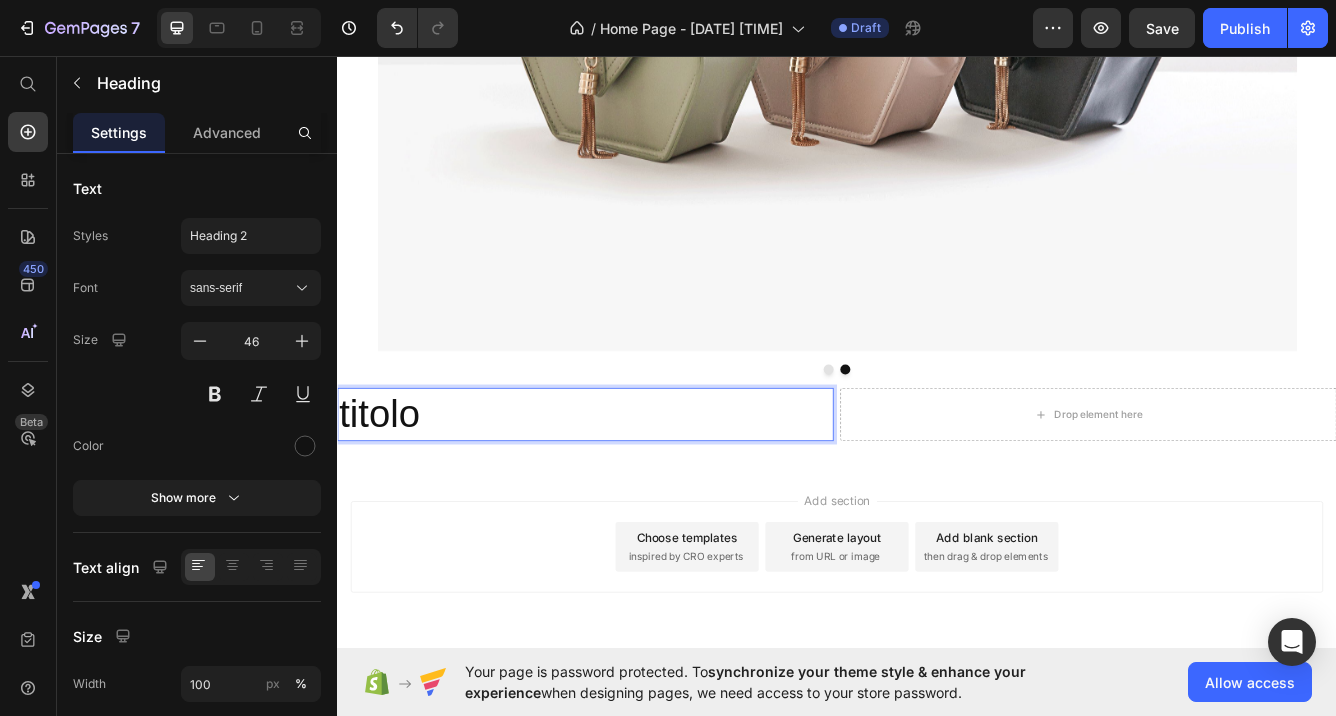 click on "Add section Choose templates inspired by CRO experts Generate layout from URL or image Add blank section then drag & drop elements" at bounding box center [937, 646] 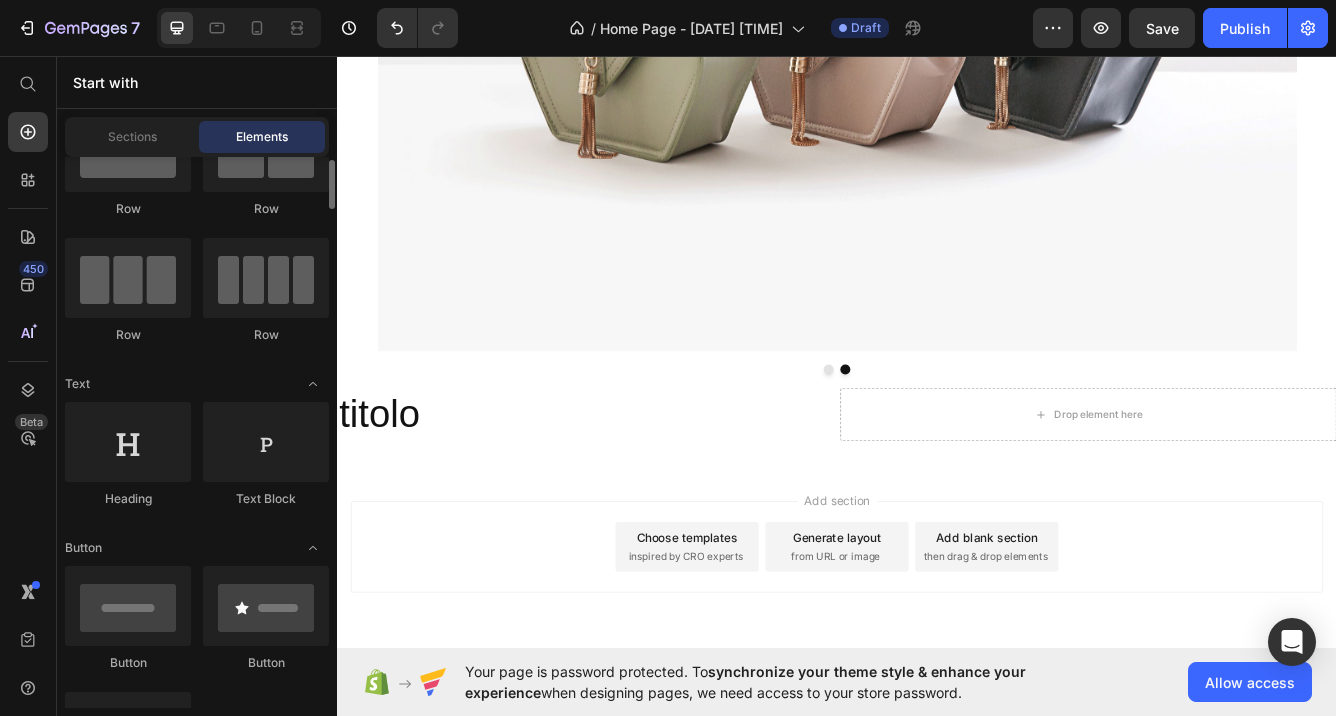 scroll, scrollTop: 99, scrollLeft: 0, axis: vertical 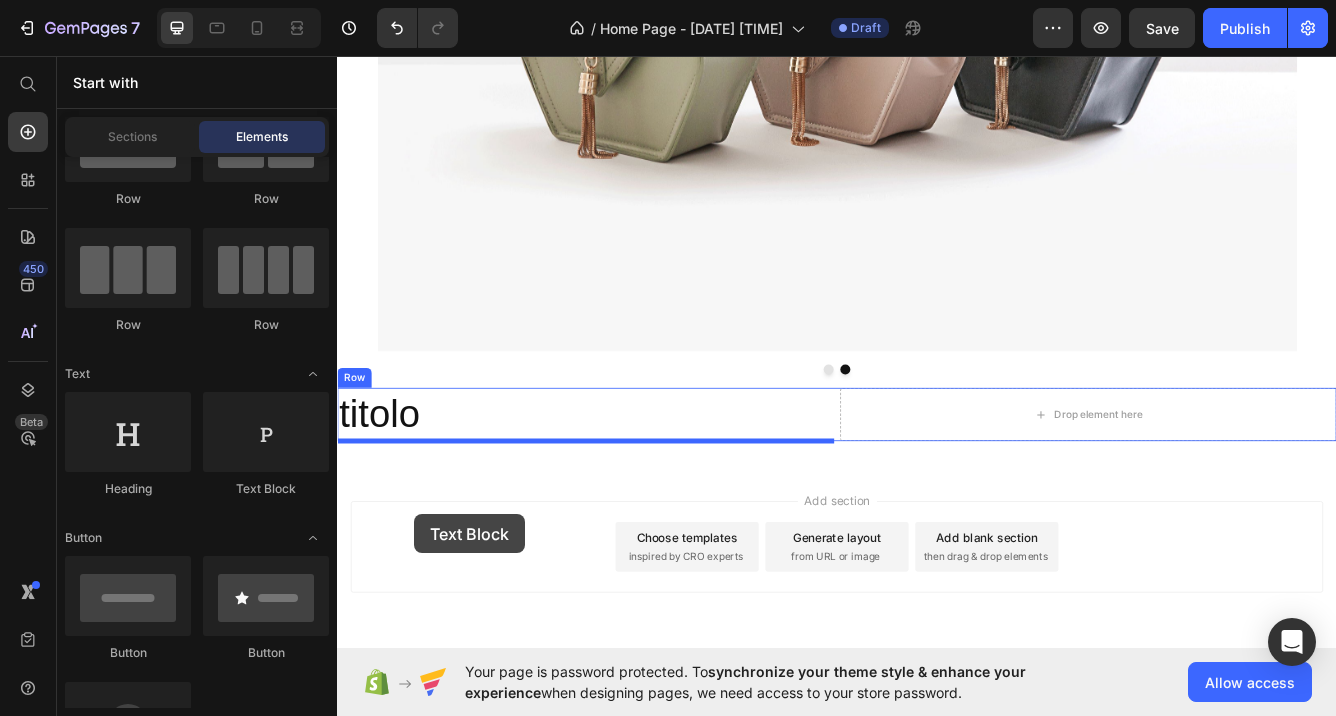 drag, startPoint x: 603, startPoint y: 489, endPoint x: 414, endPoint y: 514, distance: 190.64627 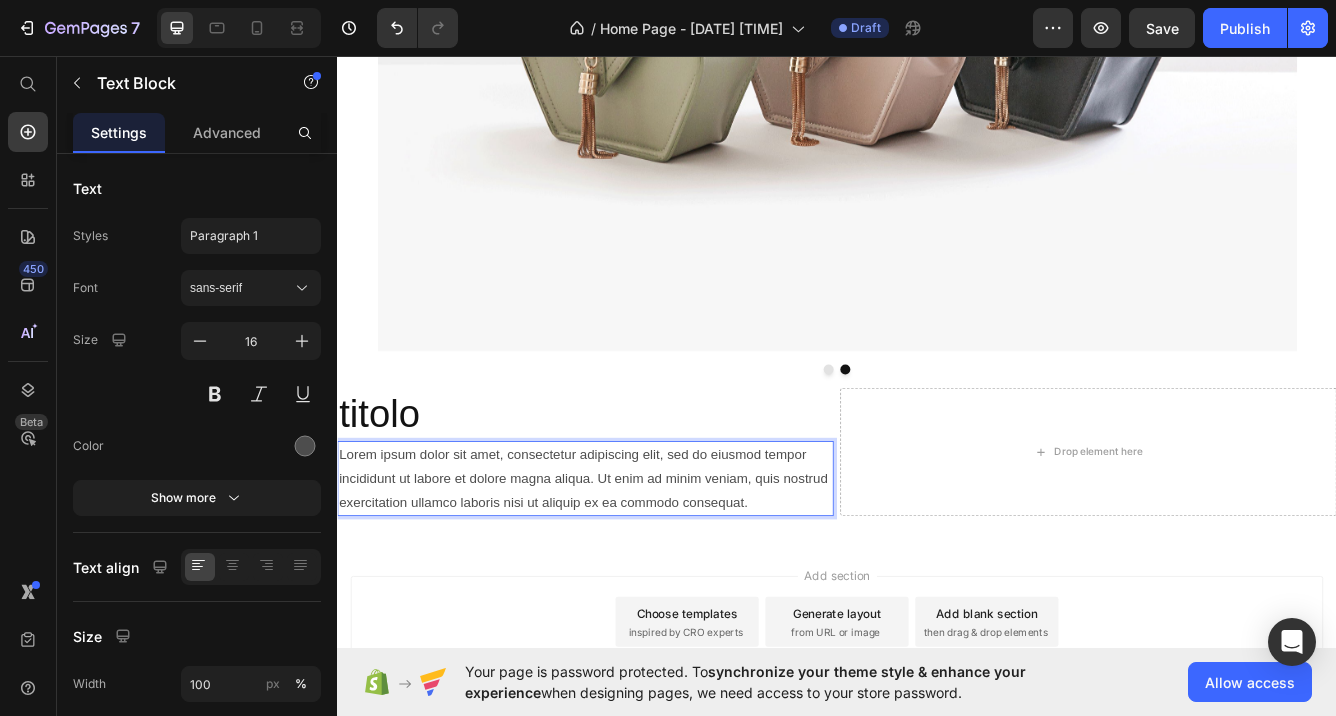 click on "Lorem ipsum dolor sit amet, consectetur adipiscing elit, sed do eiusmod tempor incididunt ut labore et dolore magna aliqua. Ut enim ad minim veniam, quis nostrud exercitation ullamco laboris nisi ut aliquip ex ea commodo consequat." at bounding box center (635, 564) 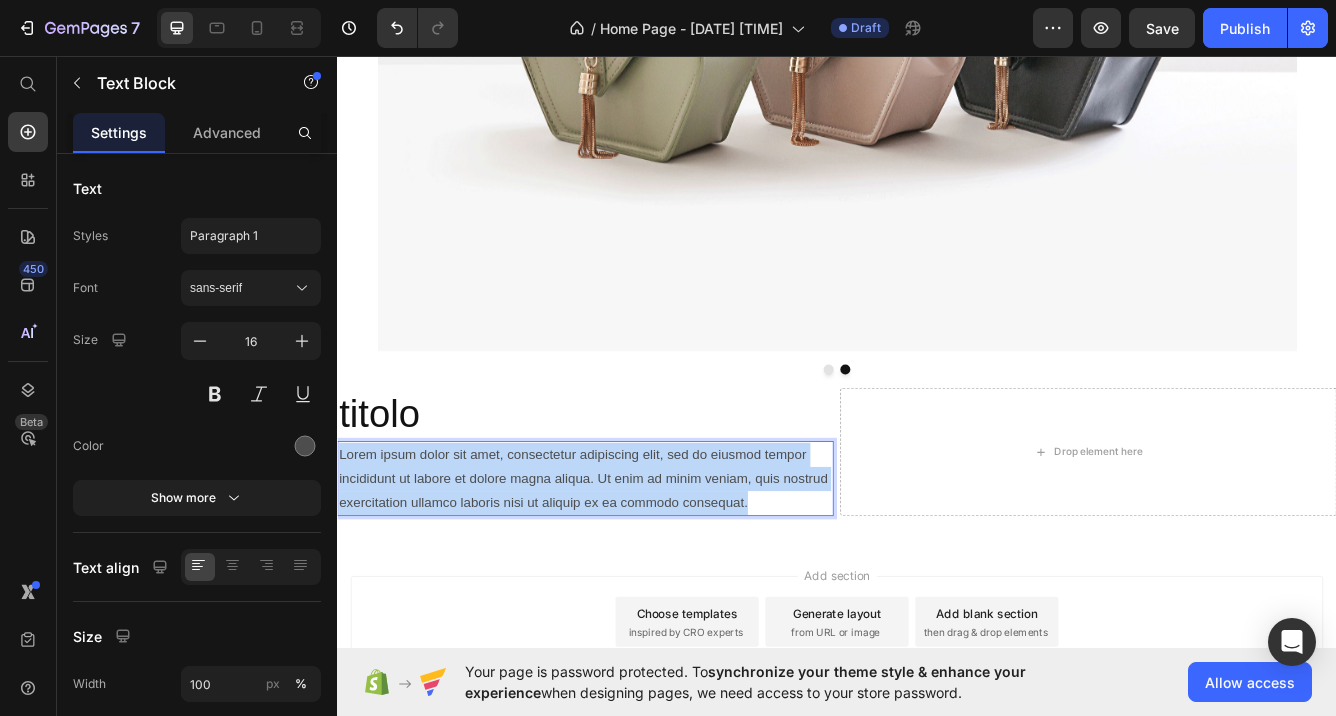 click on "Lorem ipsum dolor sit amet, consectetur adipiscing elit, sed do eiusmod tempor incididunt ut labore et dolore magna aliqua. Ut enim ad minim veniam, quis nostrud exercitation ullamco laboris nisi ut aliquip ex ea commodo consequat." at bounding box center (635, 564) 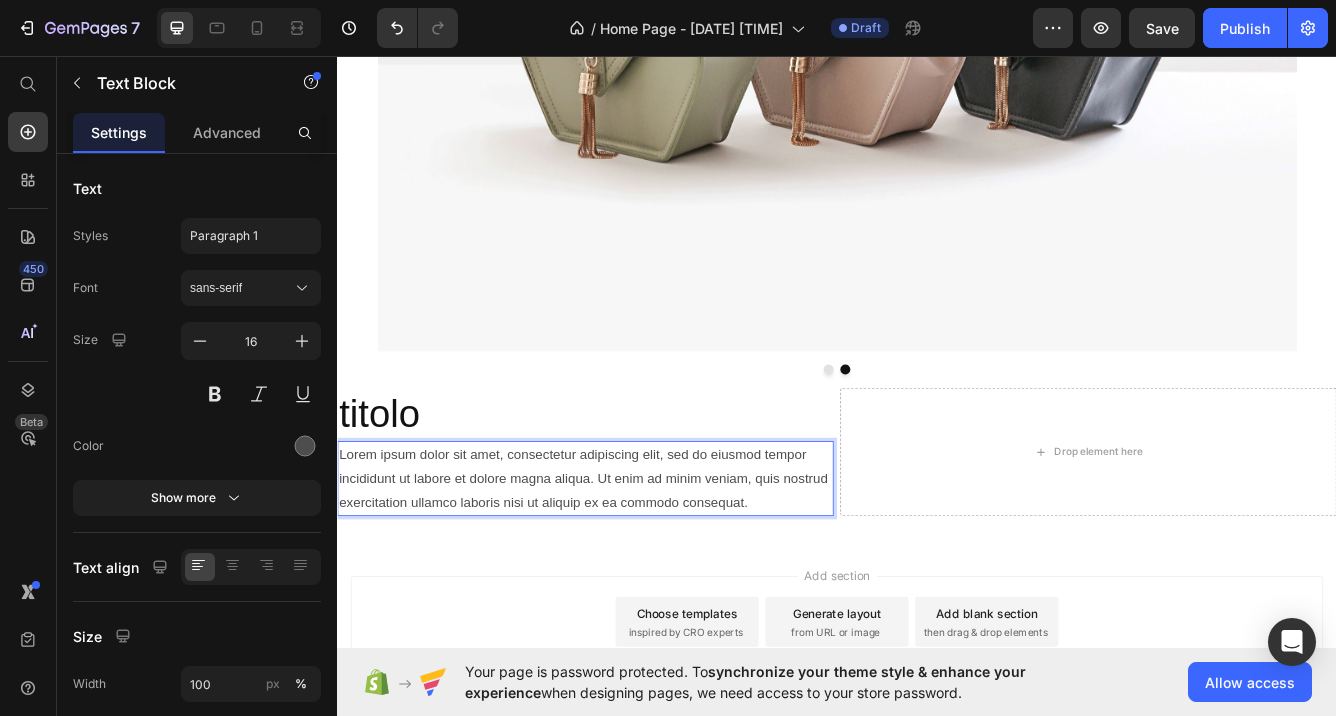 click on "Lorem ipsum dolor sit amet, consectetur adipiscing elit, sed do eiusmod tempor incididunt ut labore et dolore magna aliqua. Ut enim ad minim veniam, quis nostrud exercitation ullamco laboris nisi ut aliquip ex ea commodo consequat." at bounding box center [635, 564] 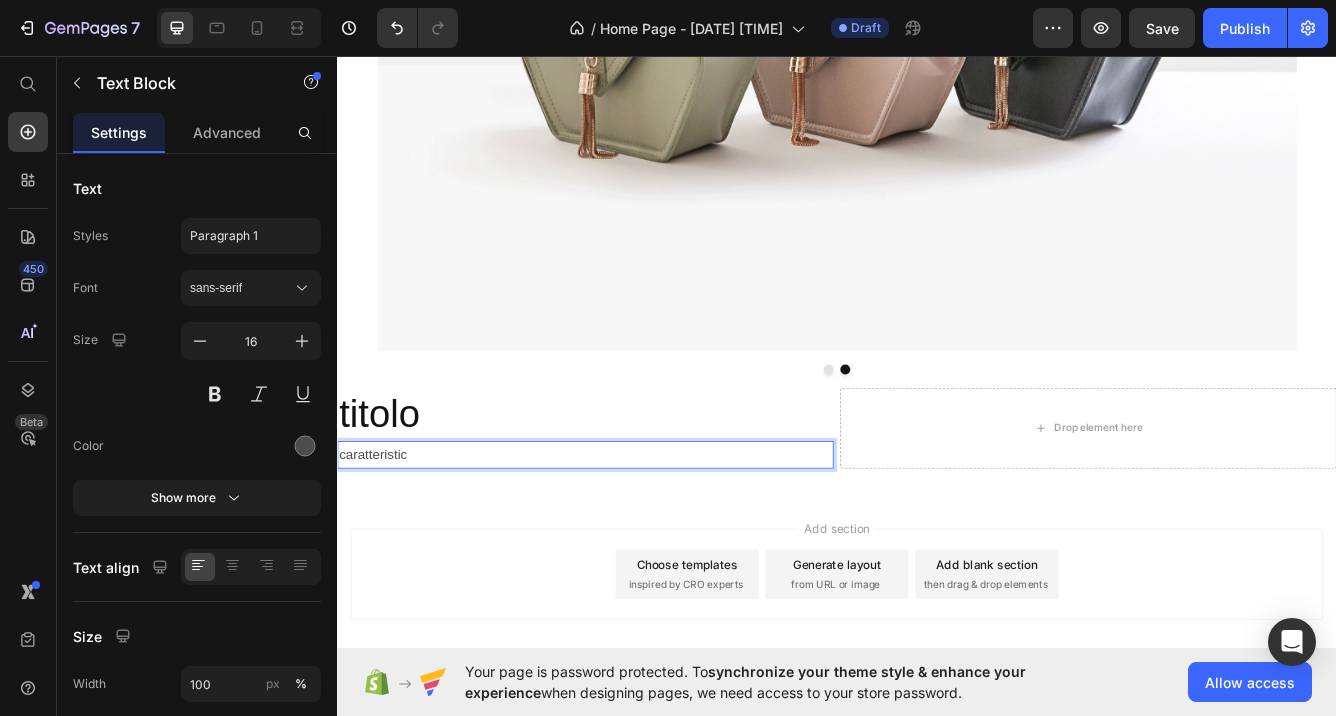 type 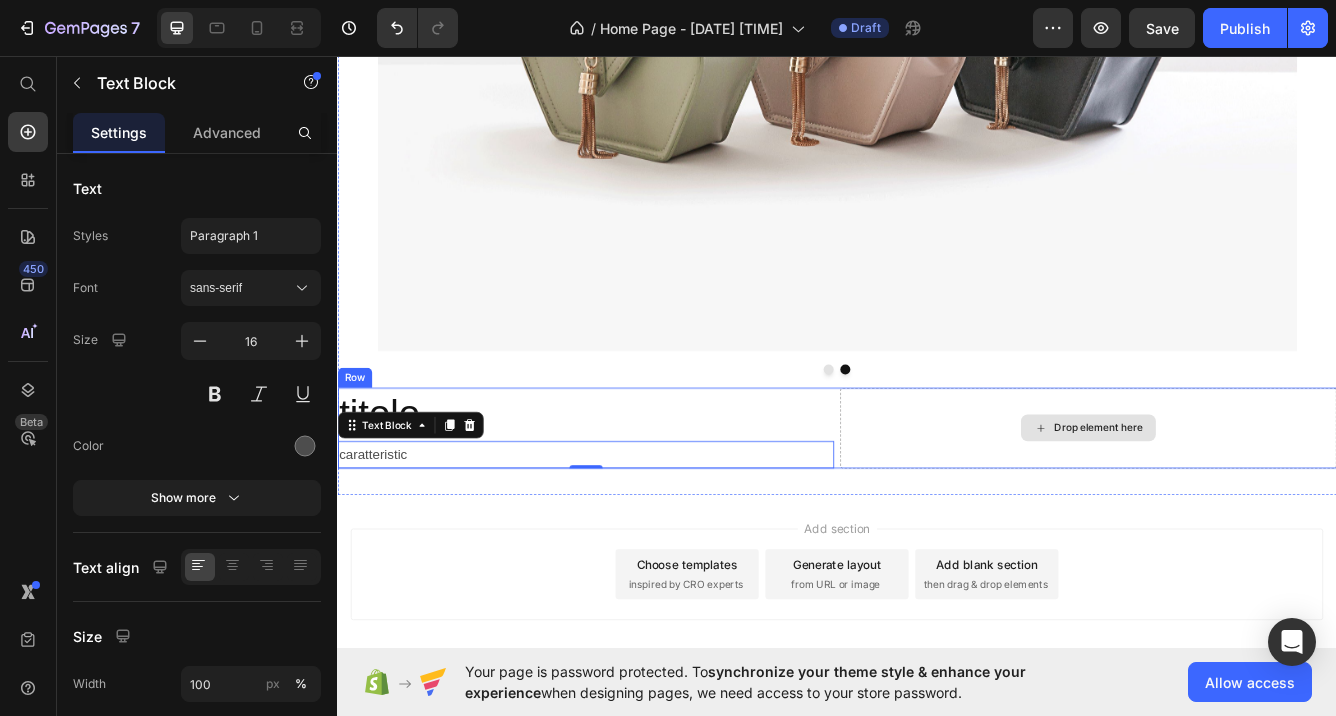 click 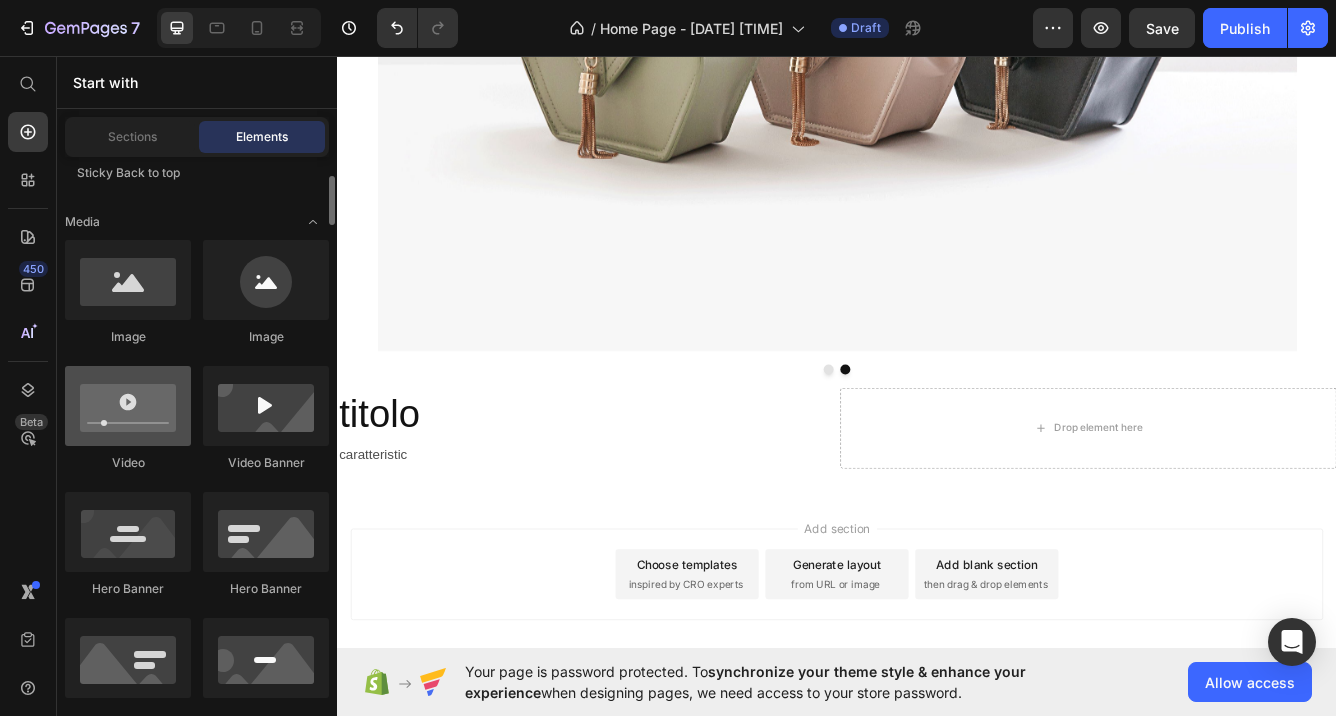scroll, scrollTop: 713, scrollLeft: 0, axis: vertical 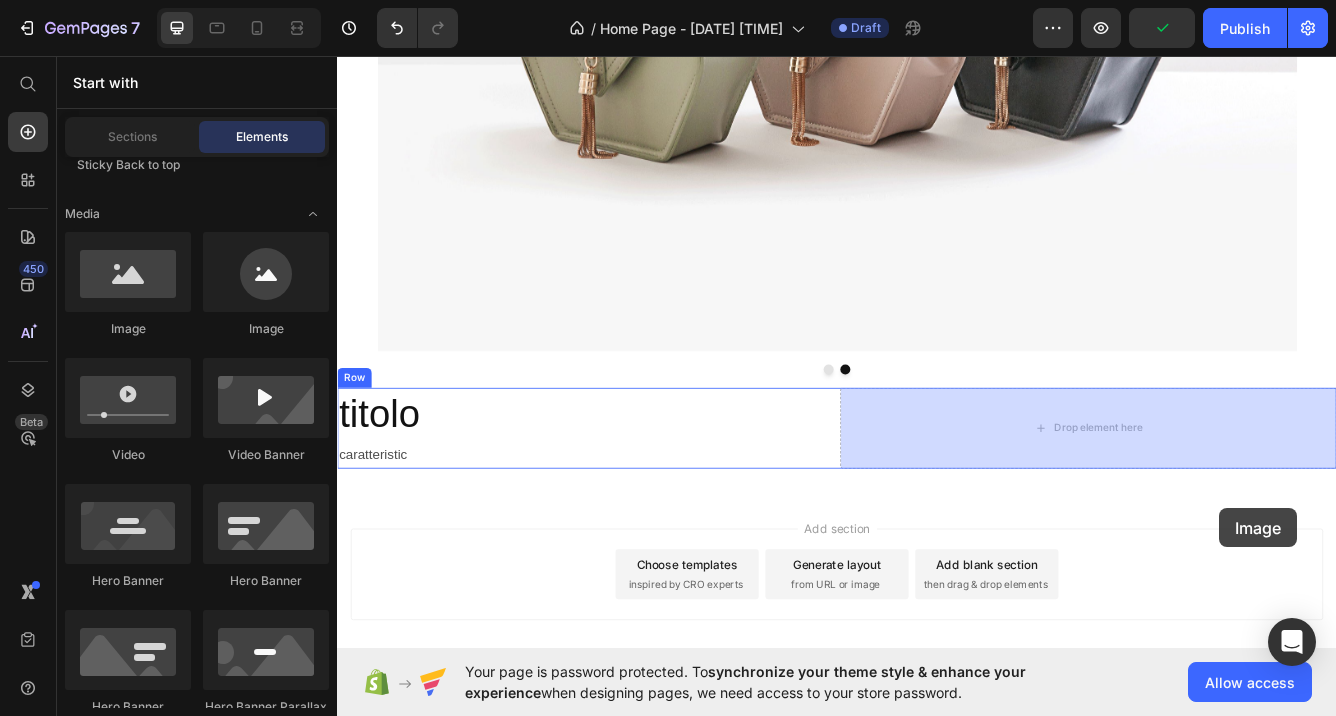 drag, startPoint x: 607, startPoint y: 326, endPoint x: 1219, endPoint y: 508, distance: 638.48883 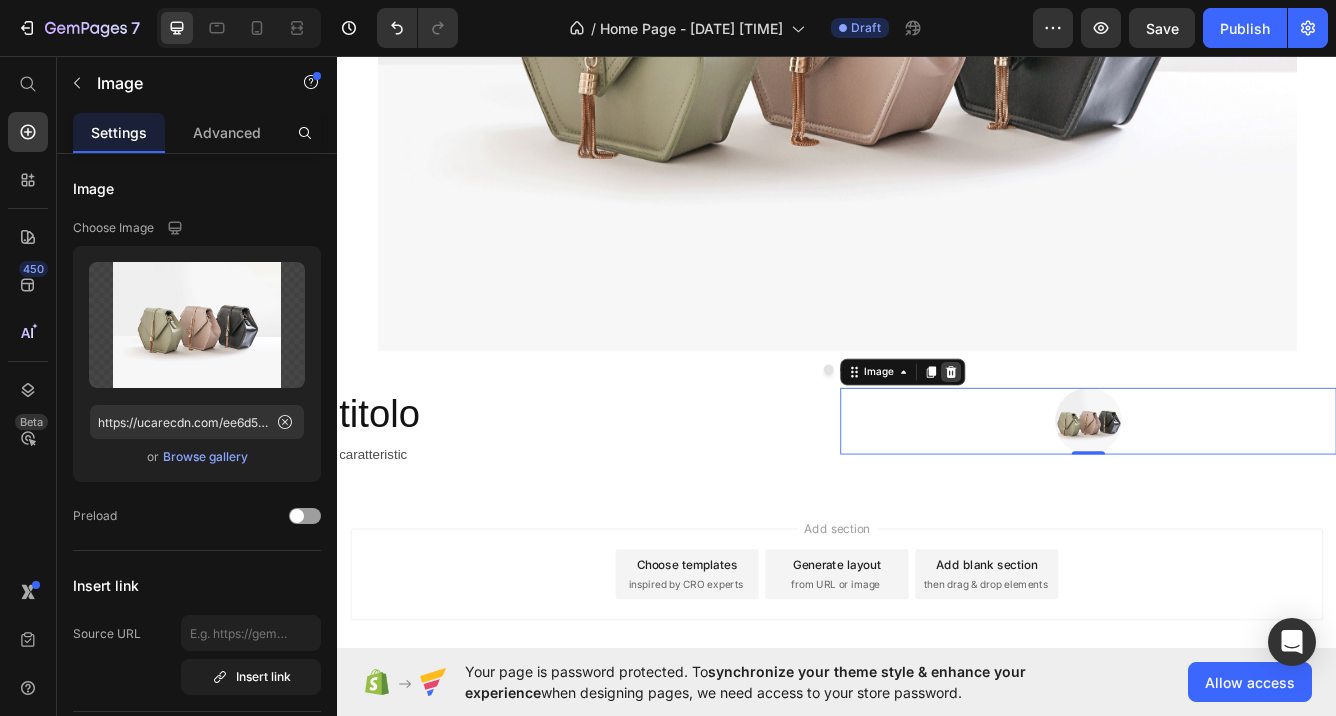 click 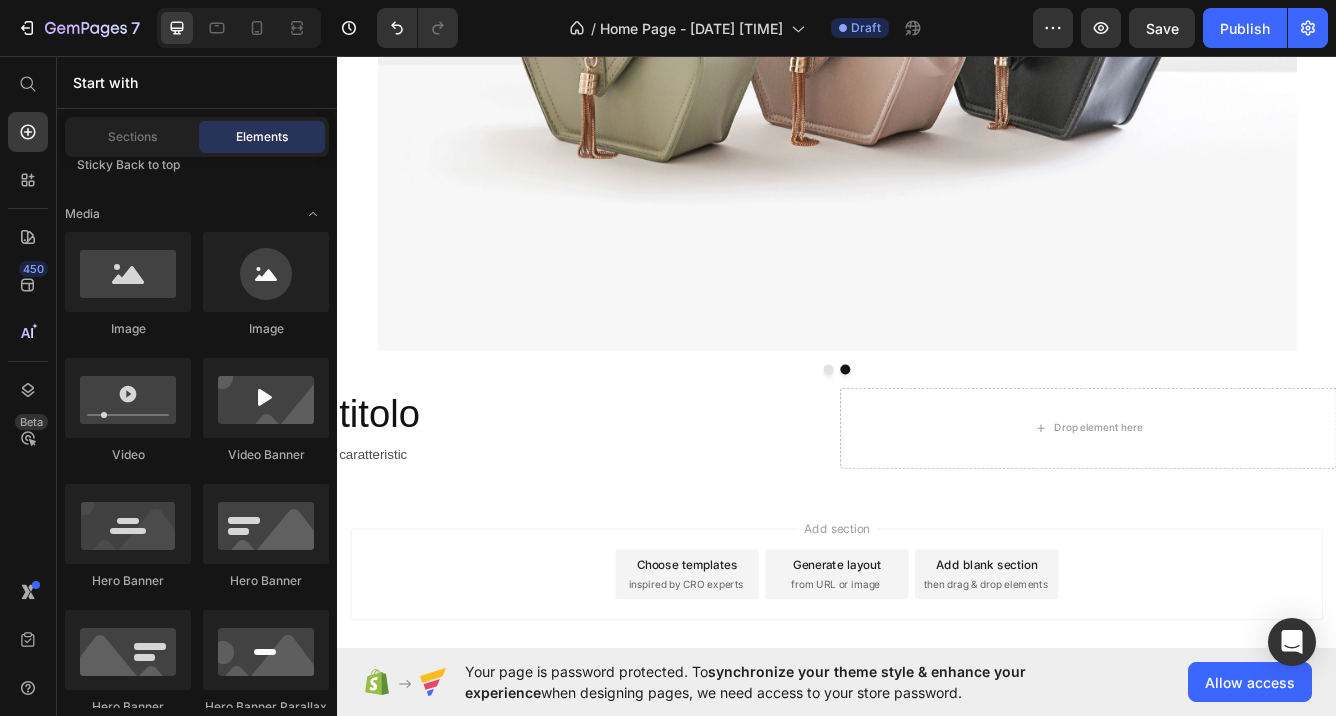 scroll, scrollTop: 713, scrollLeft: 0, axis: vertical 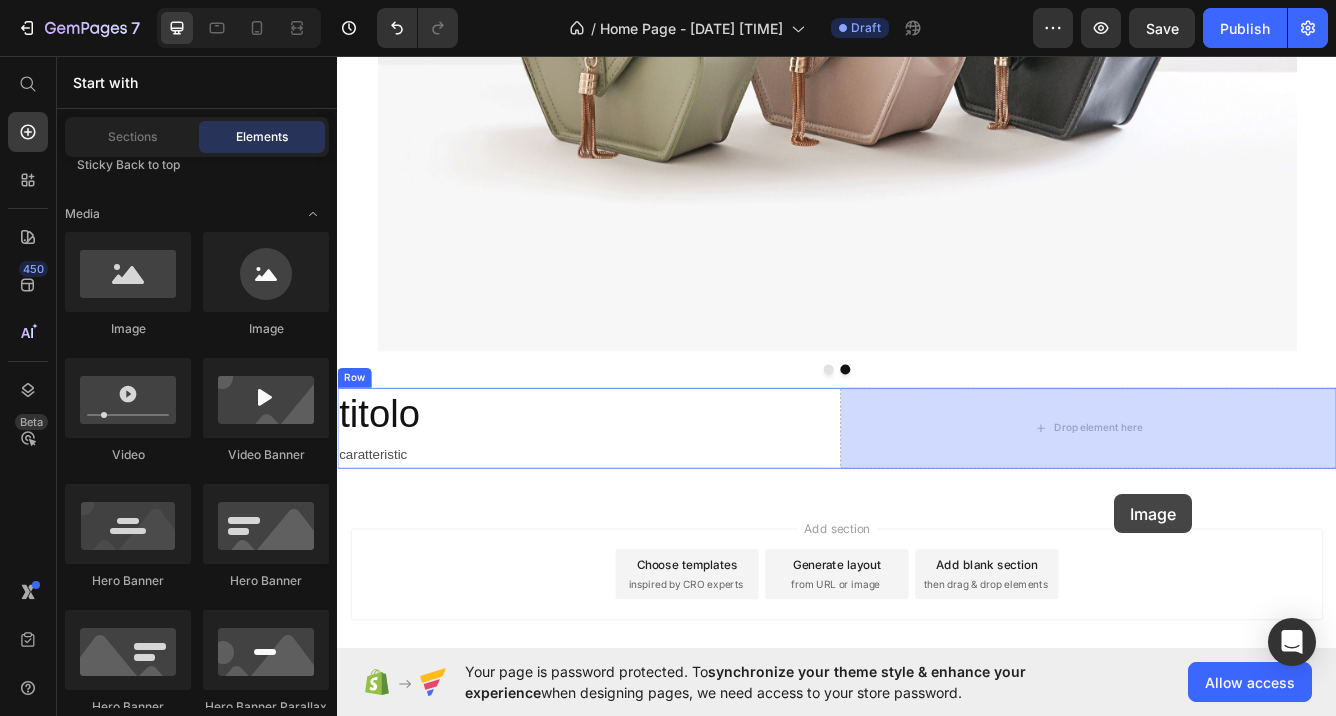 drag, startPoint x: 443, startPoint y: 327, endPoint x: 1117, endPoint y: 494, distance: 694.38104 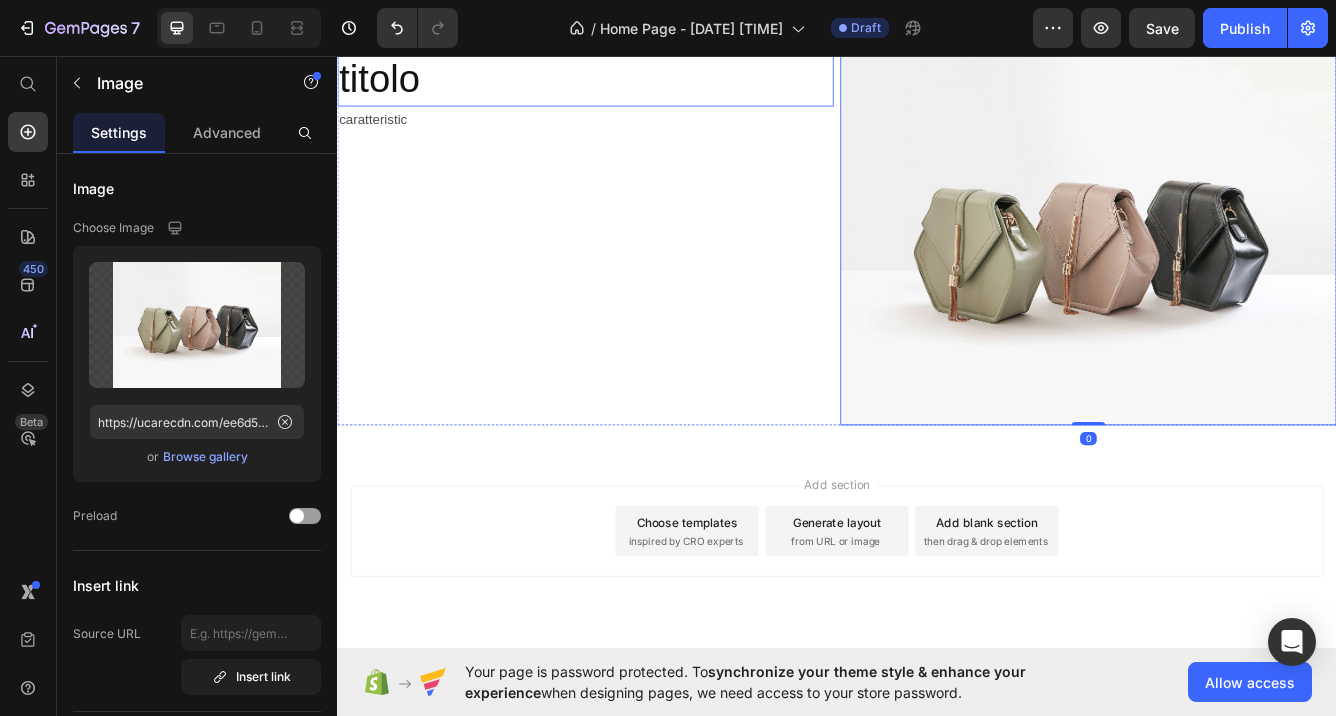 scroll, scrollTop: 987, scrollLeft: 0, axis: vertical 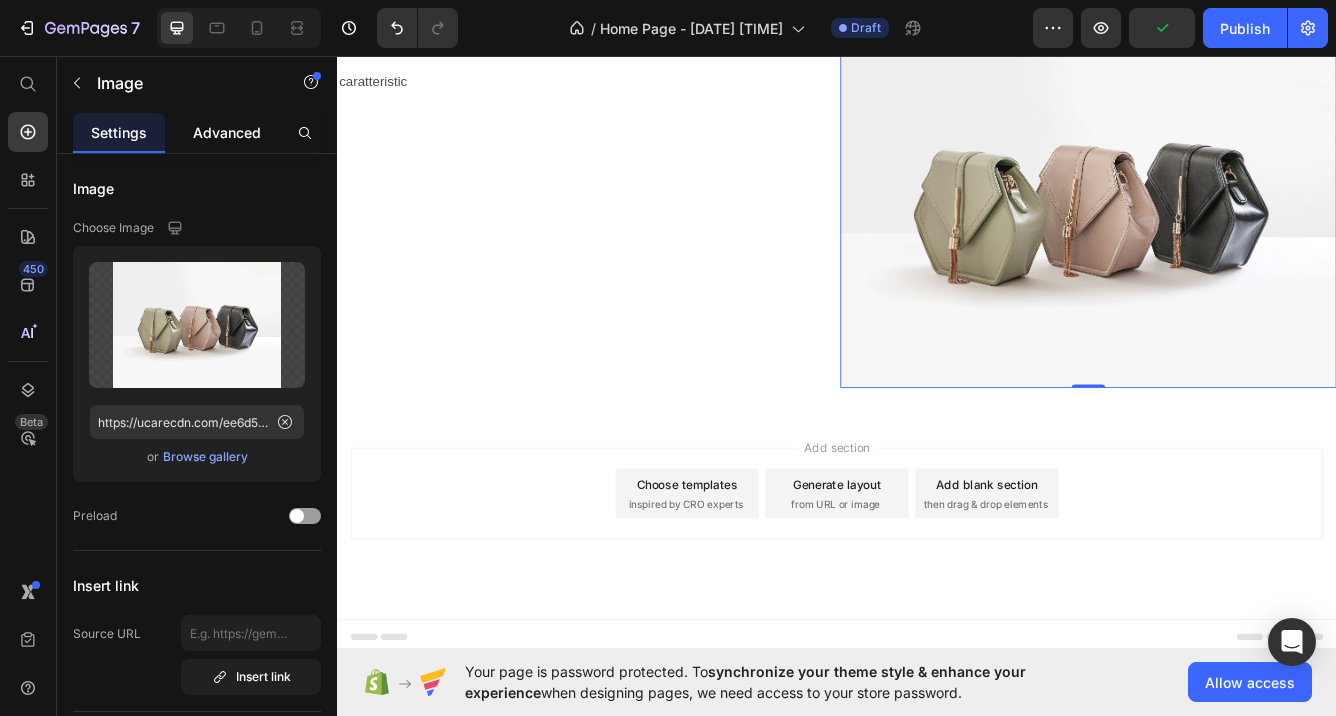 click on "Advanced" at bounding box center [227, 132] 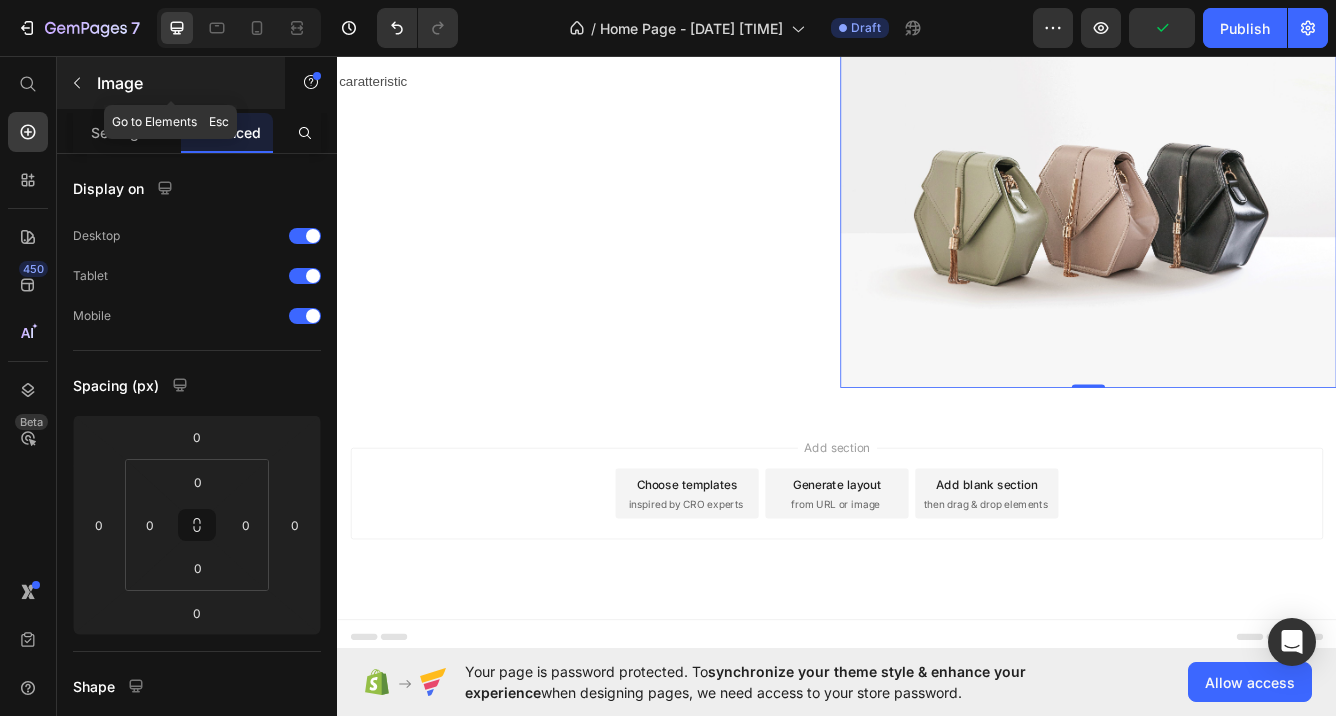 click 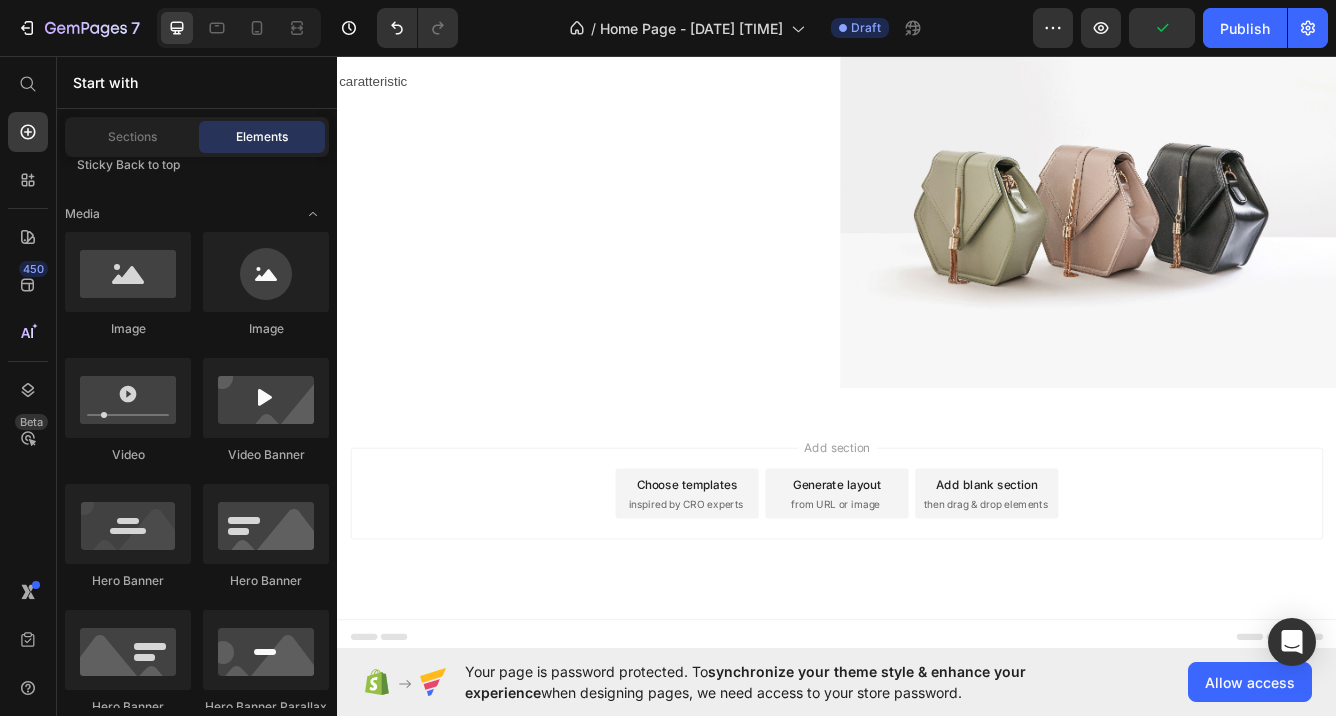 scroll, scrollTop: 713, scrollLeft: 0, axis: vertical 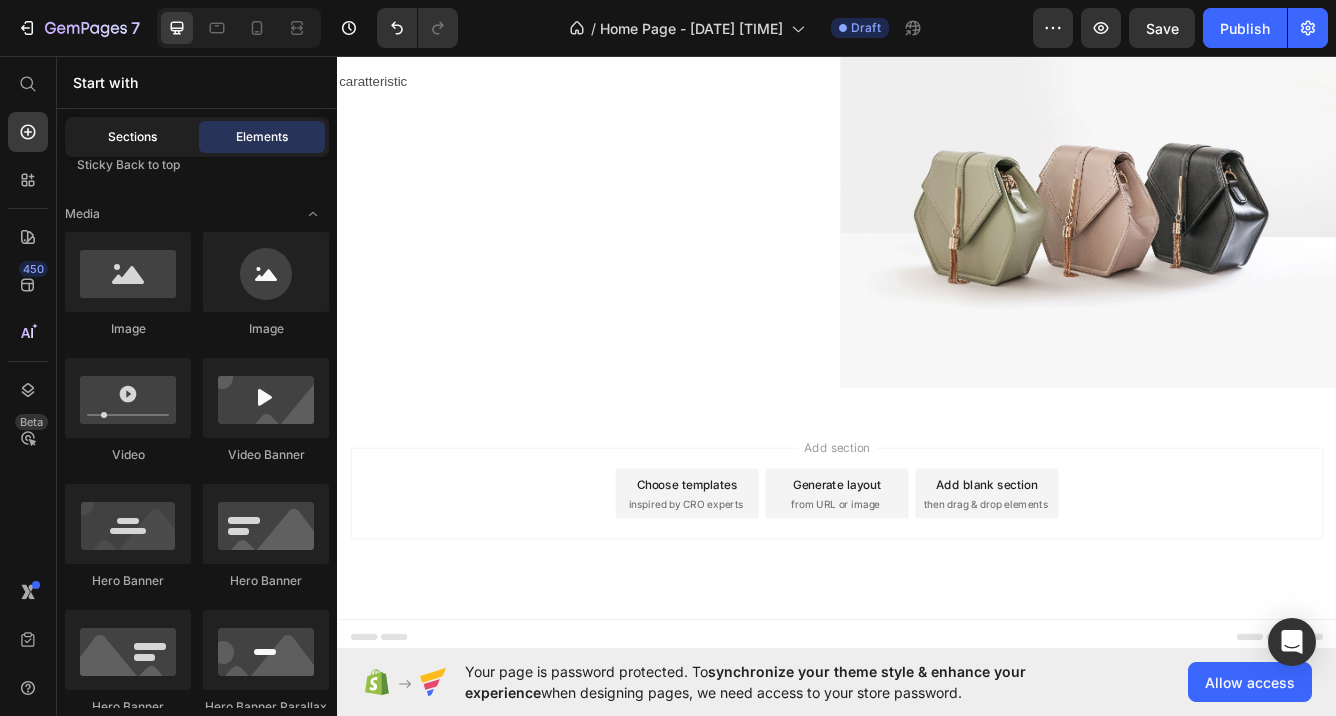 click on "Sections" at bounding box center (132, 137) 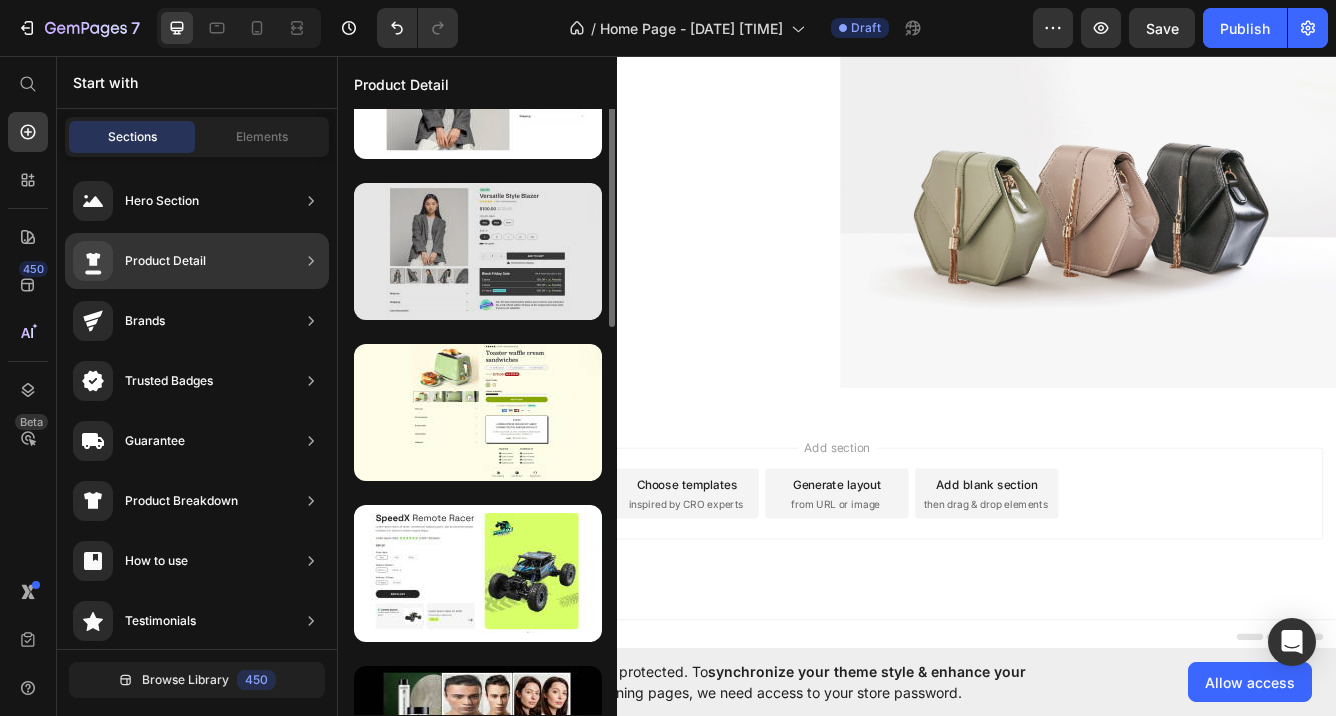 scroll, scrollTop: 0, scrollLeft: 0, axis: both 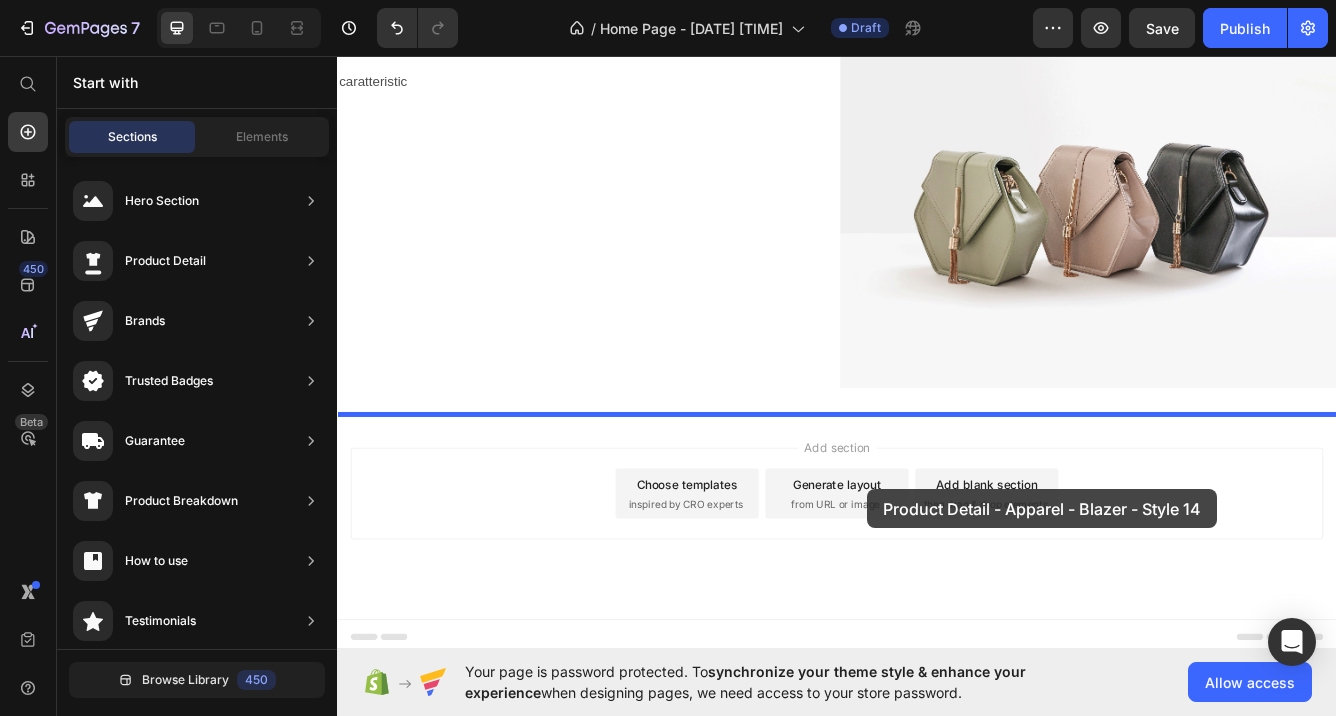 drag, startPoint x: 811, startPoint y: 233, endPoint x: 867, endPoint y: 489, distance: 262.05344 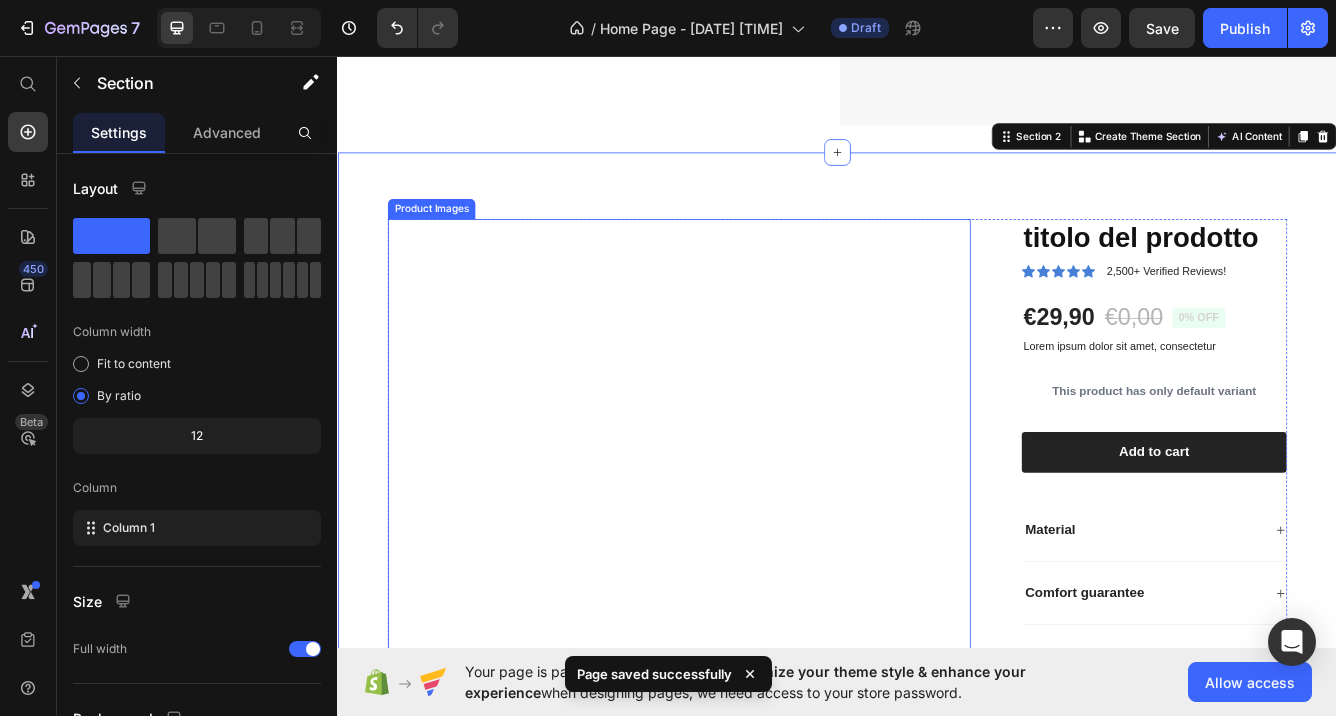 scroll, scrollTop: 1307, scrollLeft: 0, axis: vertical 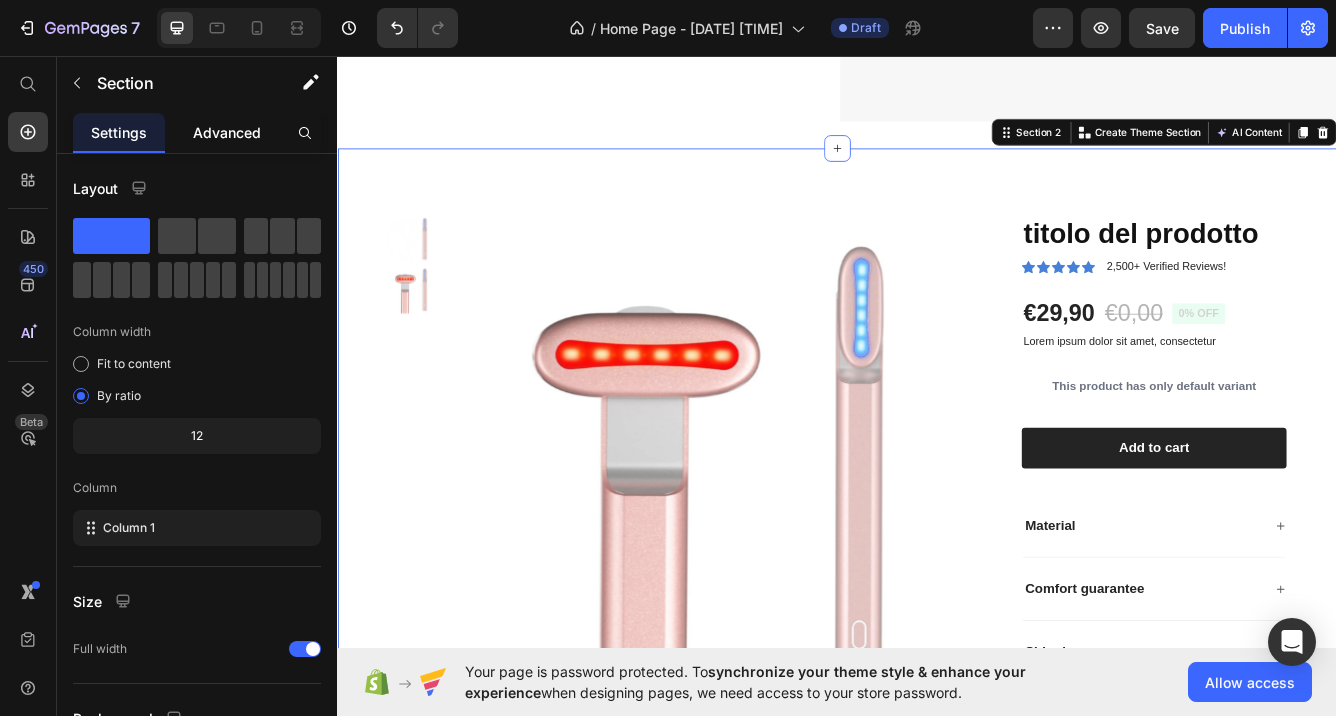 click on "Advanced" at bounding box center [227, 132] 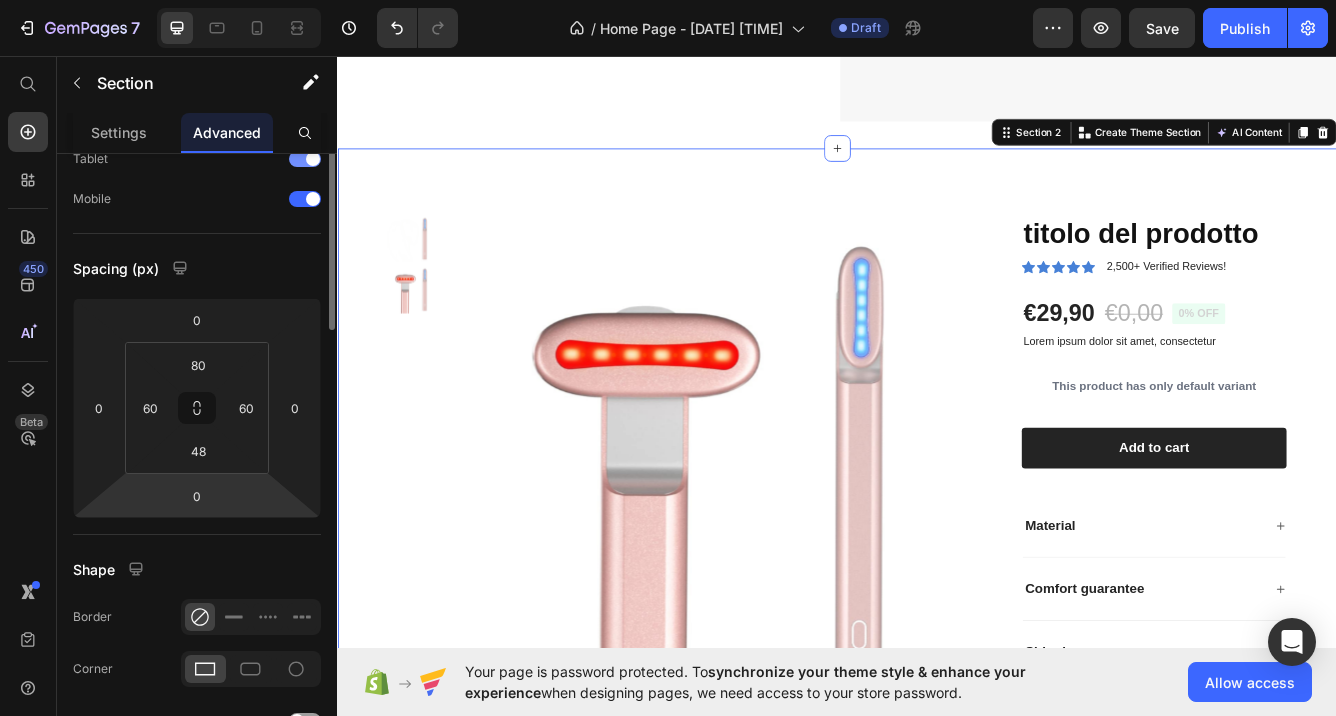 scroll, scrollTop: 0, scrollLeft: 0, axis: both 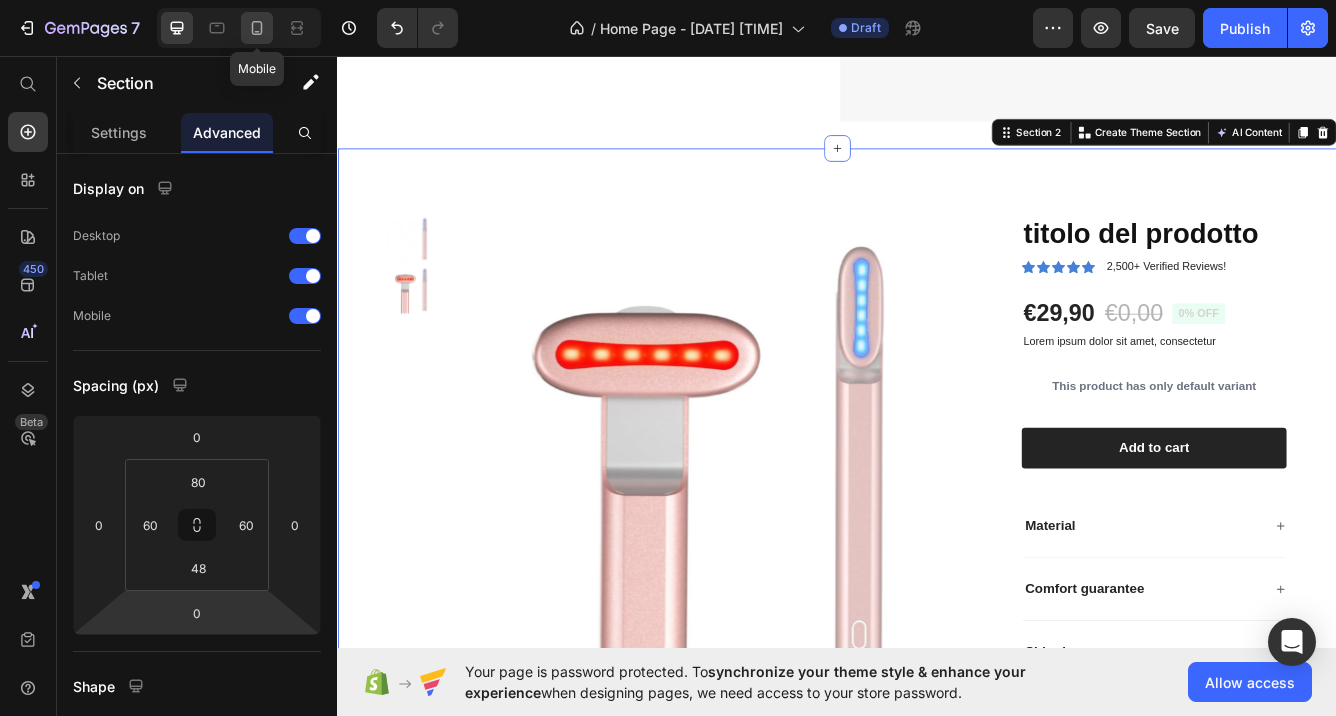 click 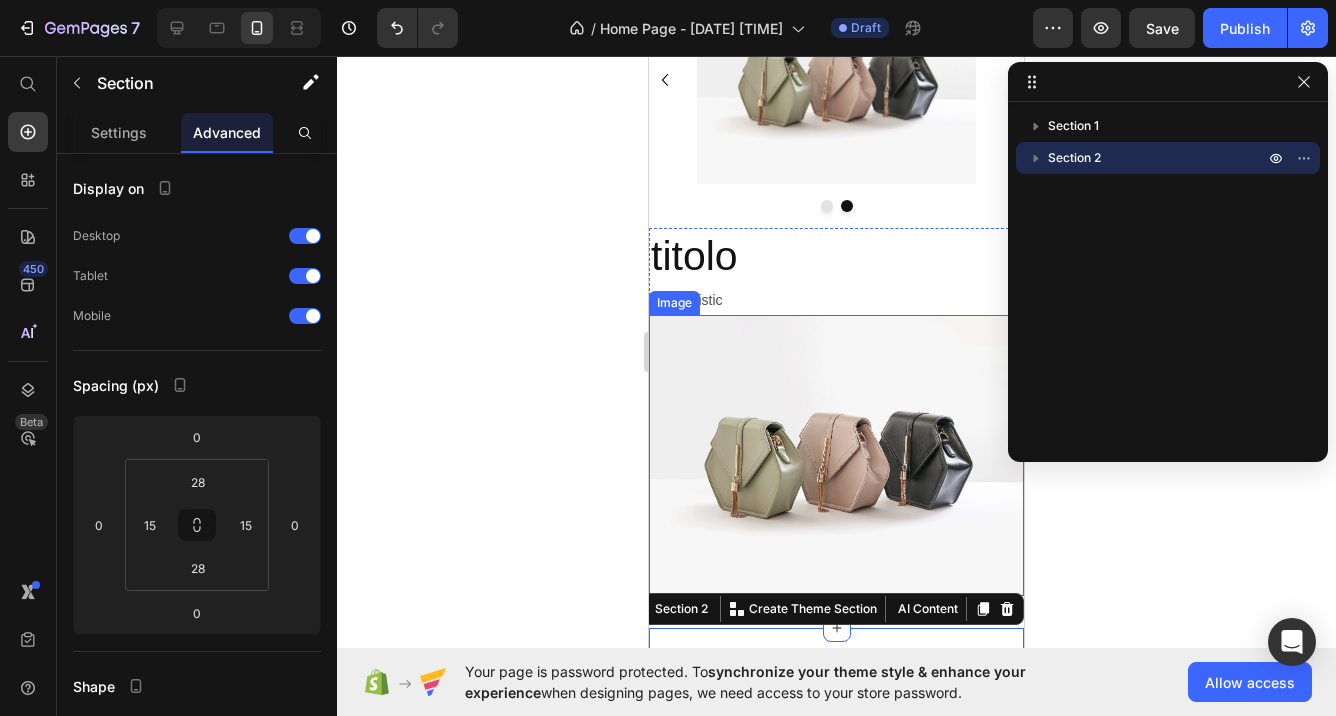 scroll, scrollTop: 0, scrollLeft: 0, axis: both 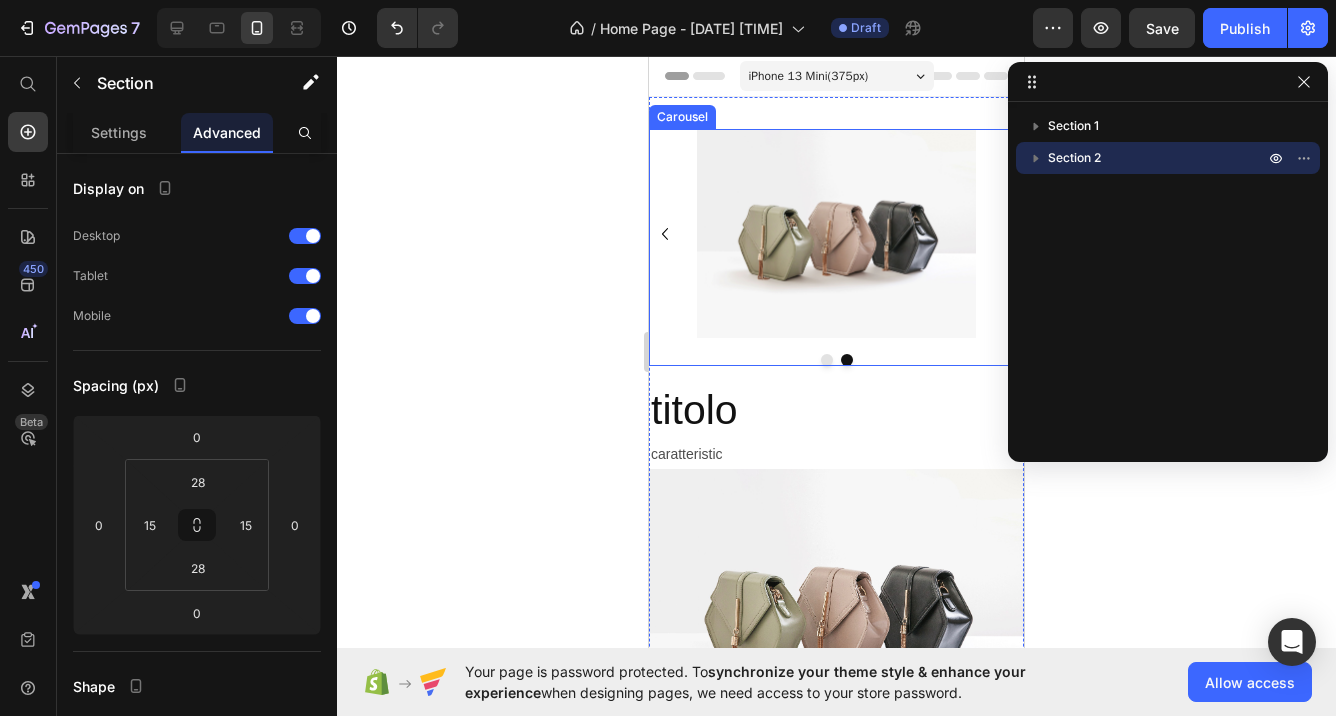 click 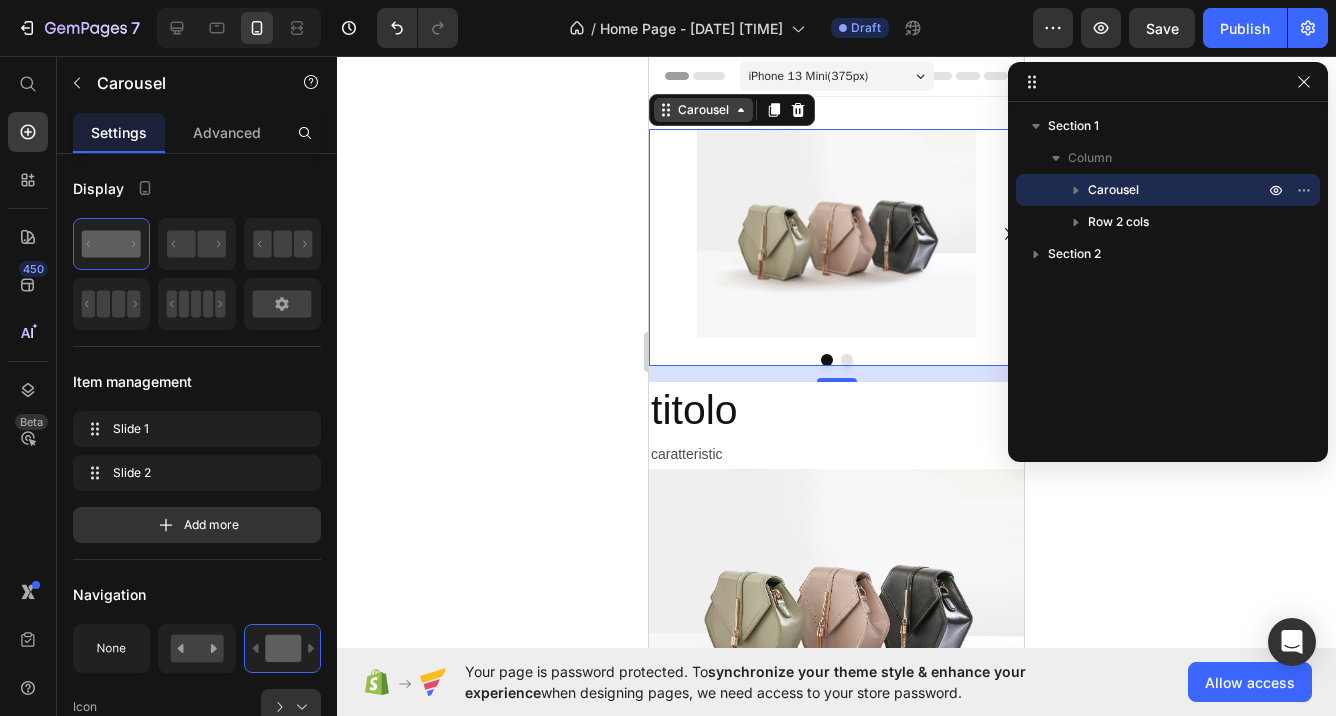 click 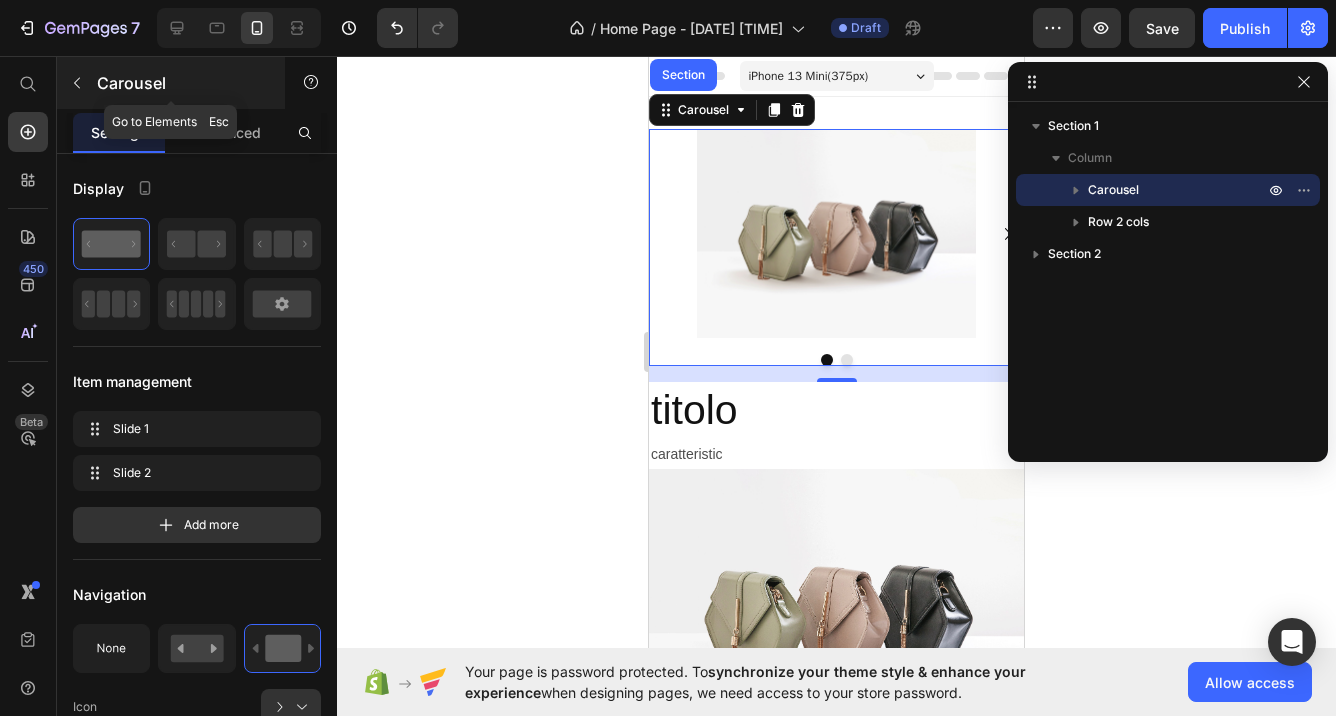 click at bounding box center (77, 83) 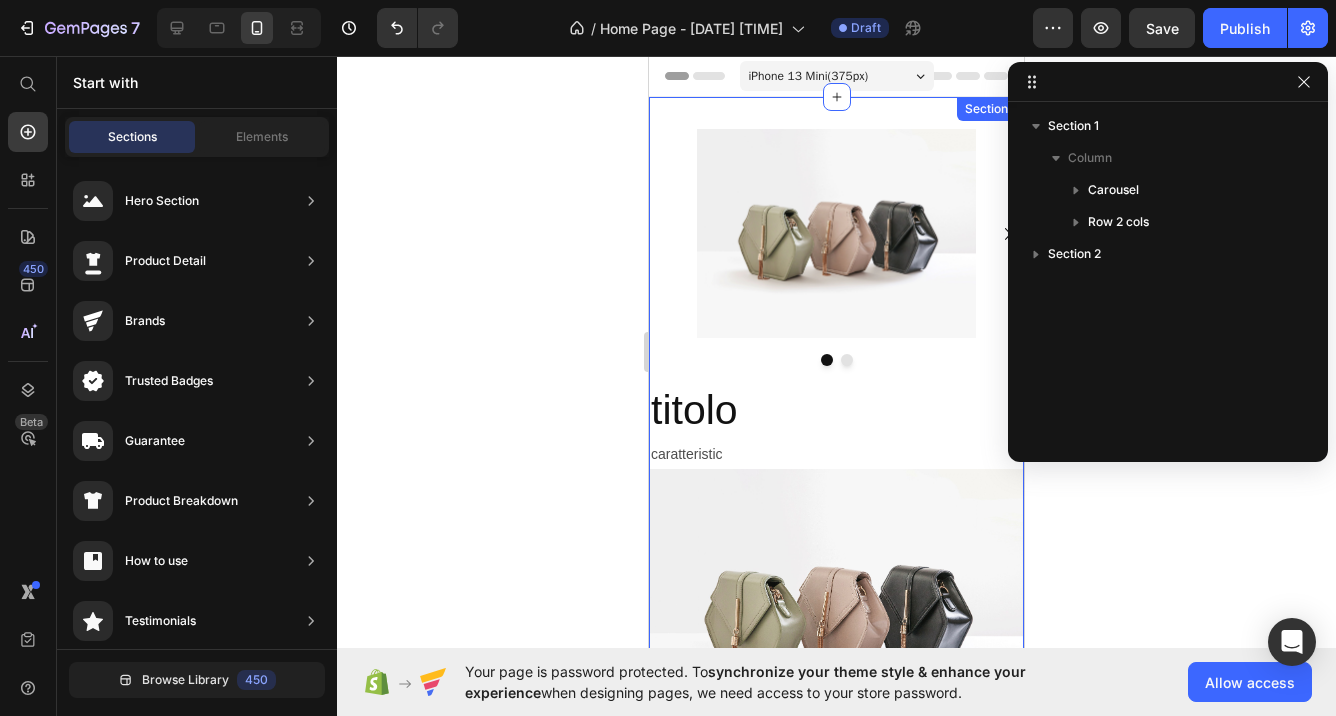 click on "Image Image
Carousel titolo Heading caratteristic Text Block Image Row Section 1" at bounding box center [836, 439] 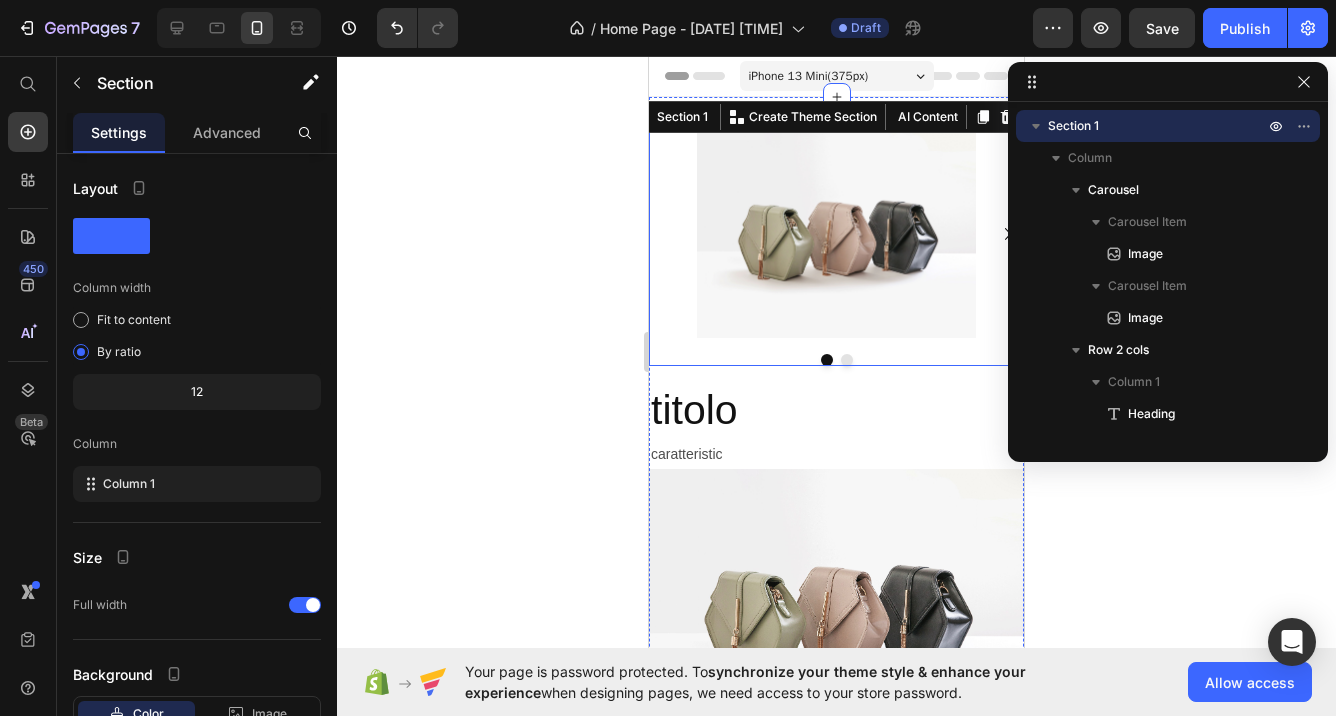 click on "Image Image" at bounding box center [836, 233] 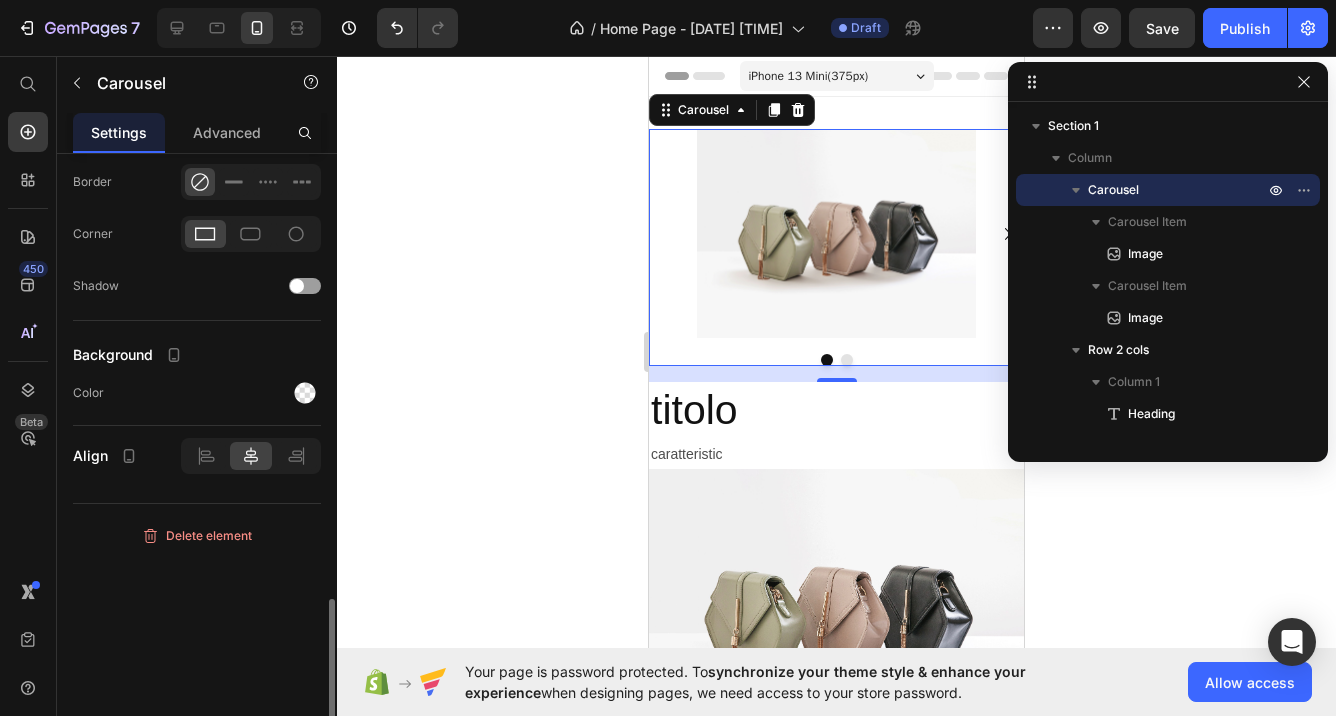 scroll, scrollTop: 1604, scrollLeft: 0, axis: vertical 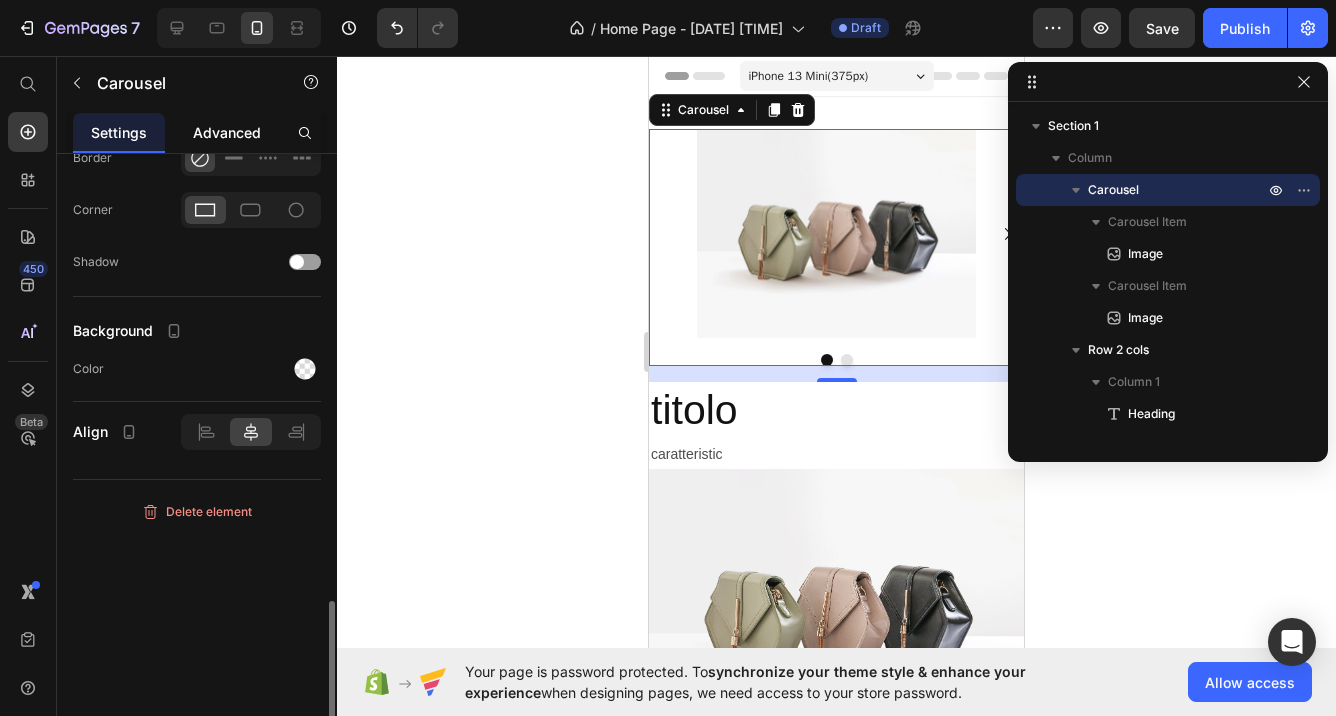 click on "Advanced" at bounding box center (227, 132) 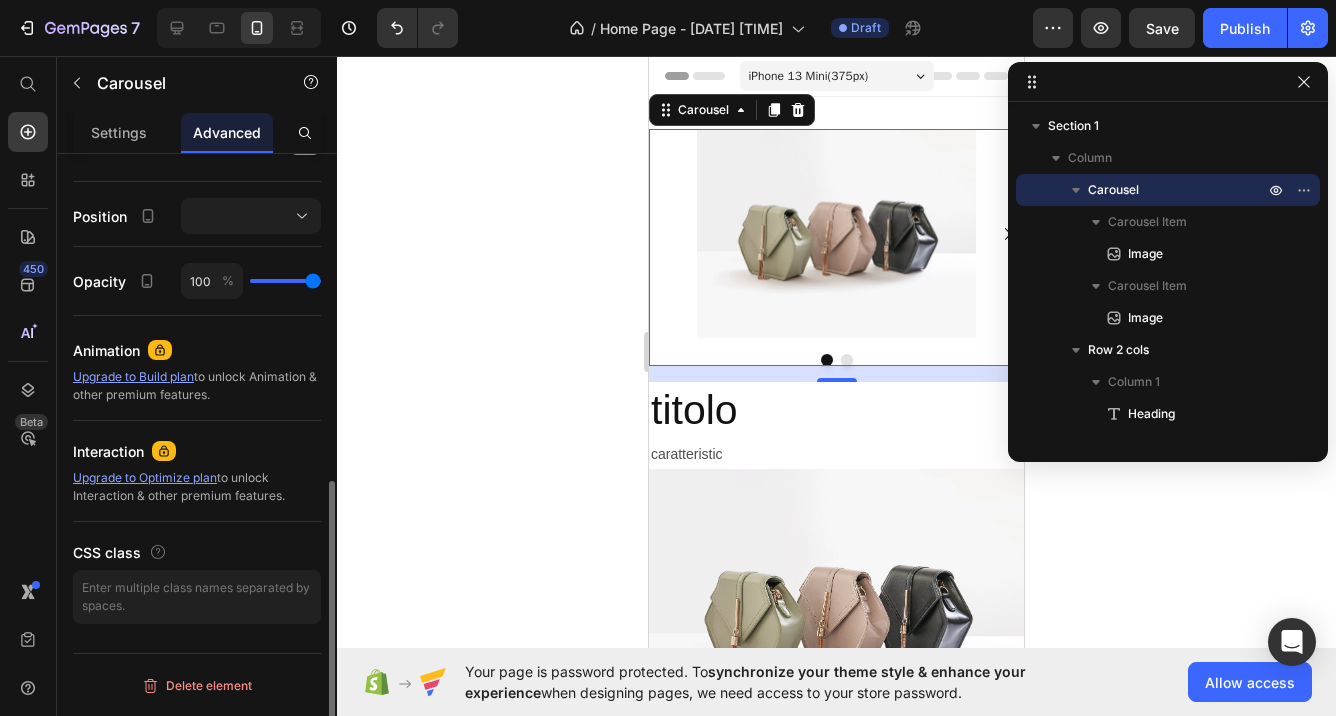 scroll, scrollTop: 0, scrollLeft: 0, axis: both 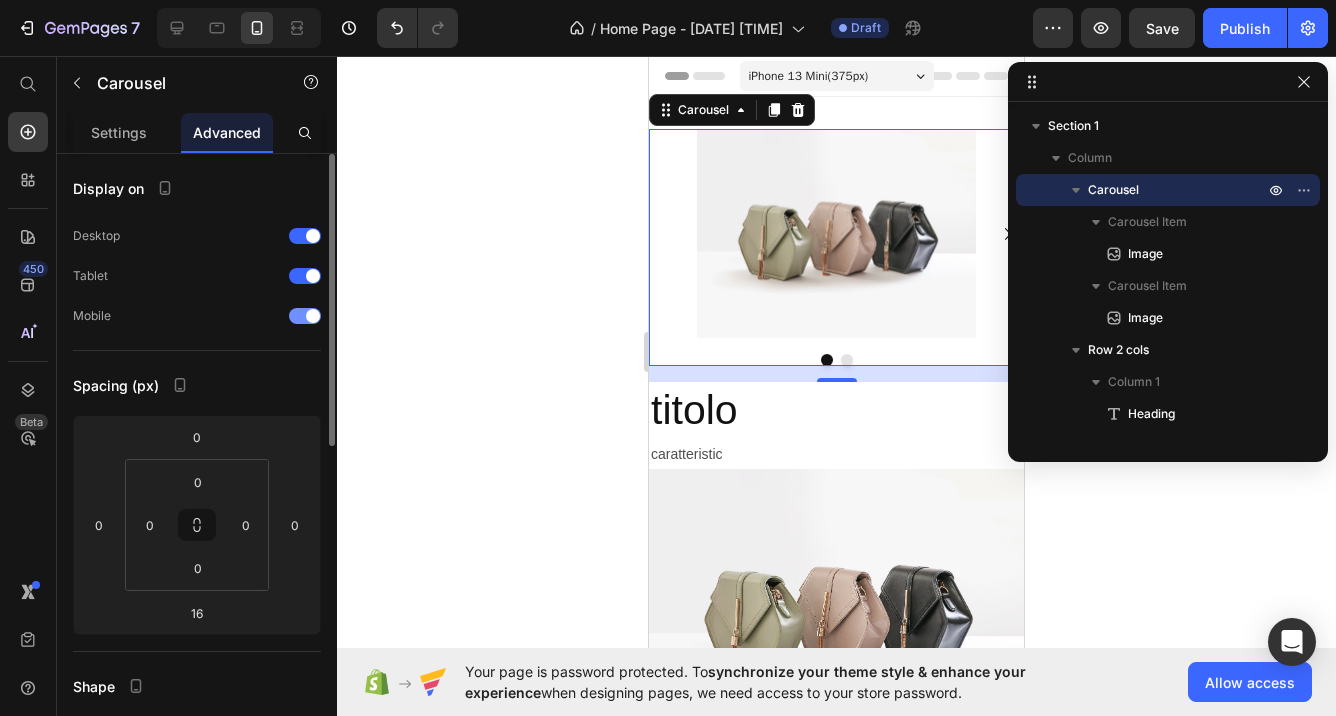 click at bounding box center (313, 316) 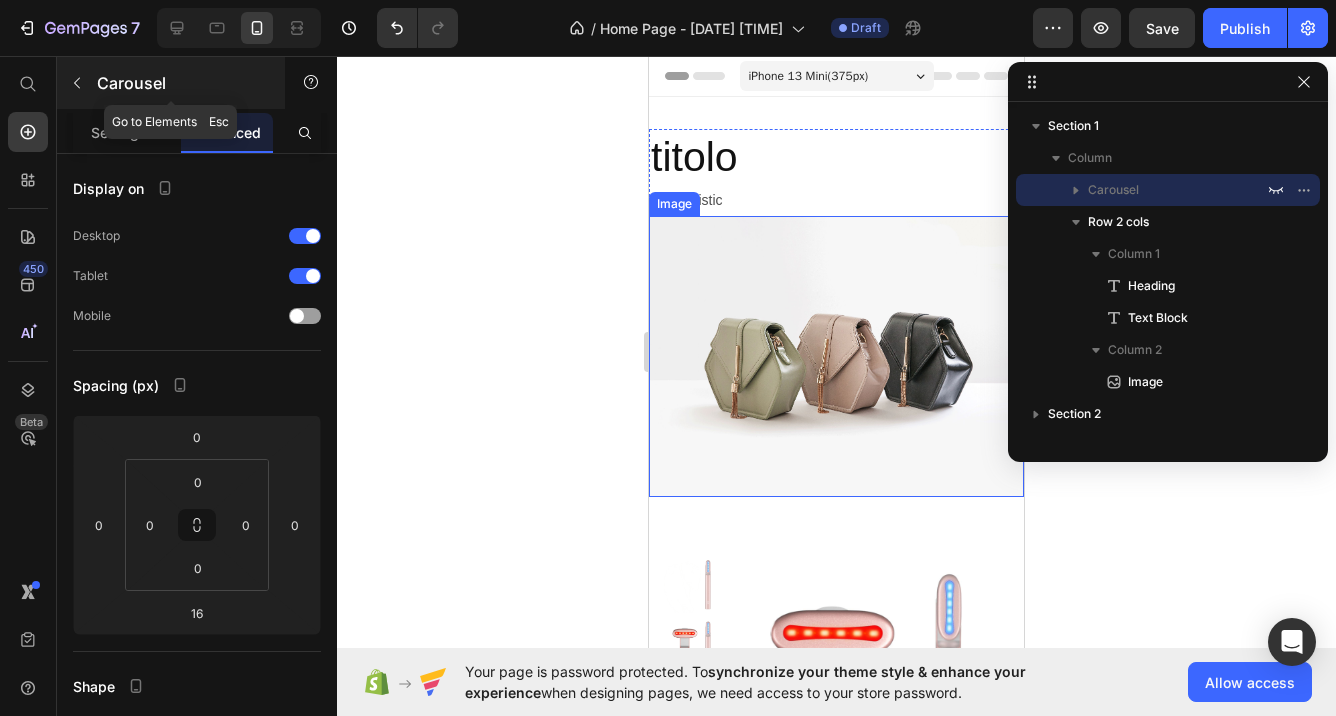 click 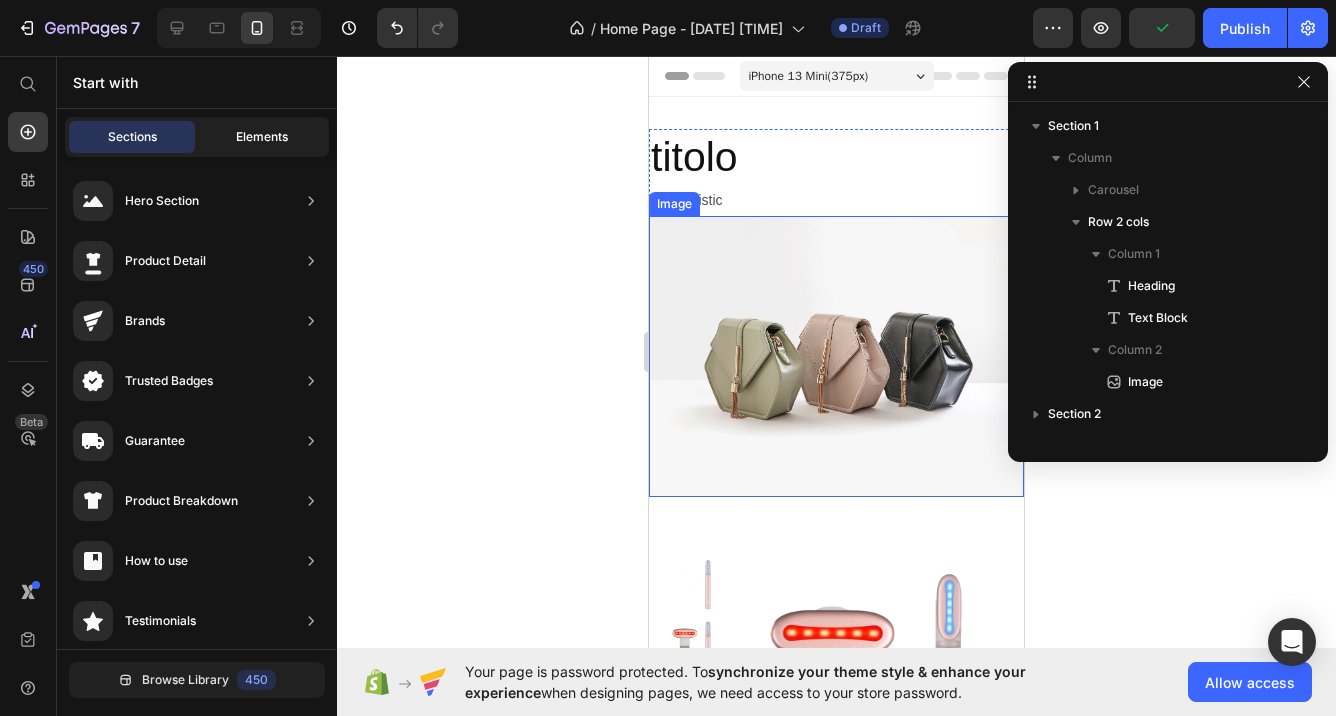 click on "Elements" at bounding box center (262, 137) 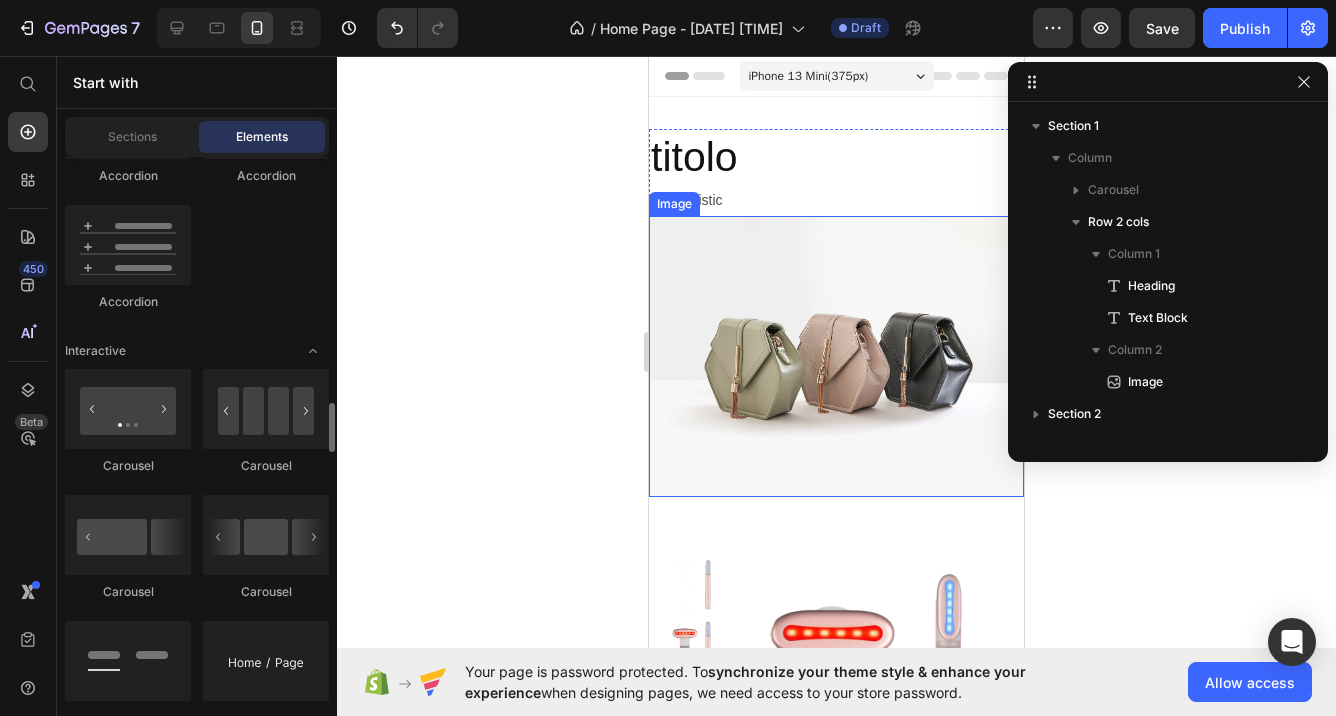 scroll, scrollTop: 2032, scrollLeft: 0, axis: vertical 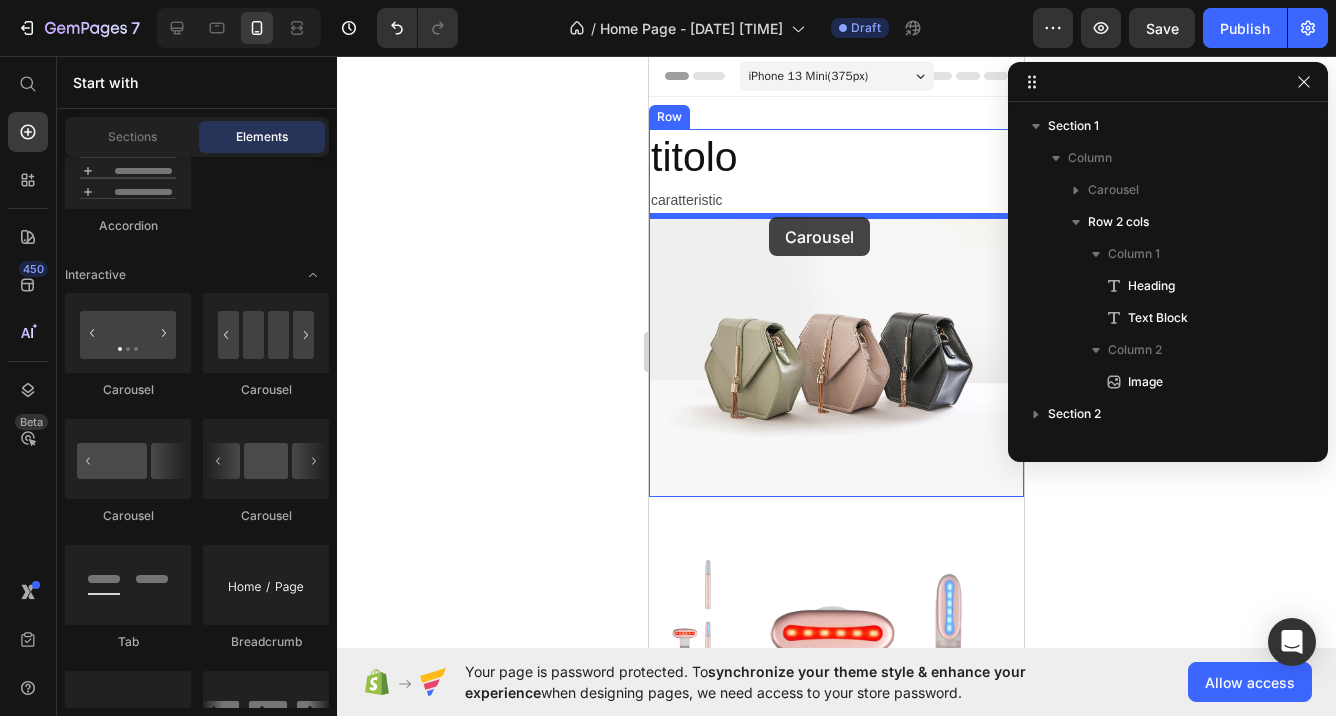 drag, startPoint x: 784, startPoint y: 392, endPoint x: 769, endPoint y: 217, distance: 175.64168 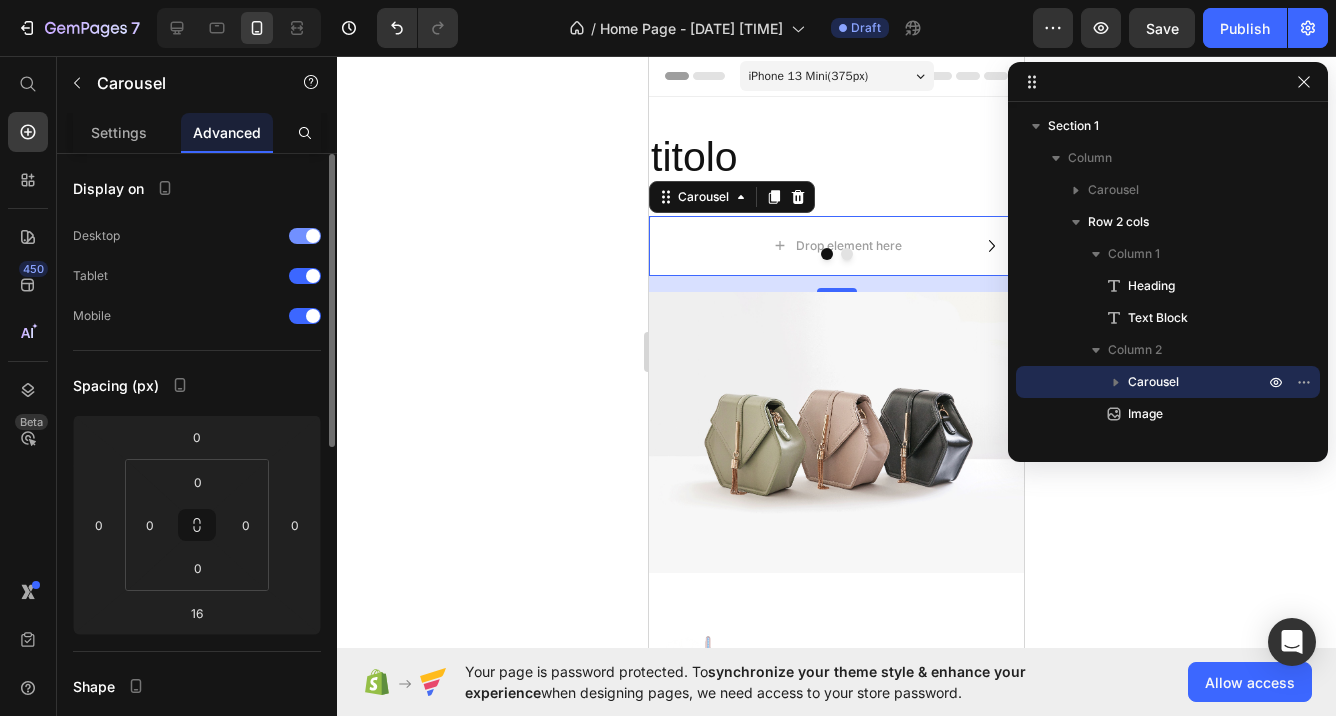 click at bounding box center (313, 236) 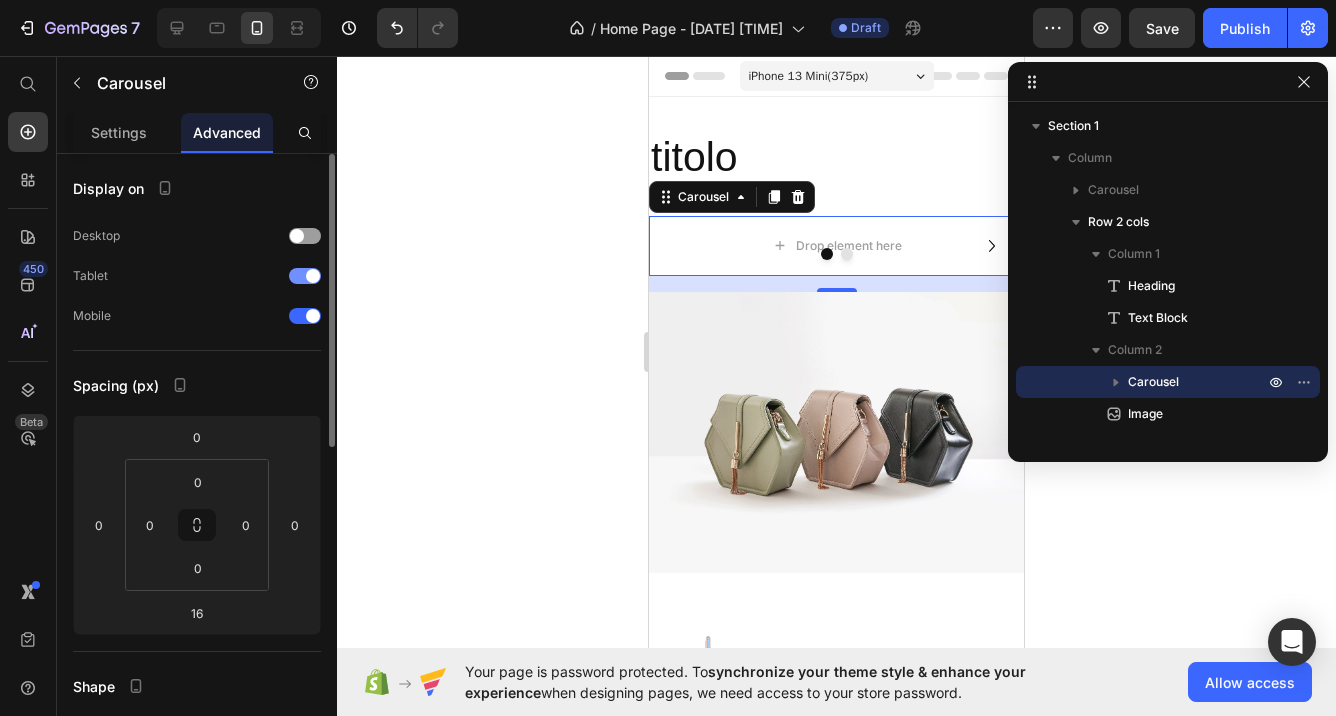 click at bounding box center [313, 276] 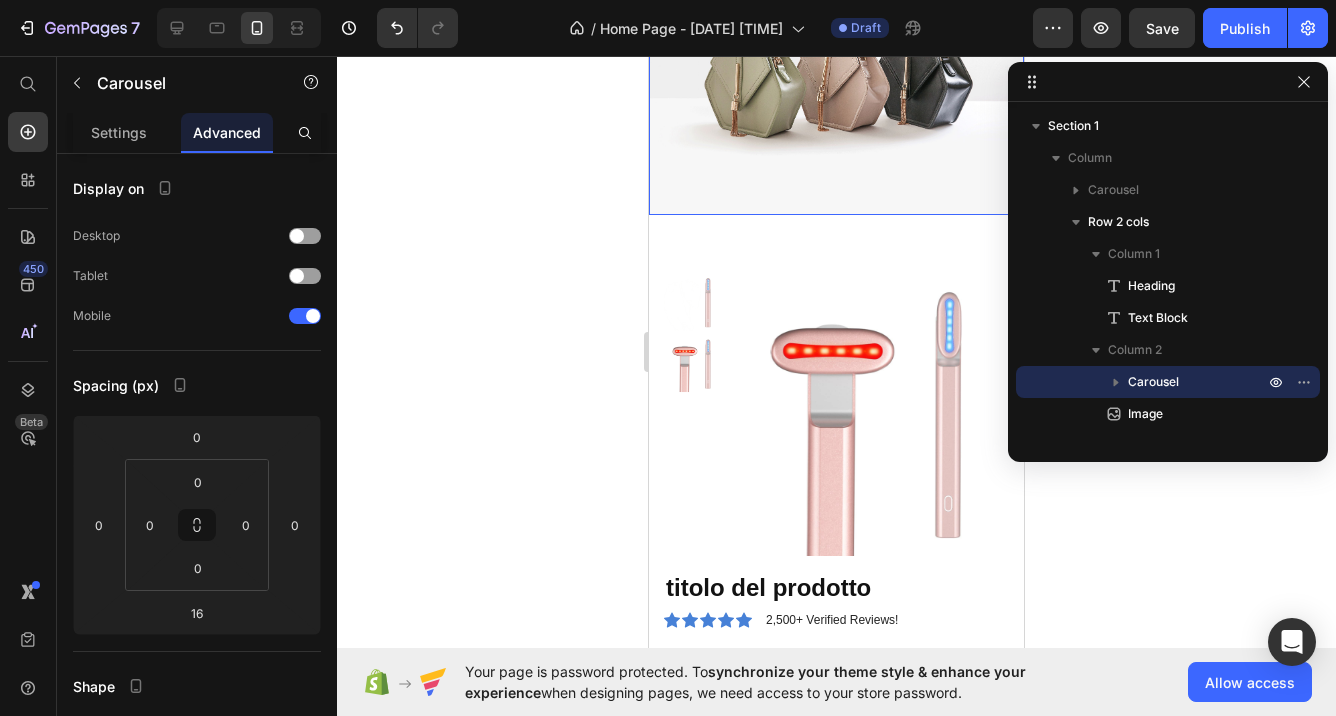 scroll, scrollTop: 363, scrollLeft: 0, axis: vertical 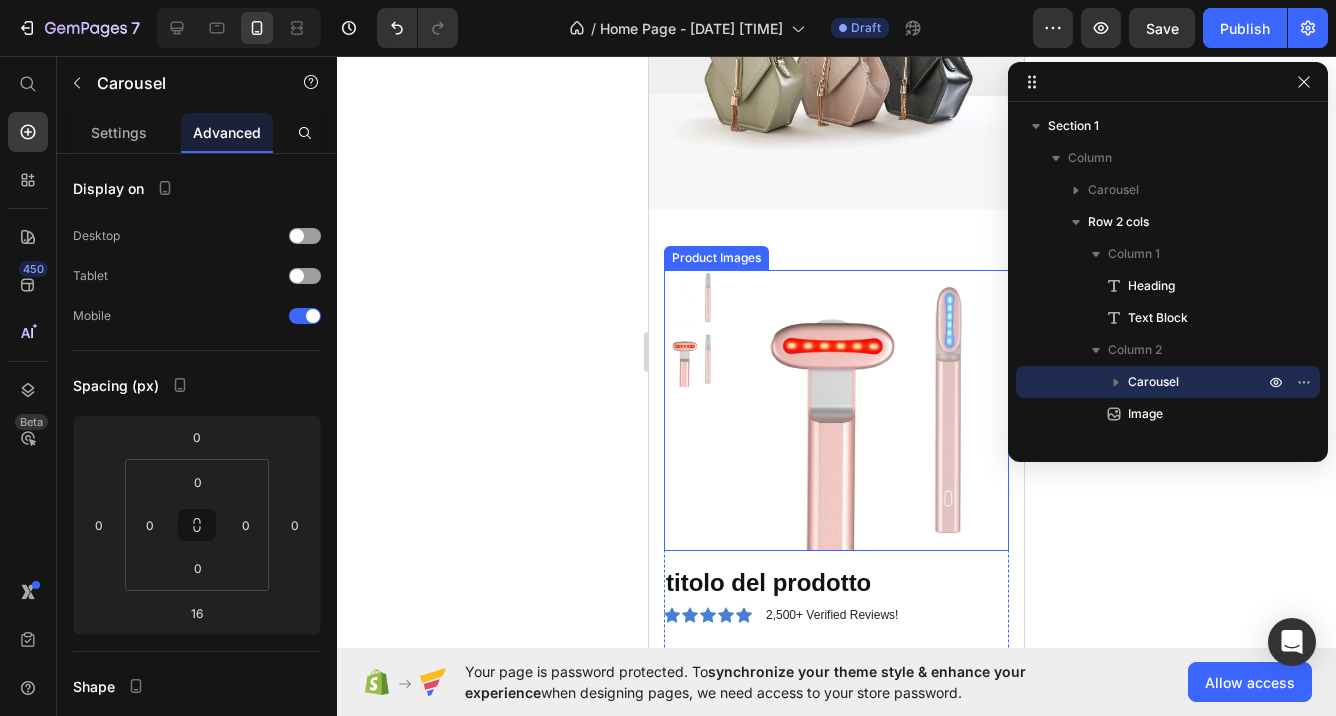 click at bounding box center (868, 410) 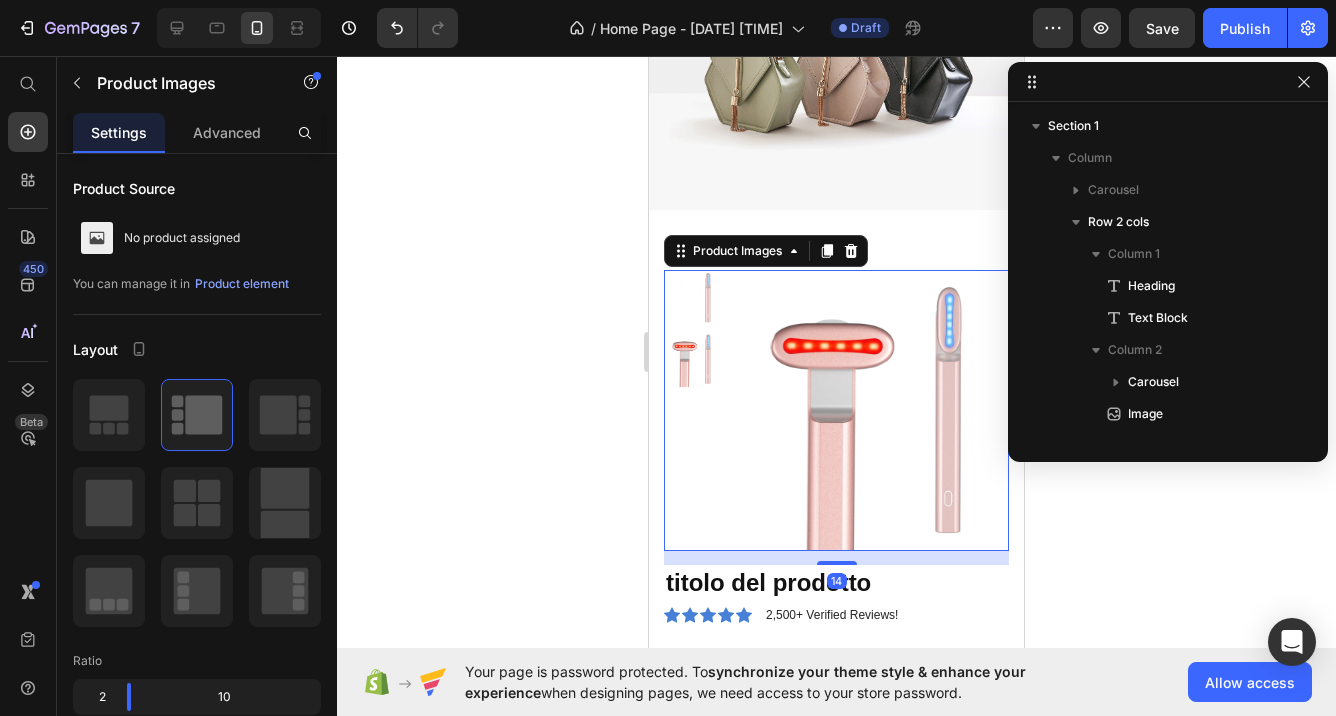 scroll, scrollTop: 214, scrollLeft: 0, axis: vertical 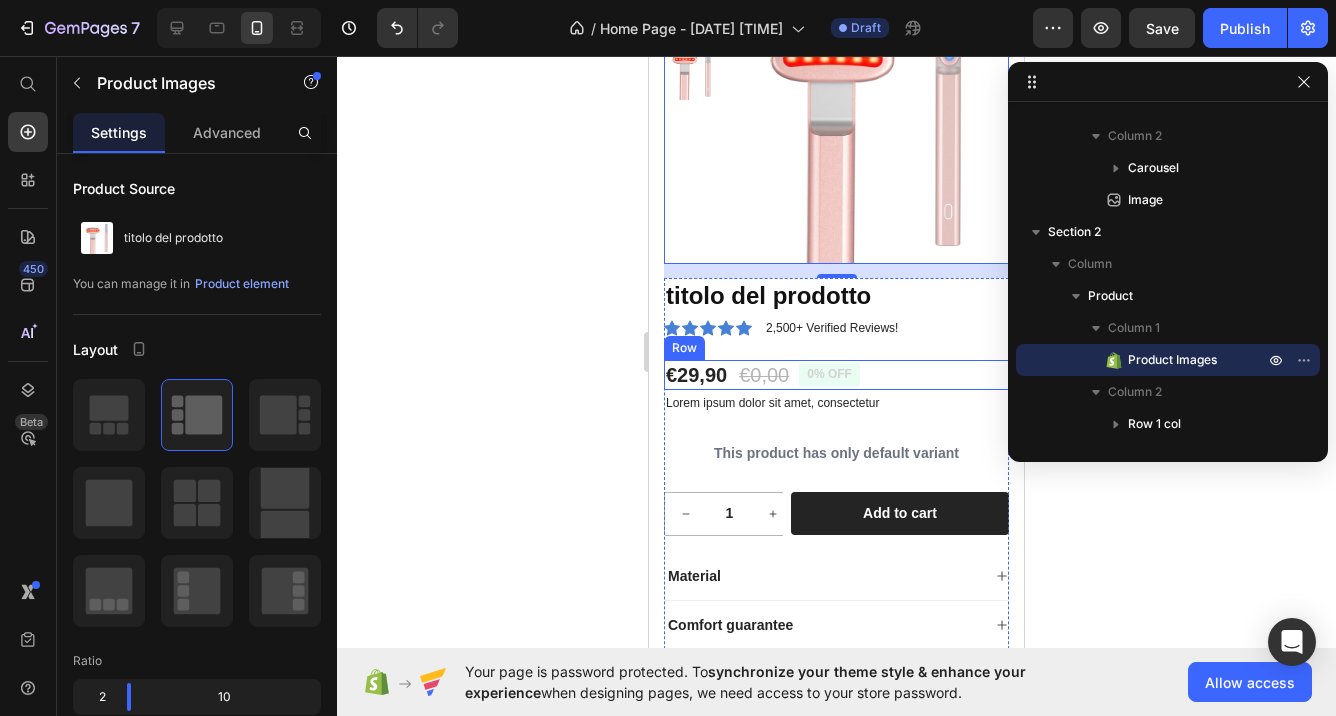click on "€29,90 Product Price €0,00 Product Price 0% off Product Badge Row" at bounding box center [836, 375] 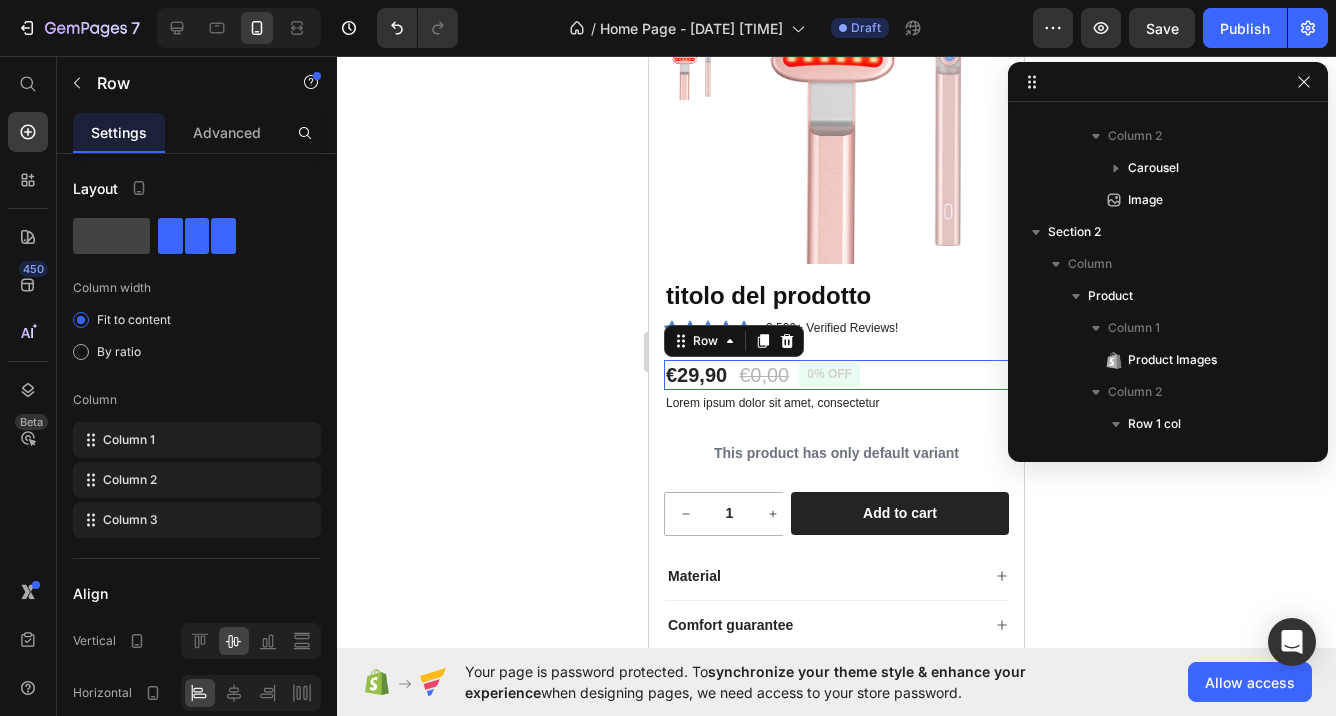 scroll, scrollTop: 470, scrollLeft: 0, axis: vertical 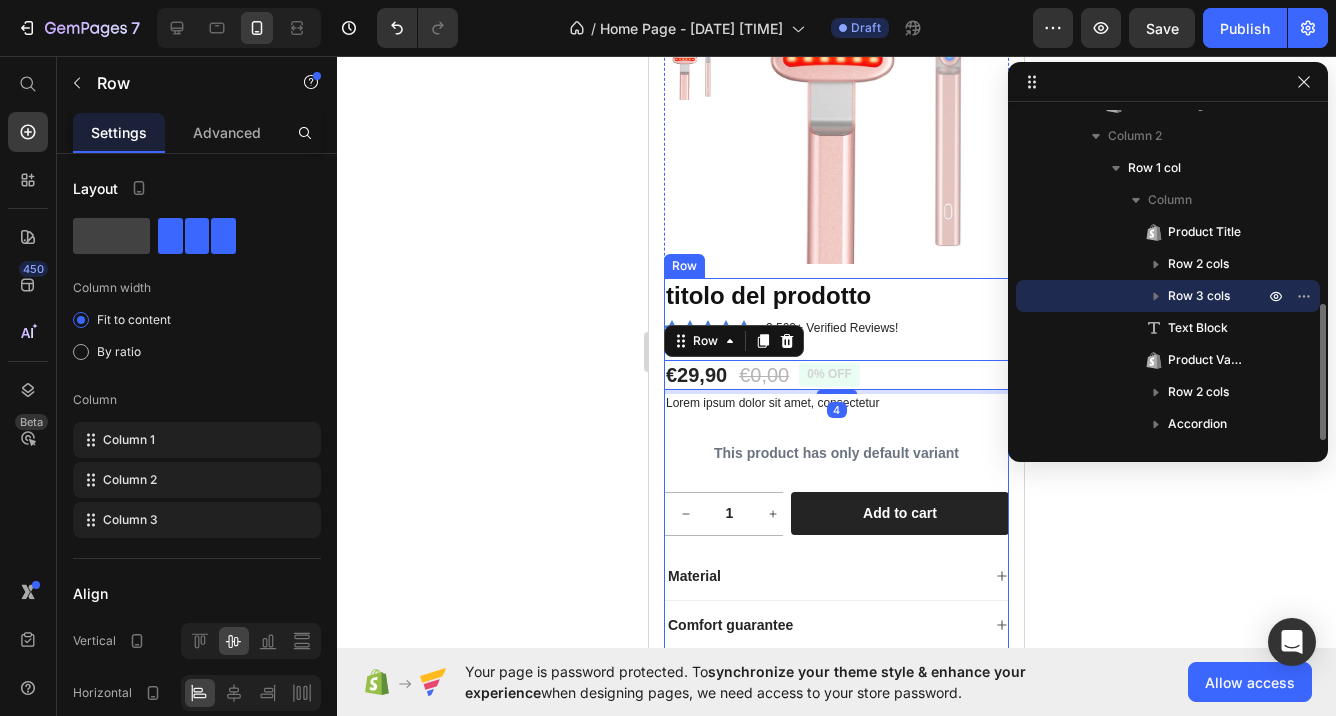 click on "titolo del prodotto Product Title Icon Icon Icon Icon Icon Icon List 2,500+ Verified Reviews! Text Block Row €29,90 Product Price €0,00 Product Price 0% off Product Badge Row   4 Lorem ipsum dolor sit amet, consectetur  Text Block This product has only default variant Product Variants & Swatches 1 Product Quantity Row Add to cart Add to Cart Row
Material
Comfort guarantee
Shipping Accordion" at bounding box center (836, 488) 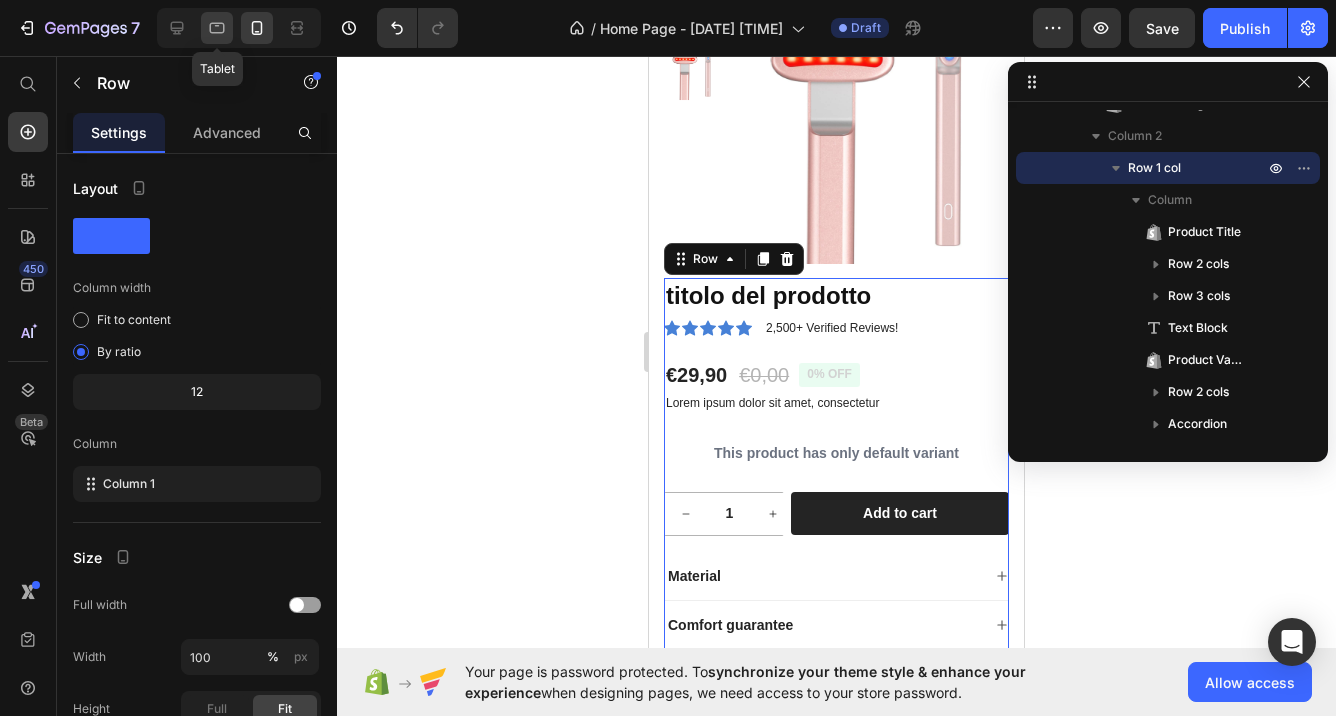 click 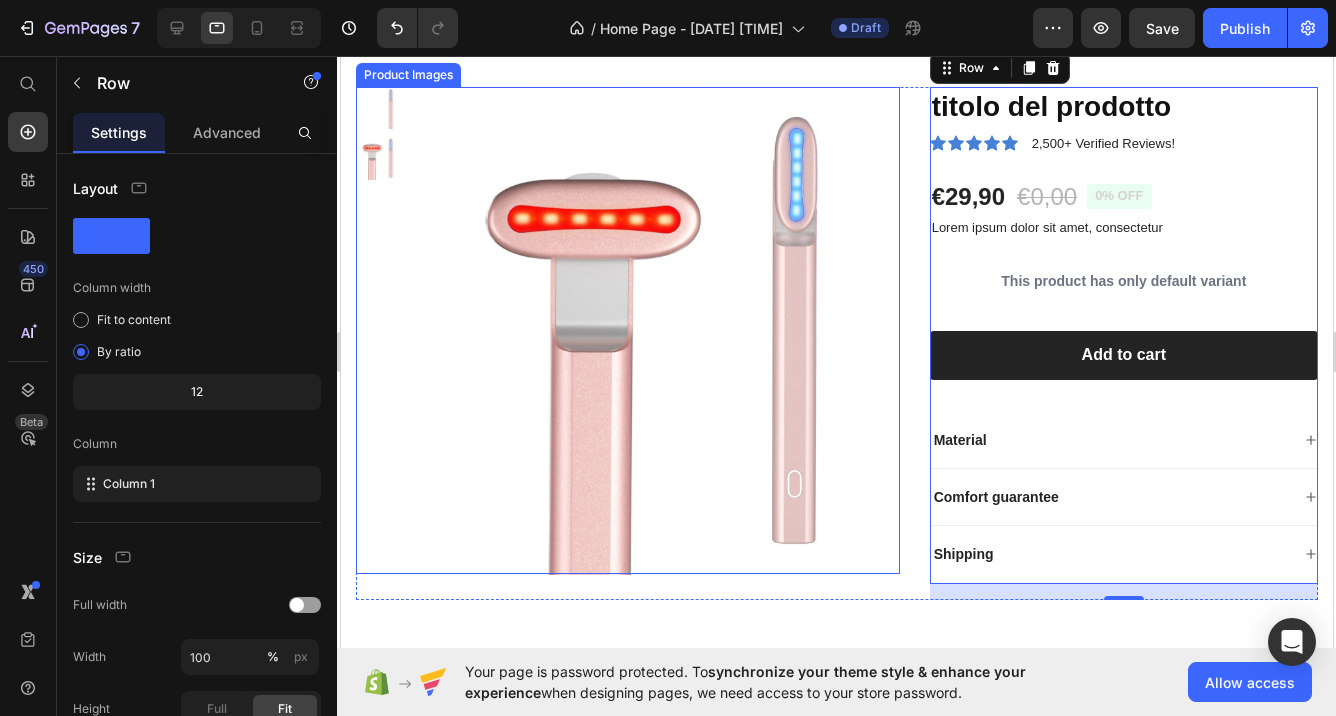 scroll, scrollTop: 1188, scrollLeft: 0, axis: vertical 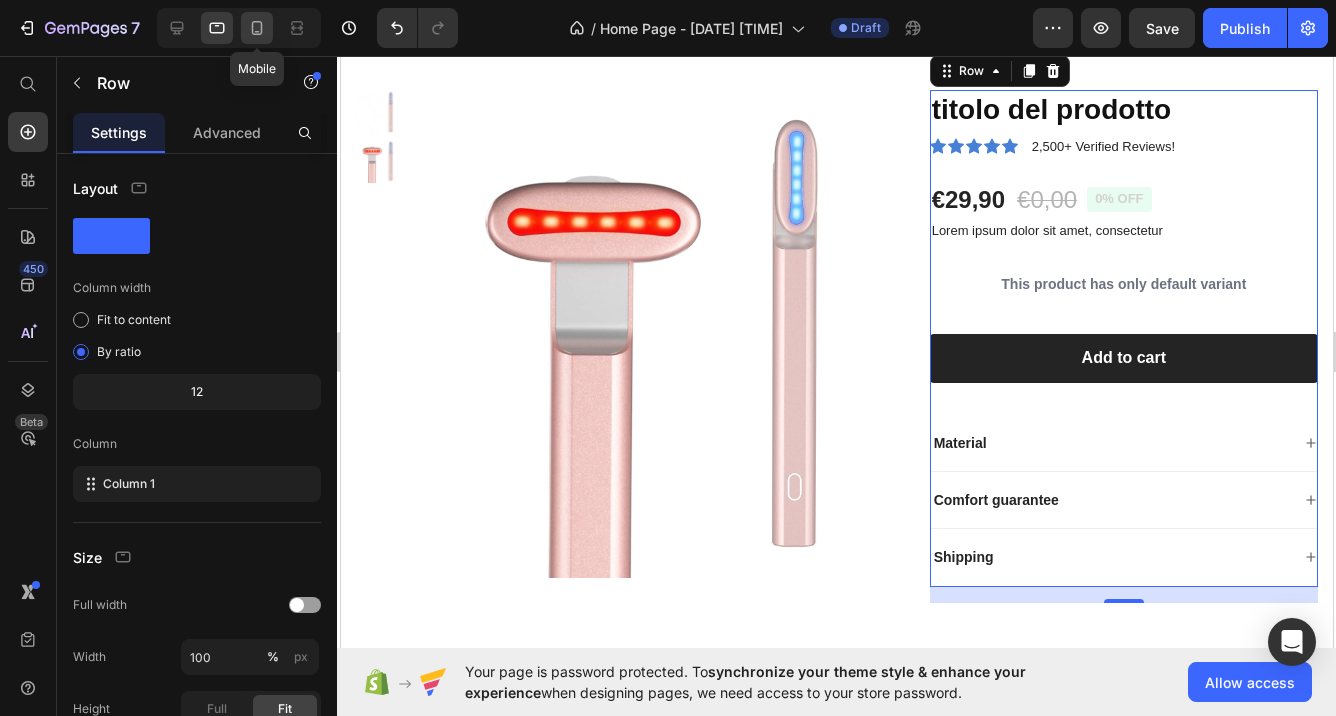 click 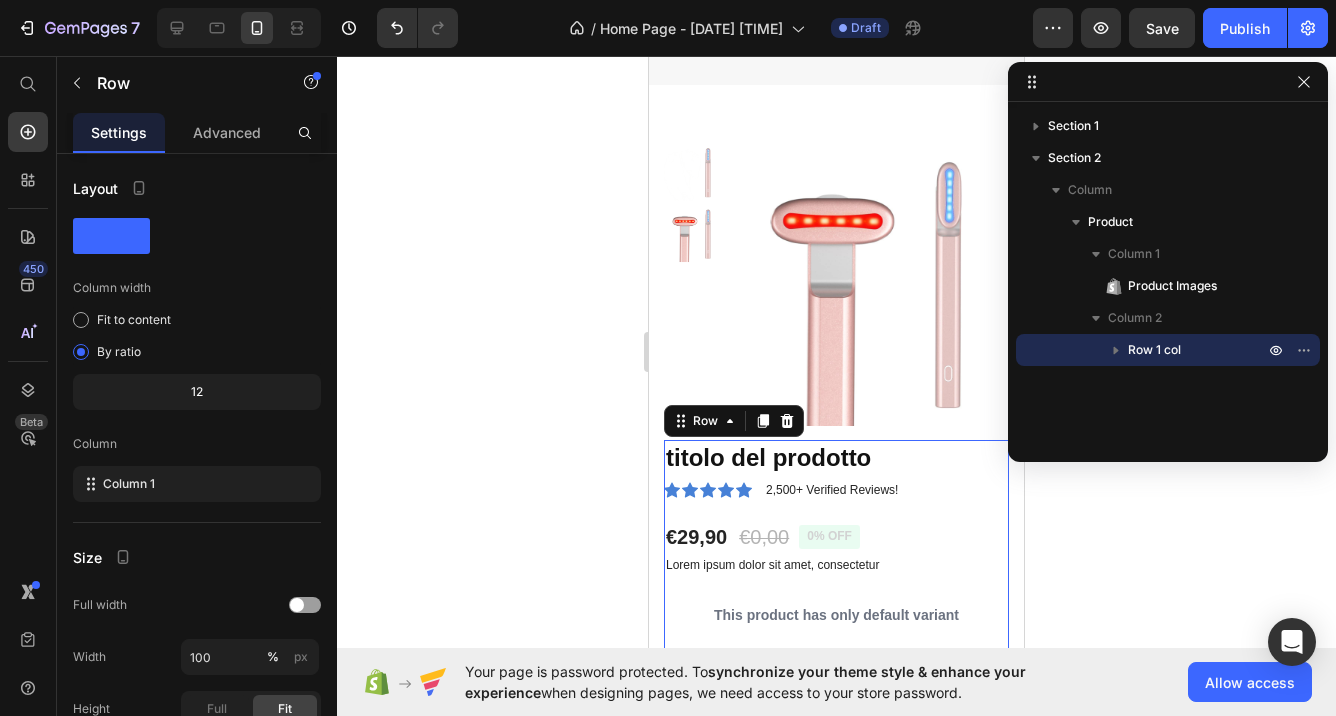 scroll, scrollTop: 412, scrollLeft: 0, axis: vertical 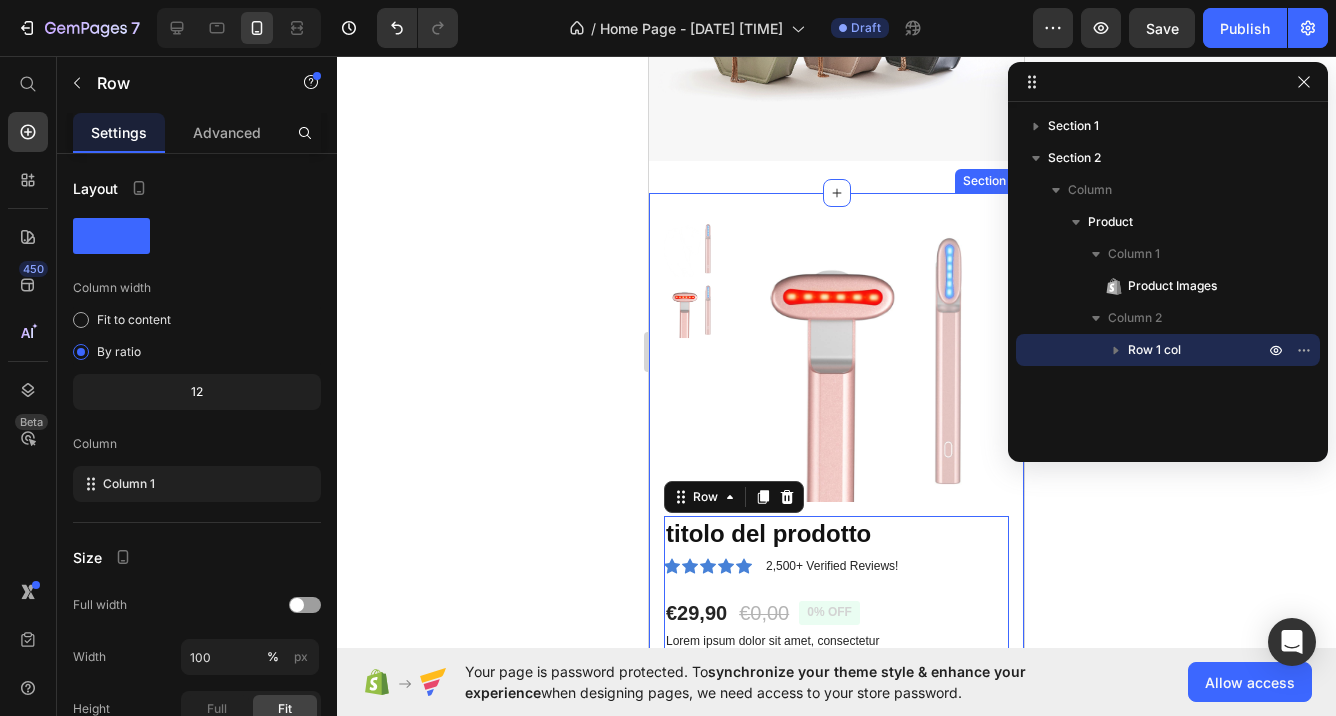 click on "Section 2" at bounding box center [989, 181] 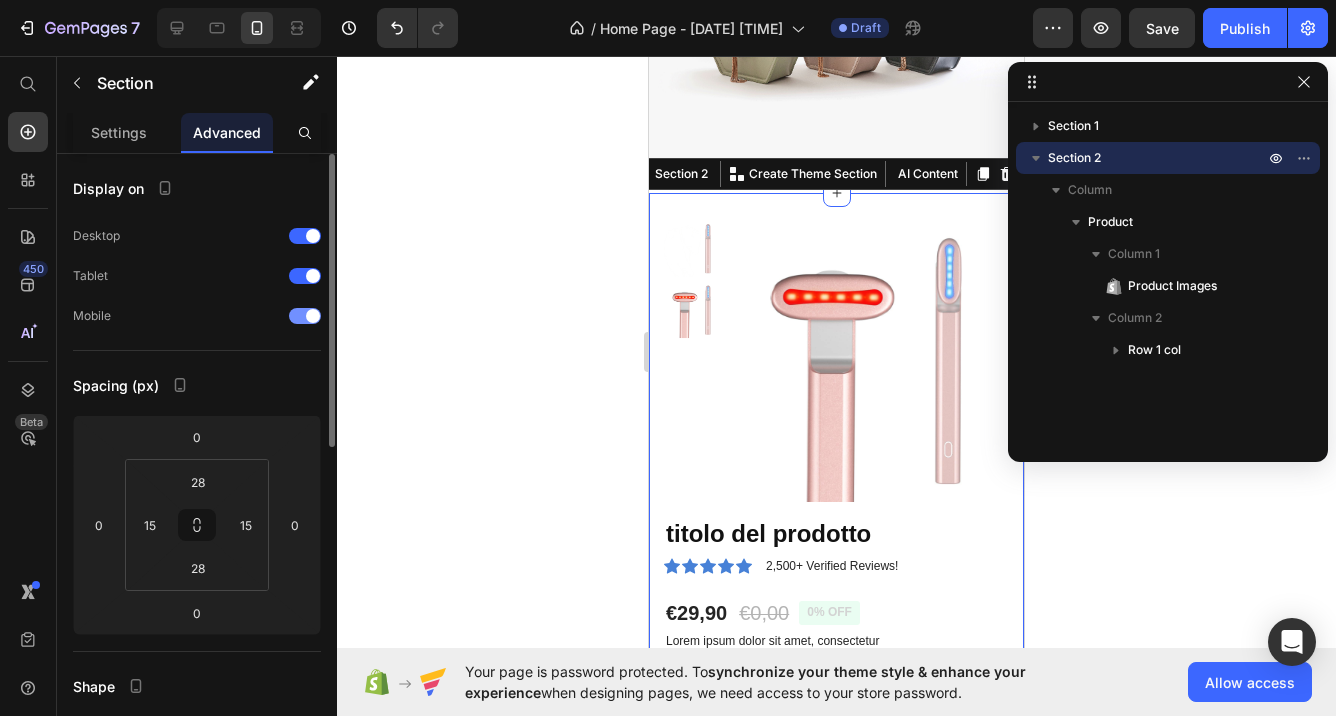 click at bounding box center (313, 316) 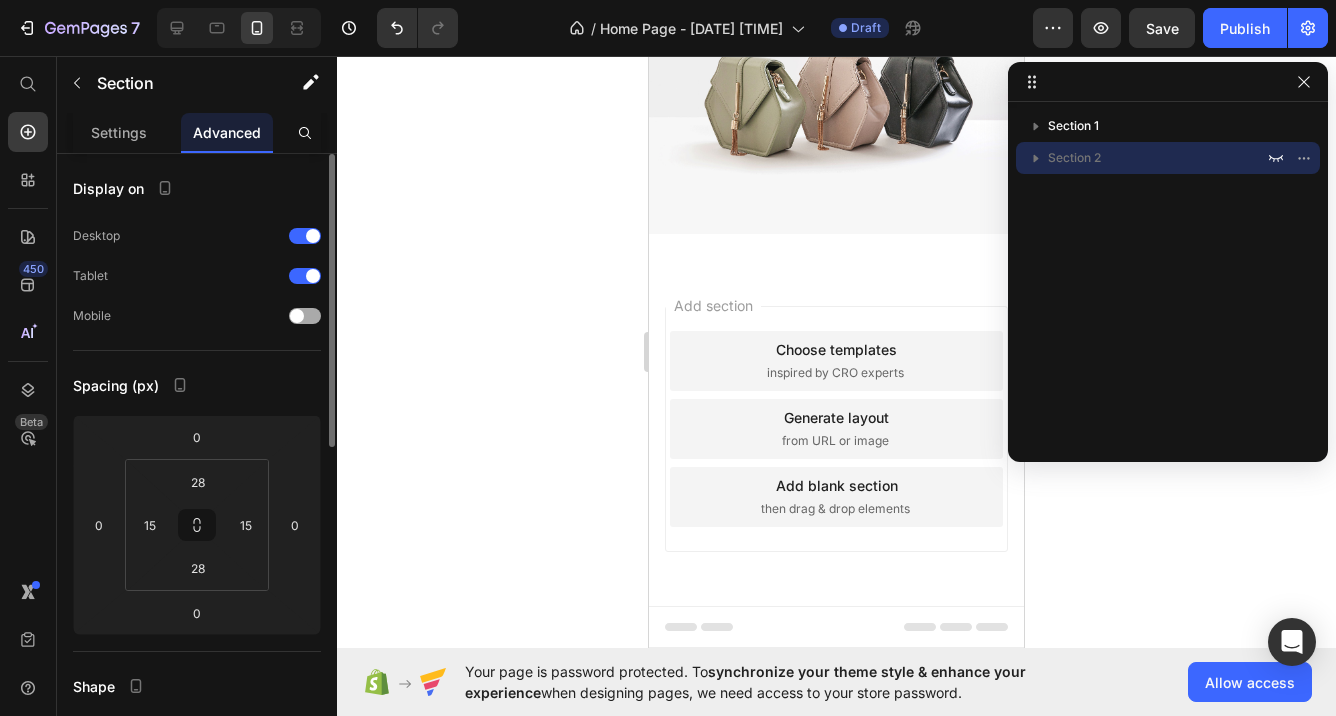 scroll, scrollTop: 339, scrollLeft: 0, axis: vertical 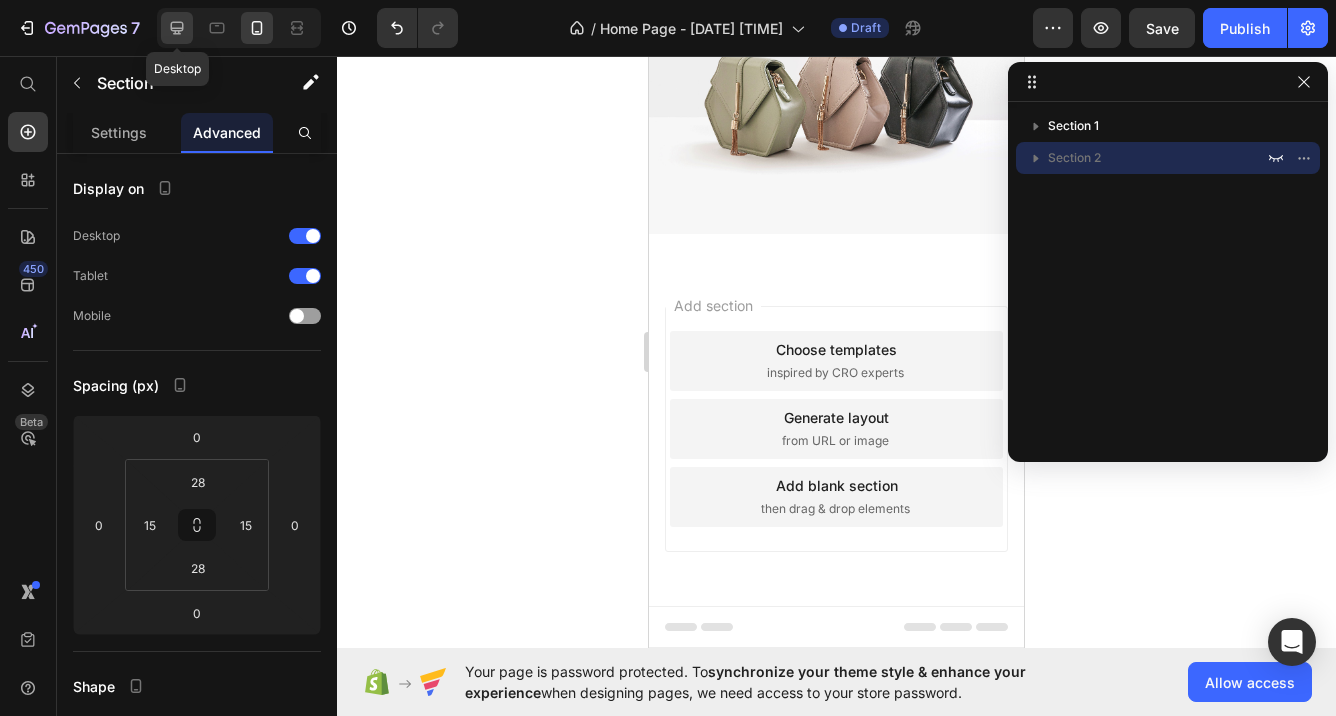 click 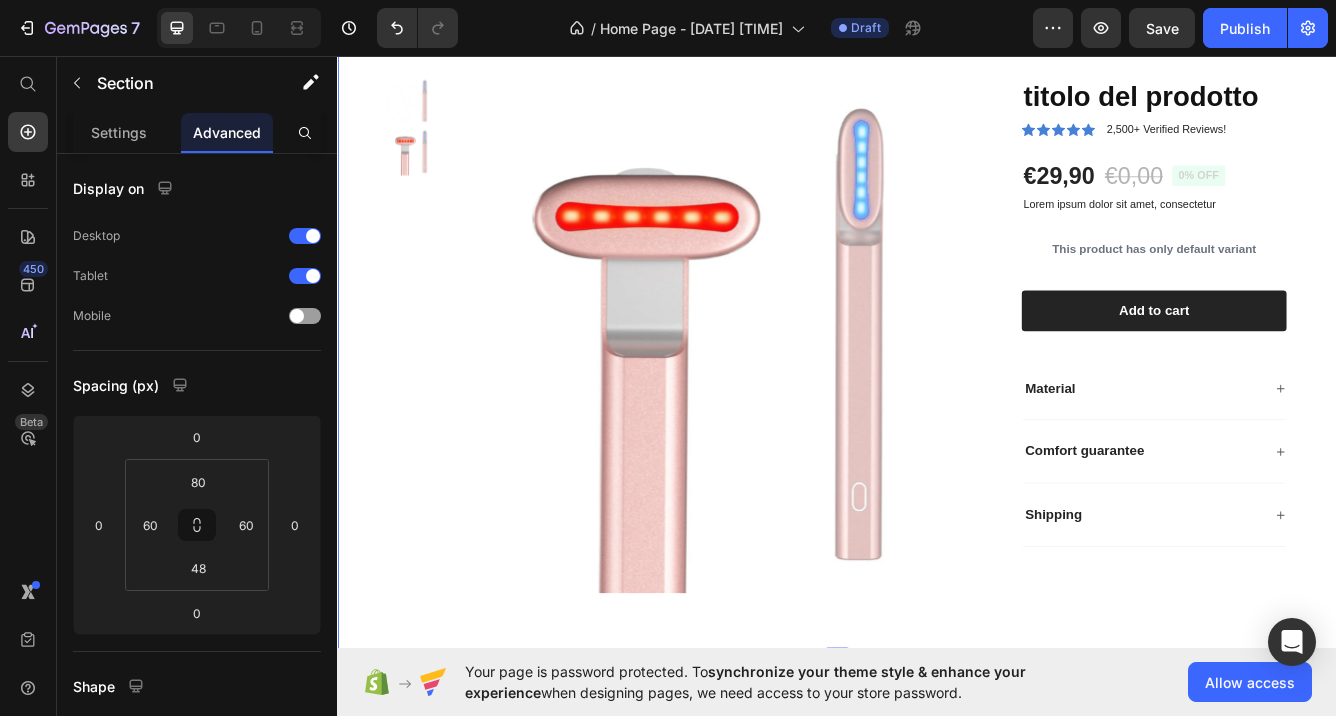 scroll, scrollTop: 1480, scrollLeft: 0, axis: vertical 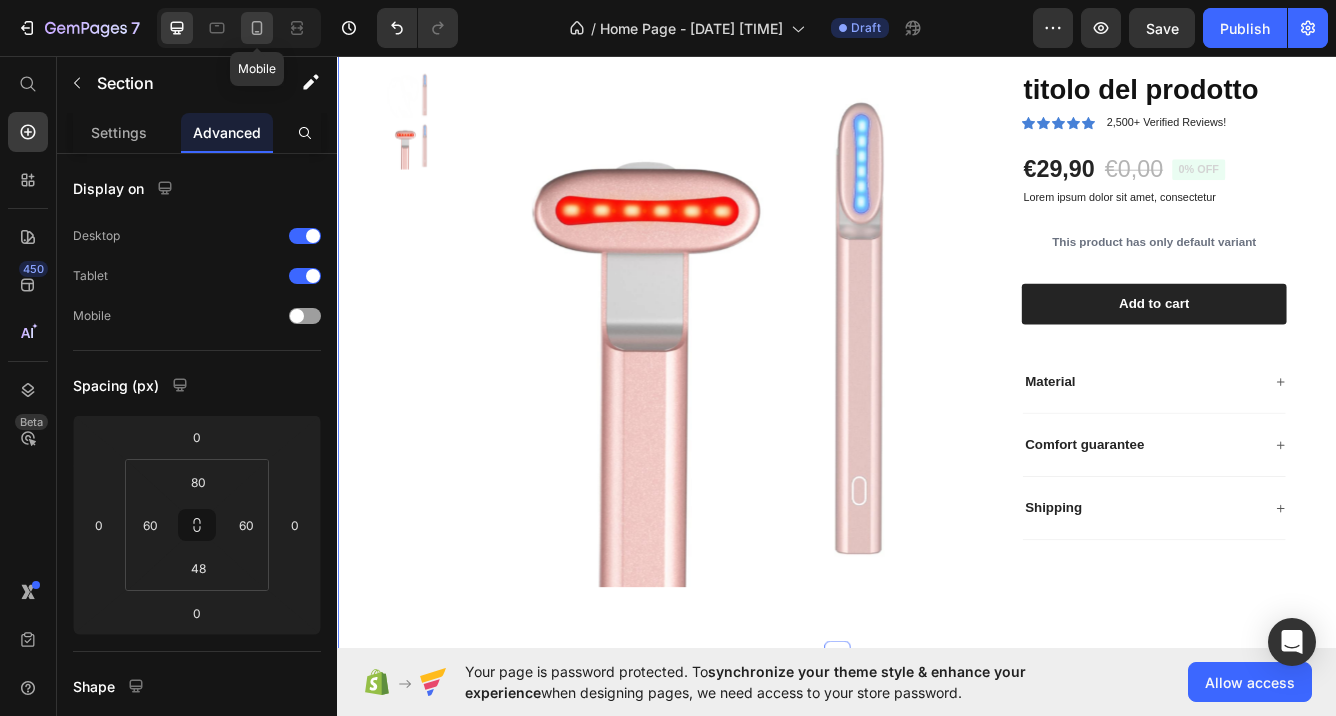click 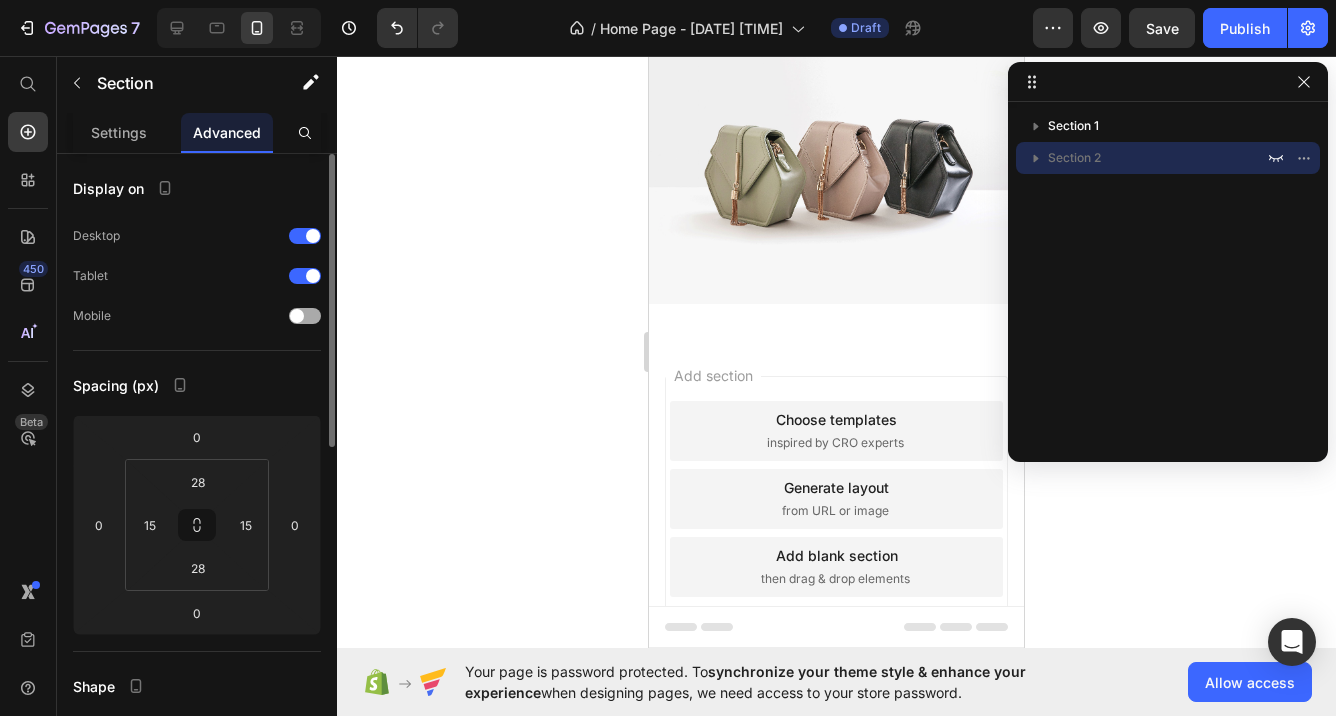 scroll, scrollTop: 269, scrollLeft: 0, axis: vertical 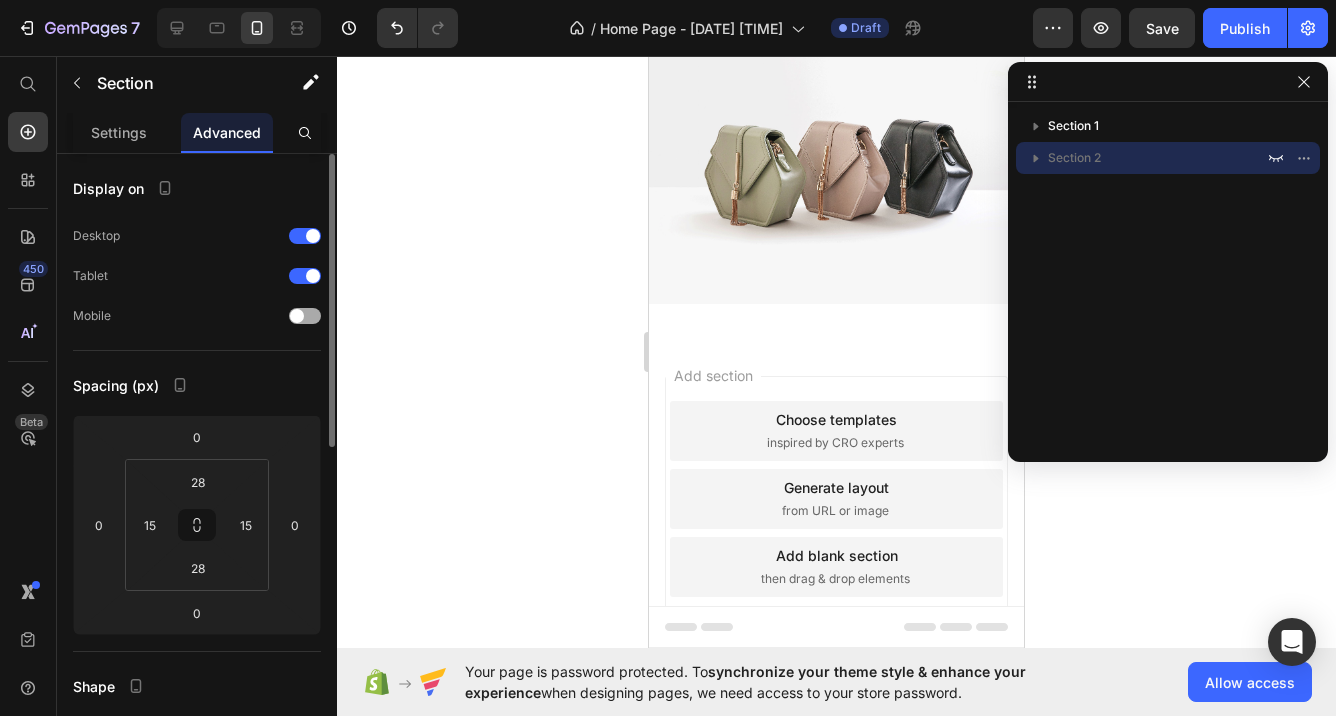 click at bounding box center (305, 316) 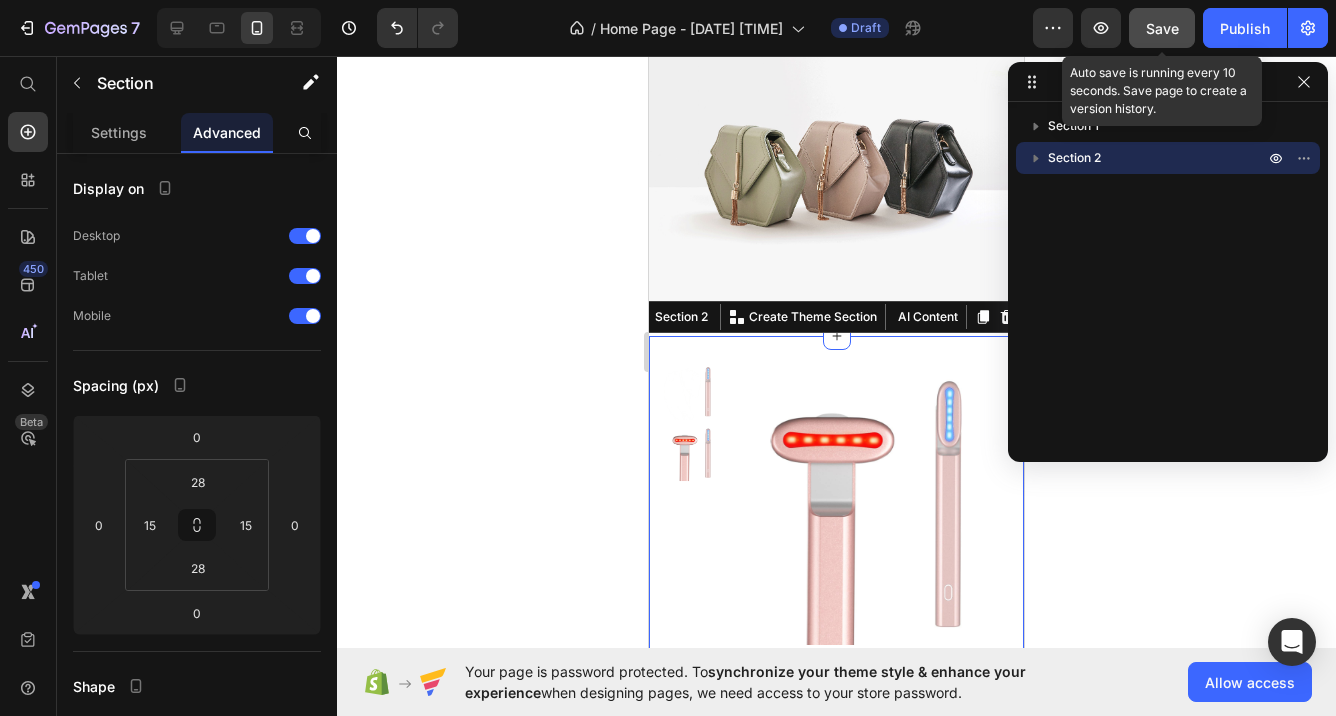 click on "Save" at bounding box center (1162, 28) 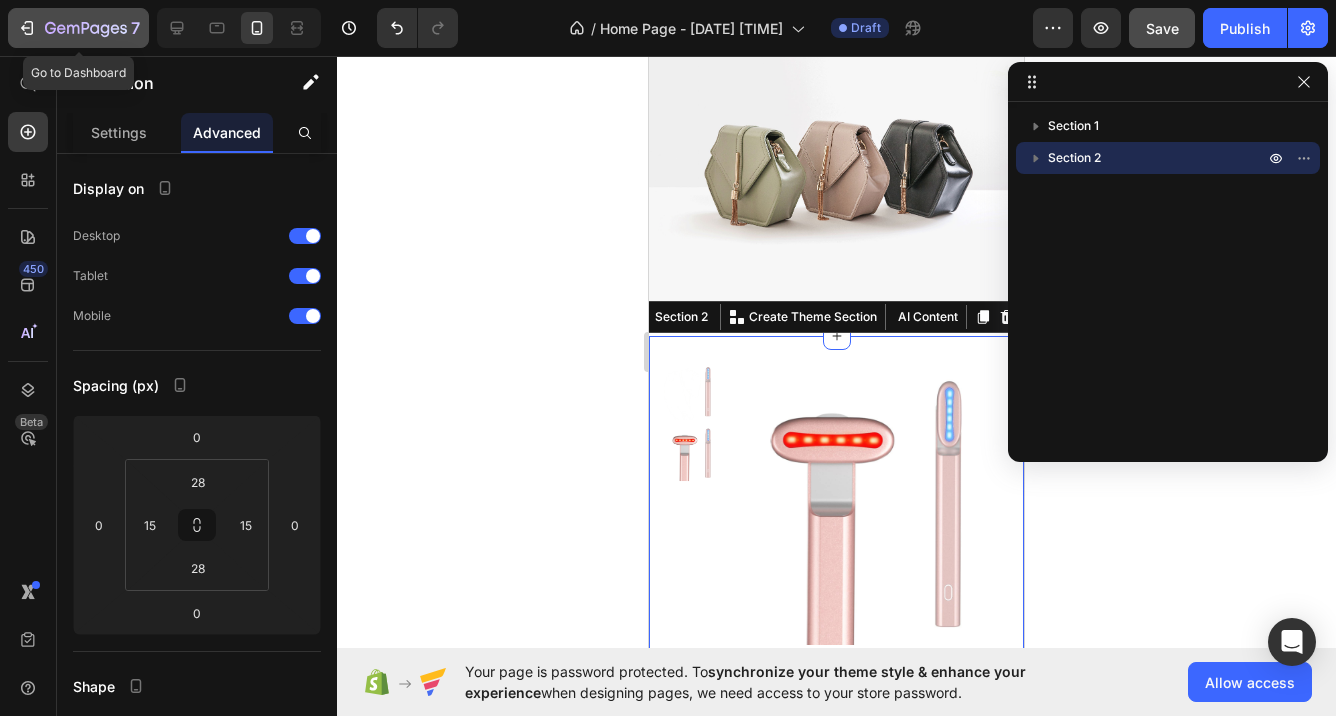 click 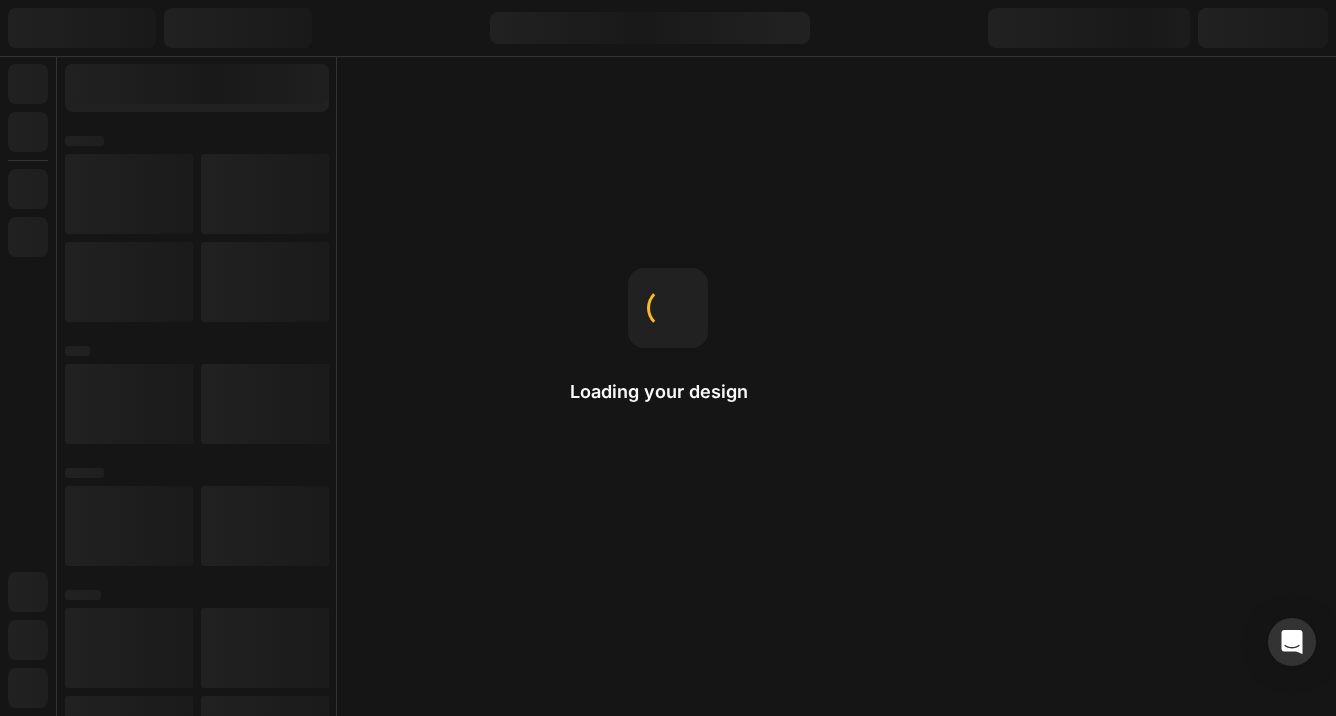 scroll, scrollTop: 0, scrollLeft: 0, axis: both 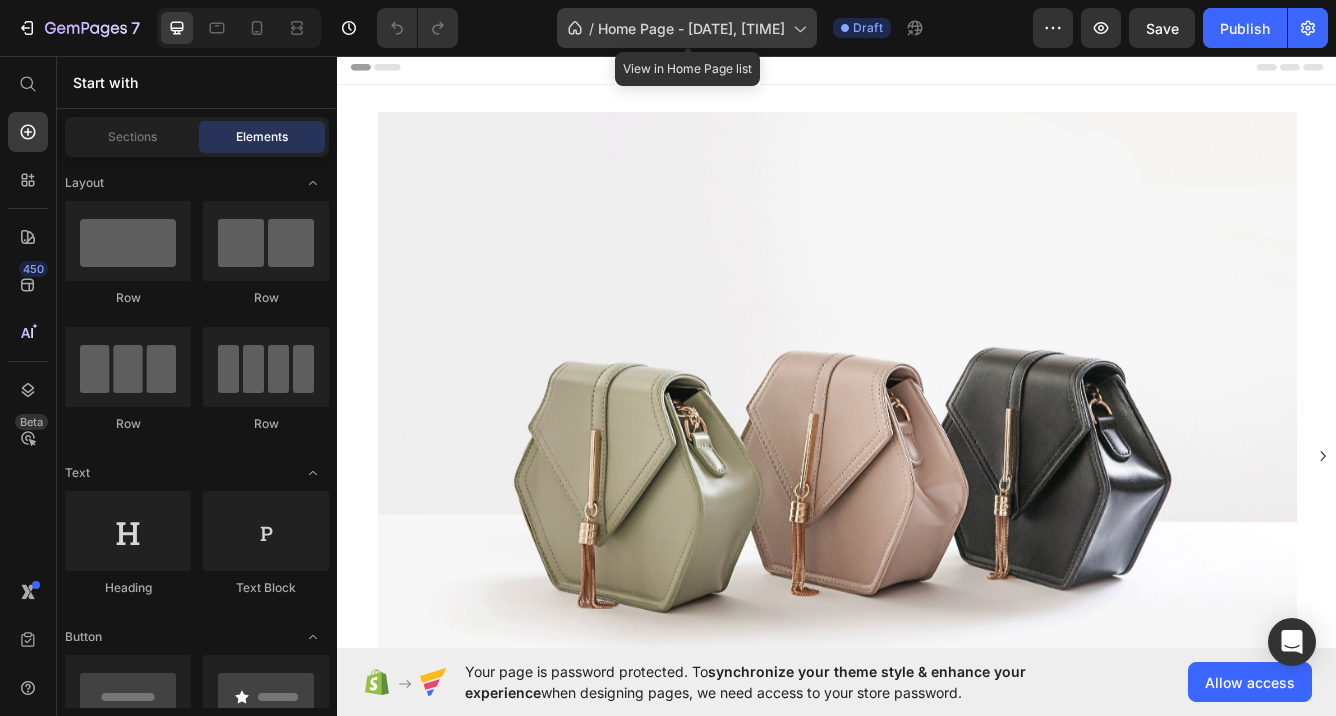 click 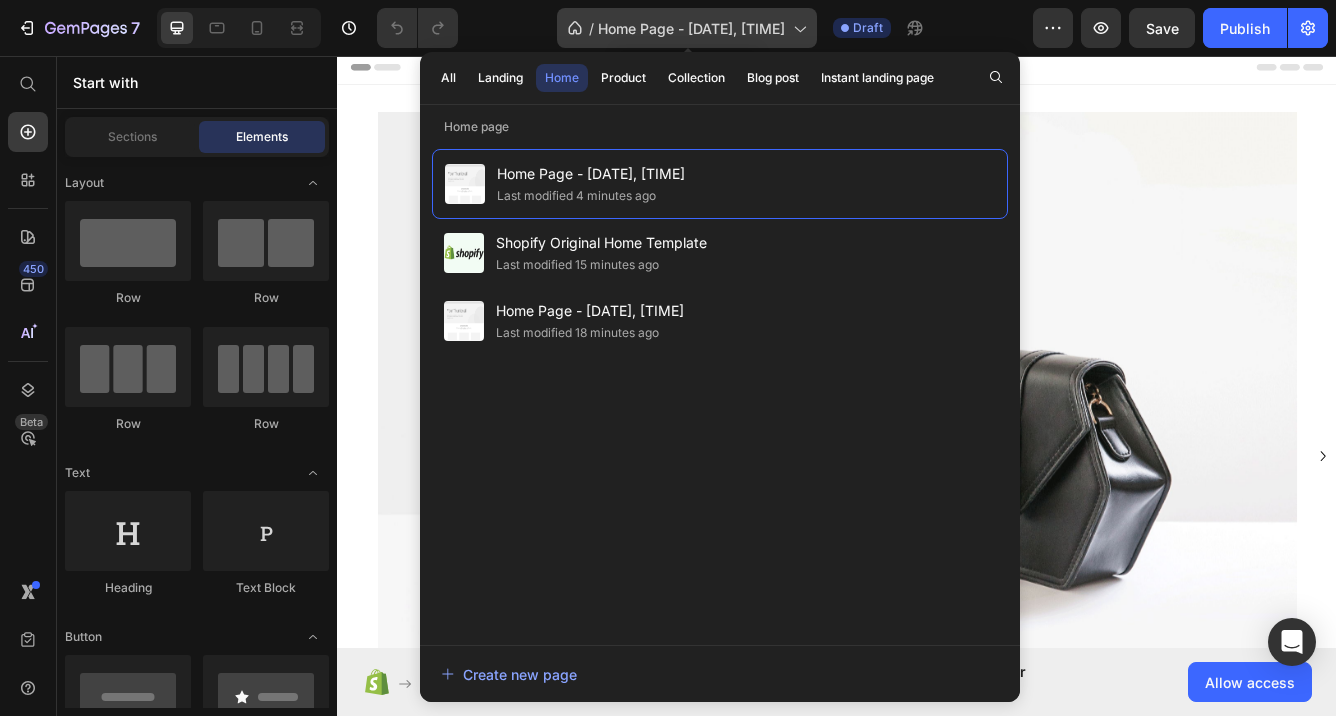 click 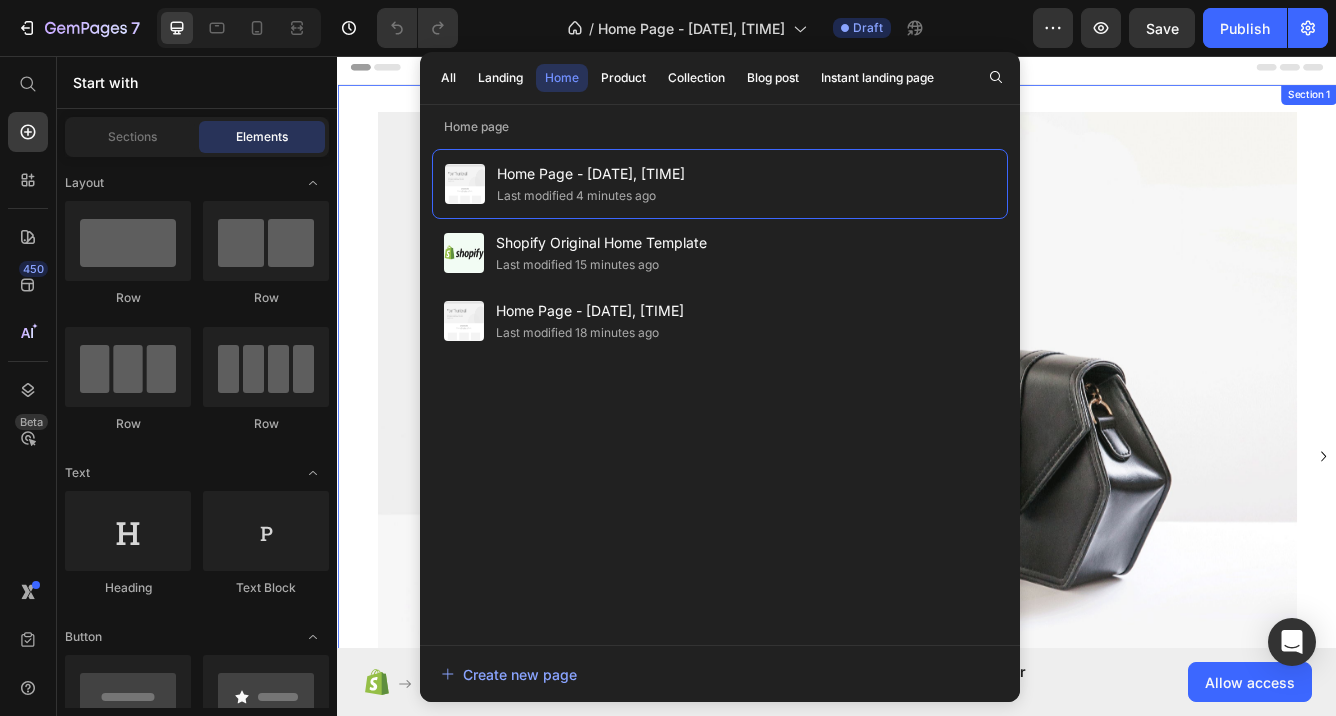click on "Image Image
Carousel titolo Heading caratteristic Text Block
Carousel Image Row Section 1" at bounding box center [937, 782] 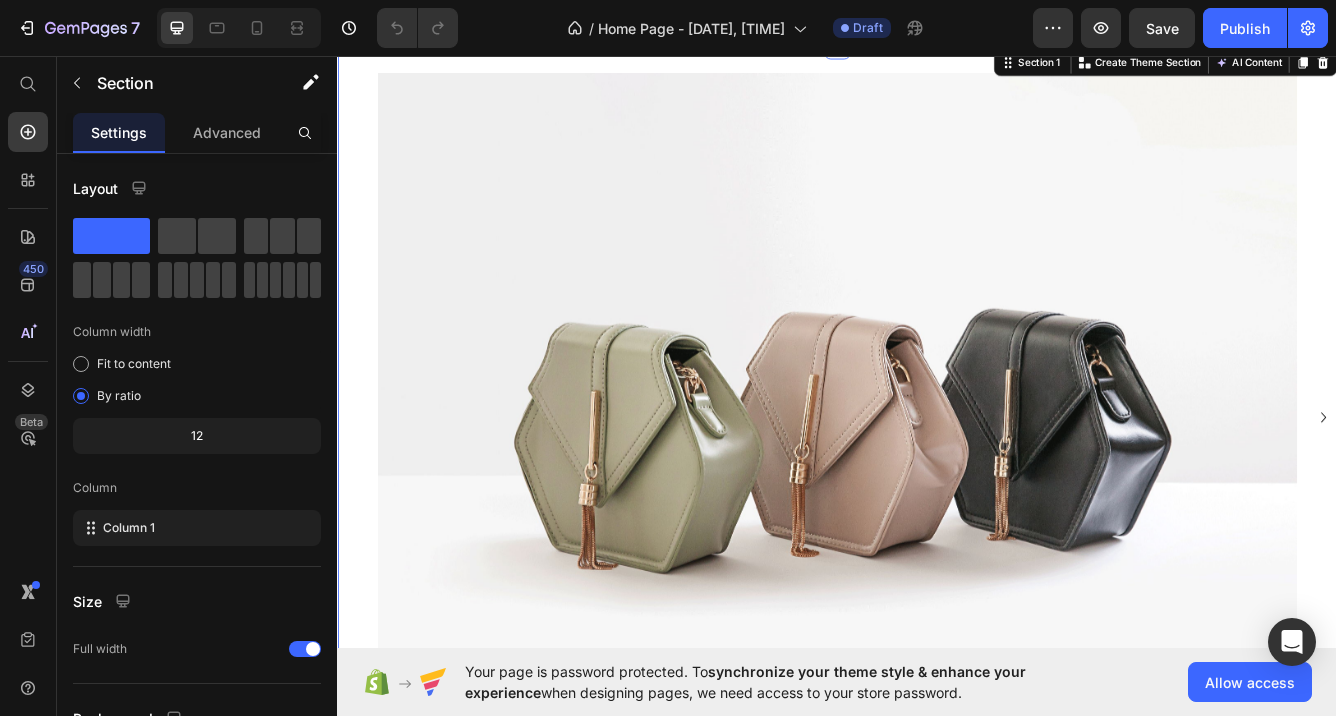 scroll, scrollTop: 0, scrollLeft: 0, axis: both 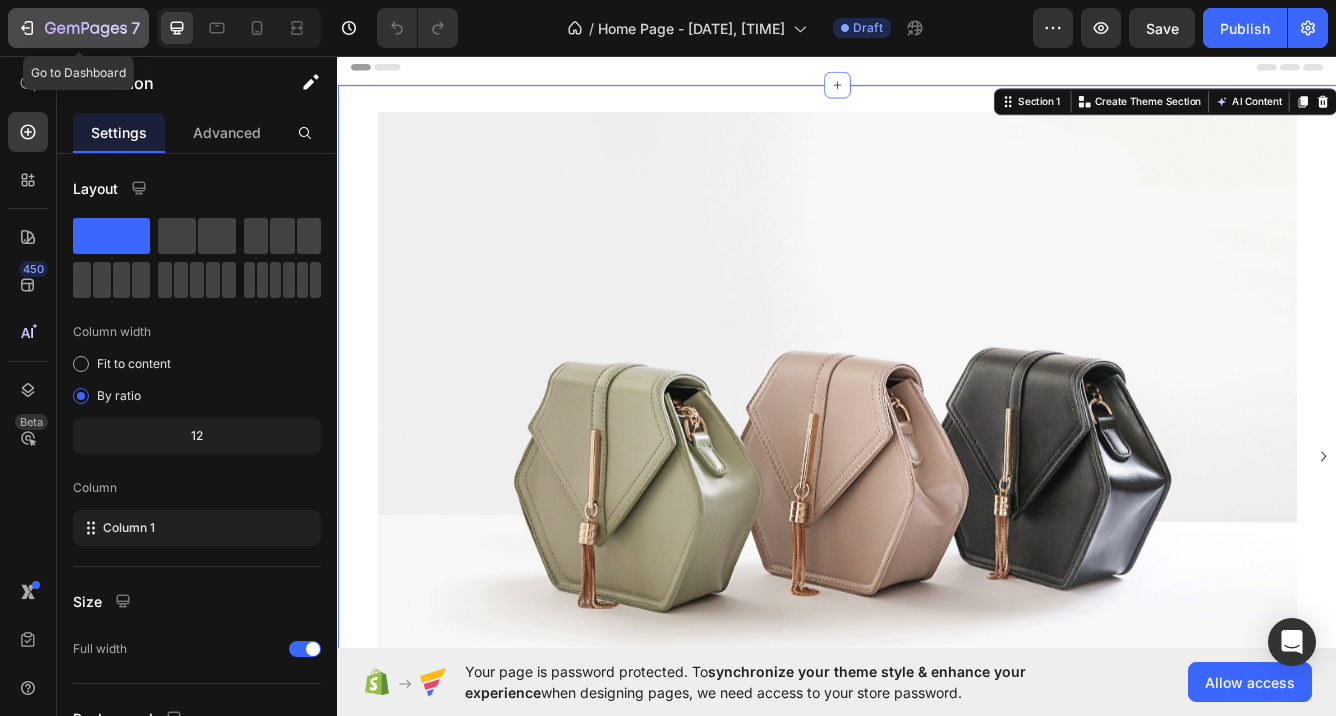 click 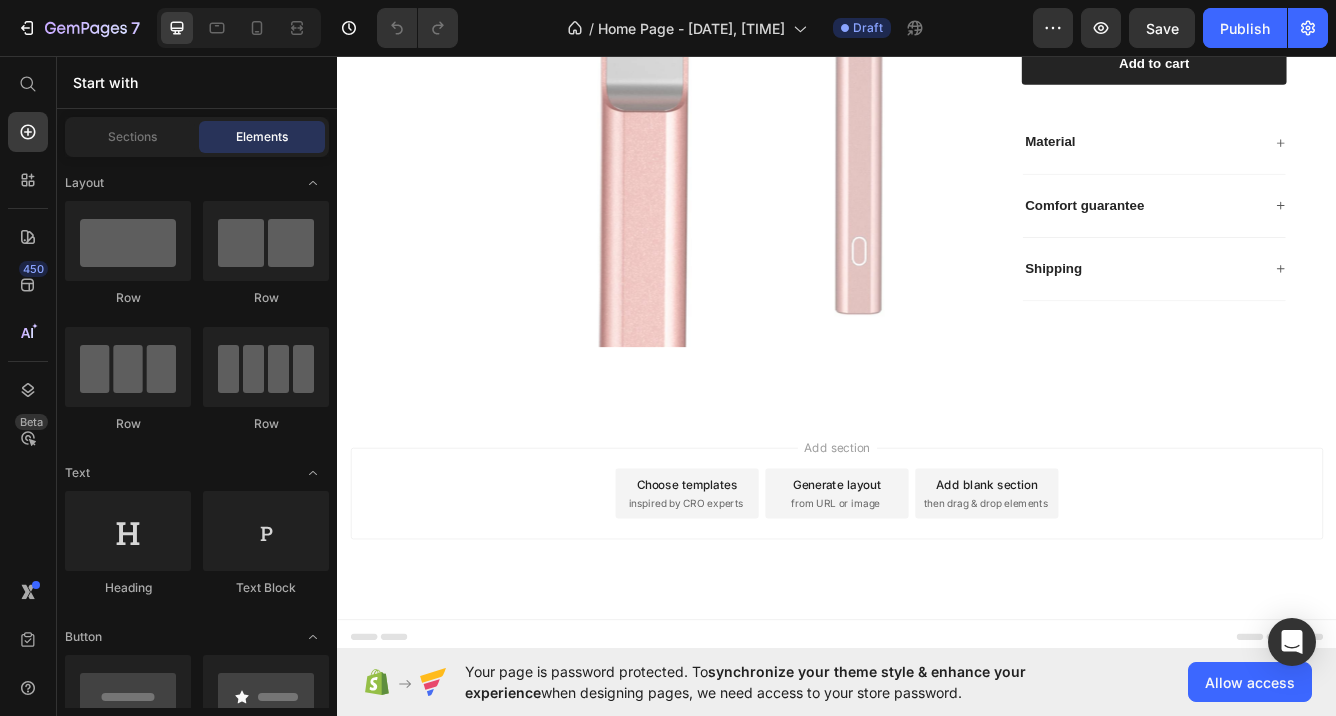 scroll, scrollTop: 1767, scrollLeft: 0, axis: vertical 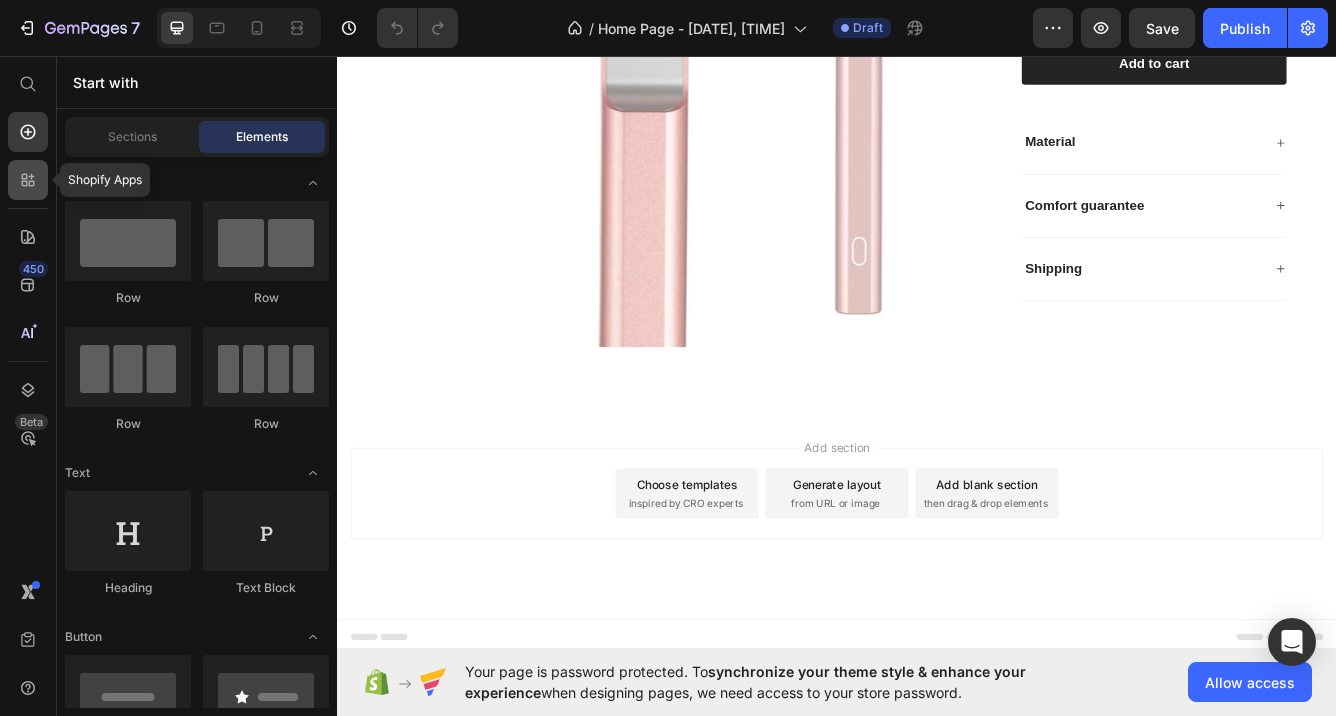 click 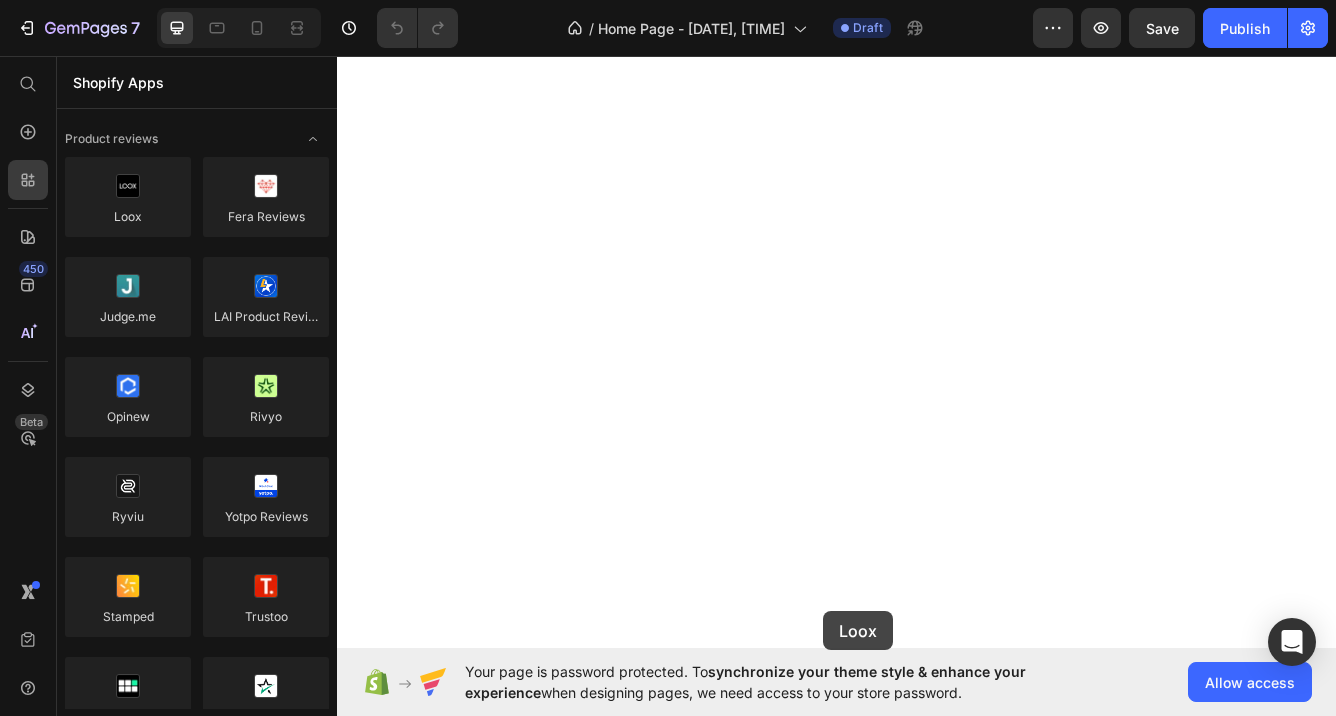 drag, startPoint x: 470, startPoint y: 246, endPoint x: 823, endPoint y: 611, distance: 507.77356 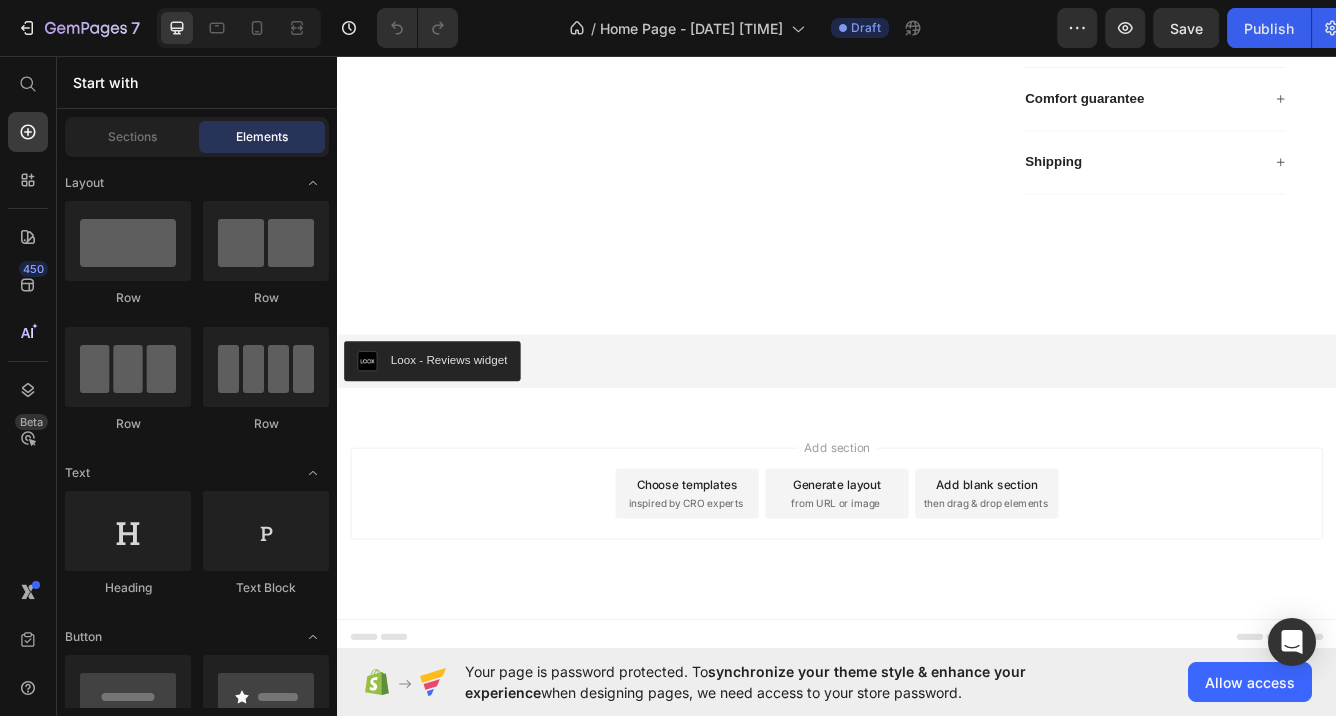 scroll, scrollTop: 1865, scrollLeft: 0, axis: vertical 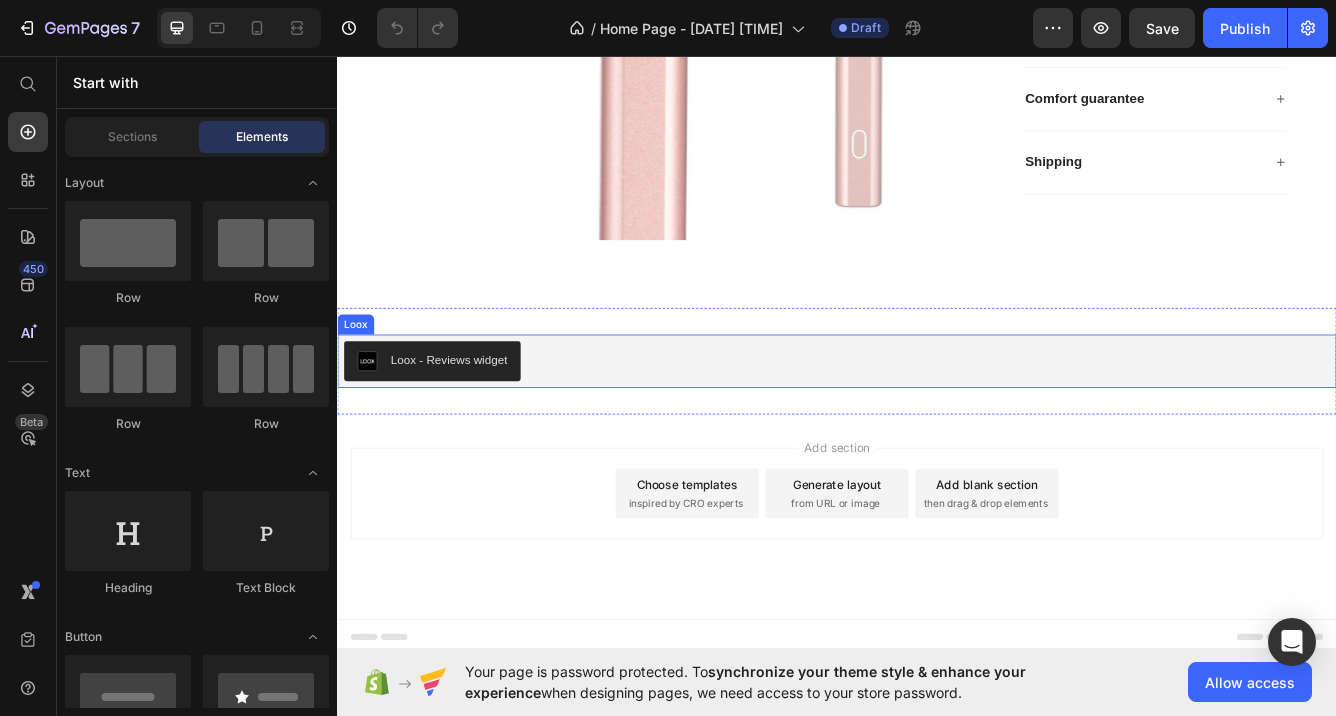 click on "Loox - Reviews widget" at bounding box center (471, 421) 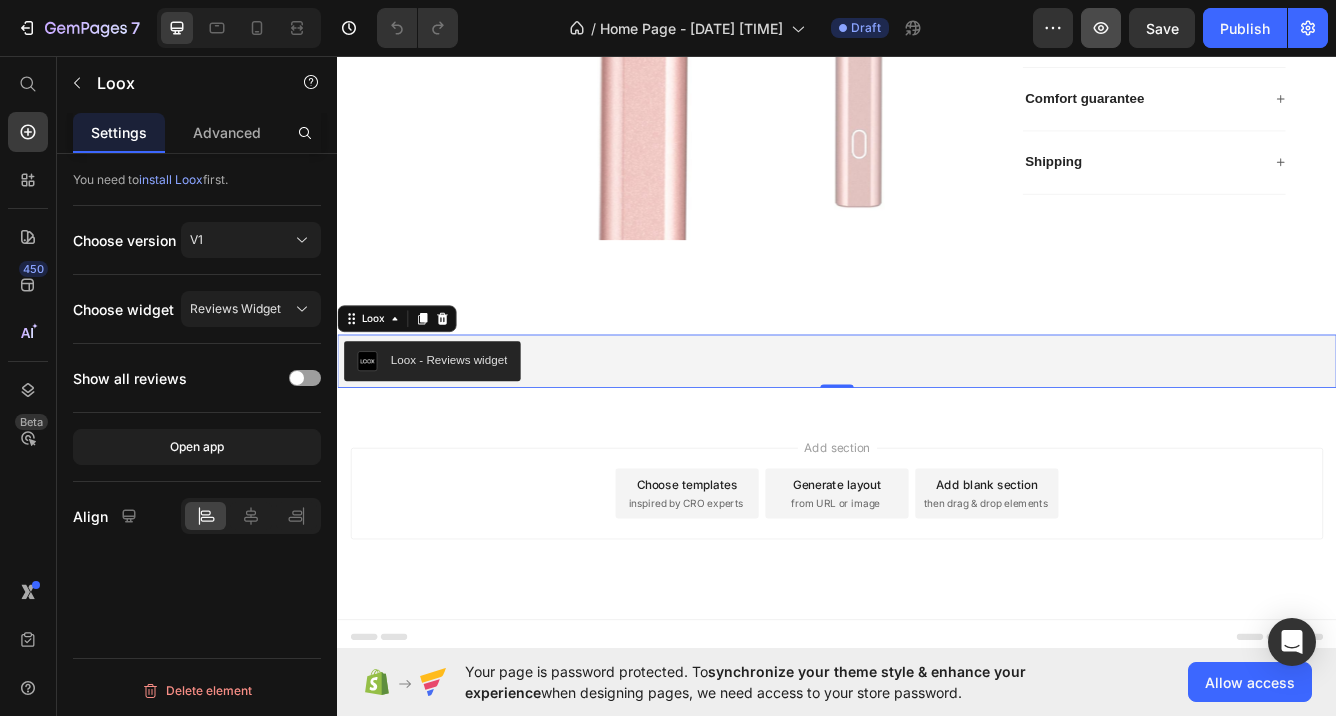 click 